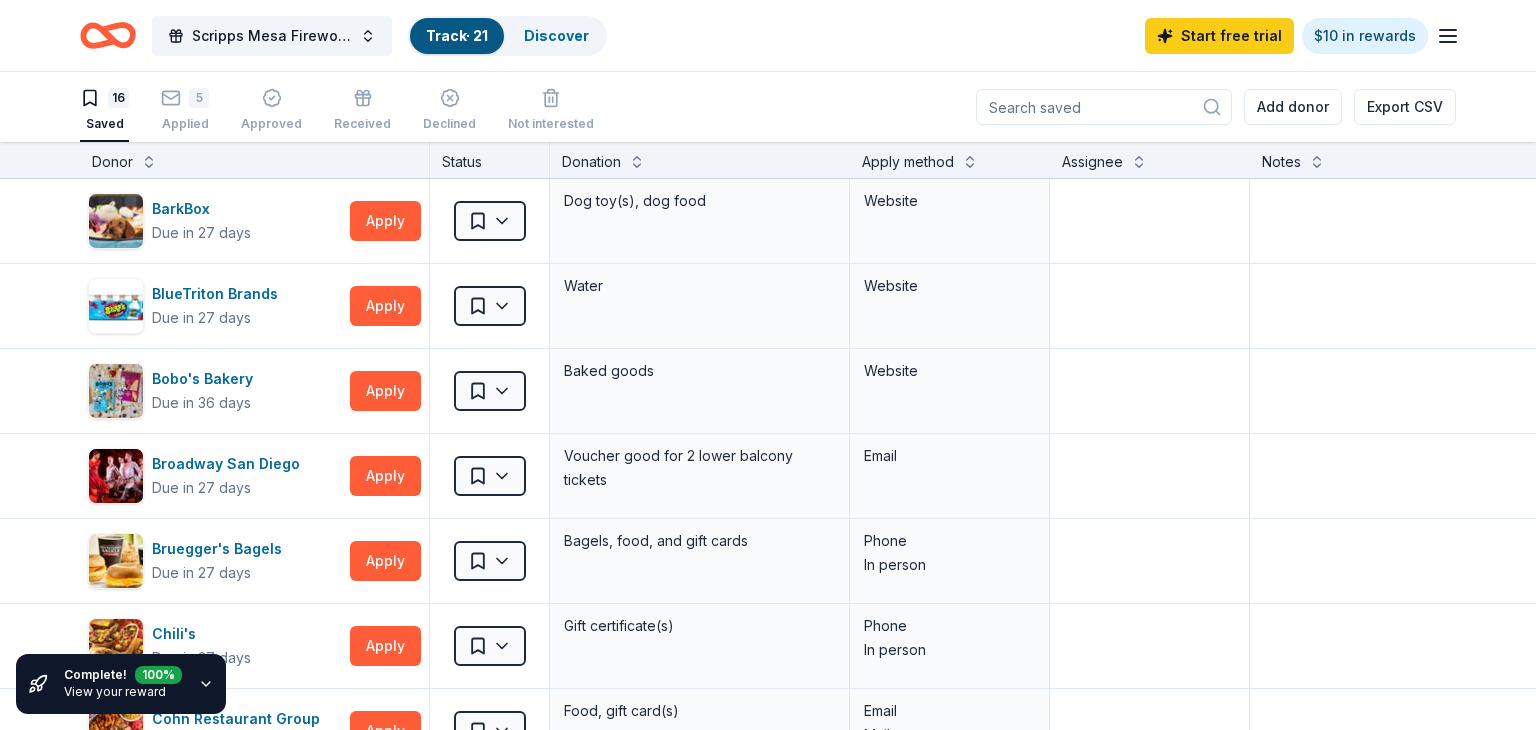 scroll, scrollTop: 0, scrollLeft: 0, axis: both 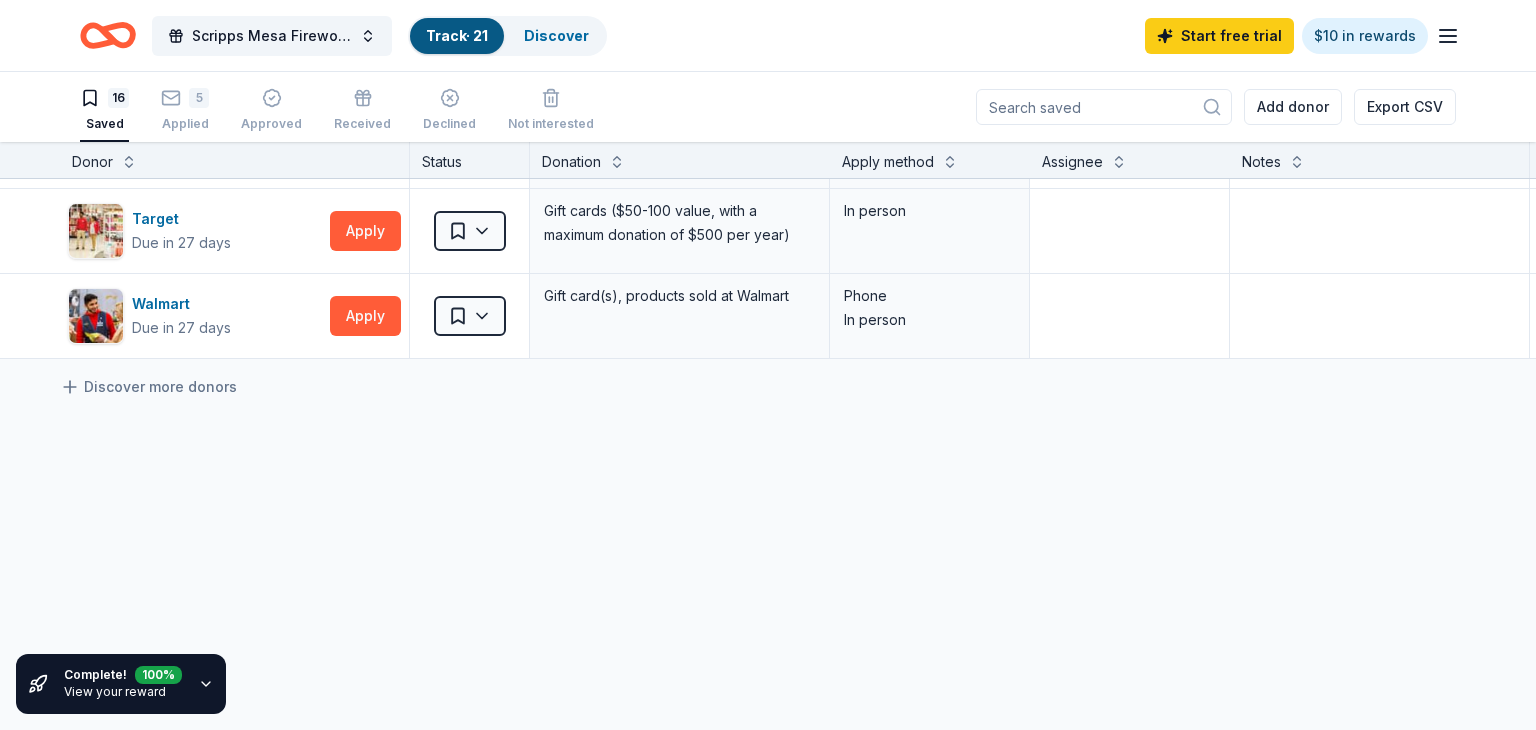 click on "Complete! 100 % View your reward" at bounding box center [123, 684] 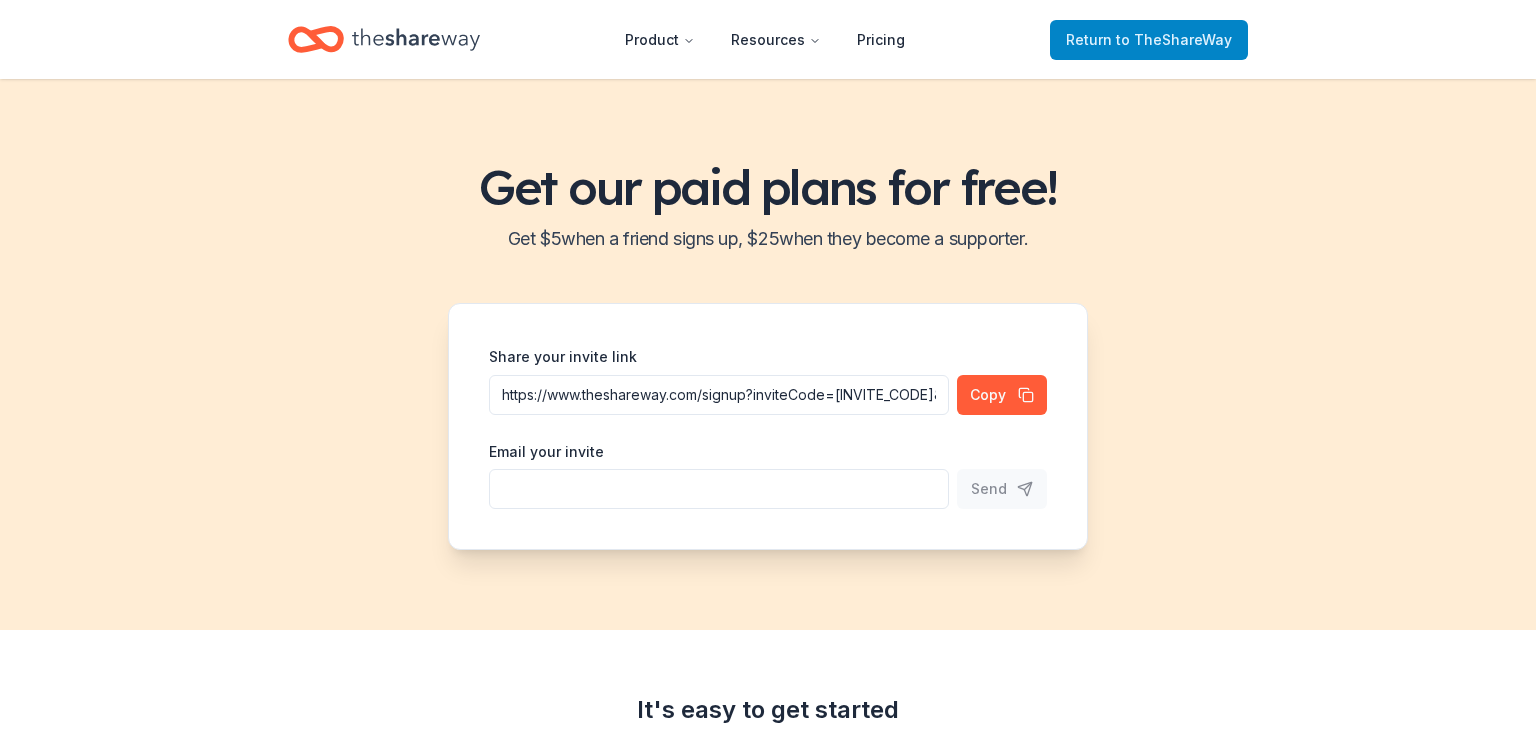 click on "Return to TheShareWay" at bounding box center [1149, 40] 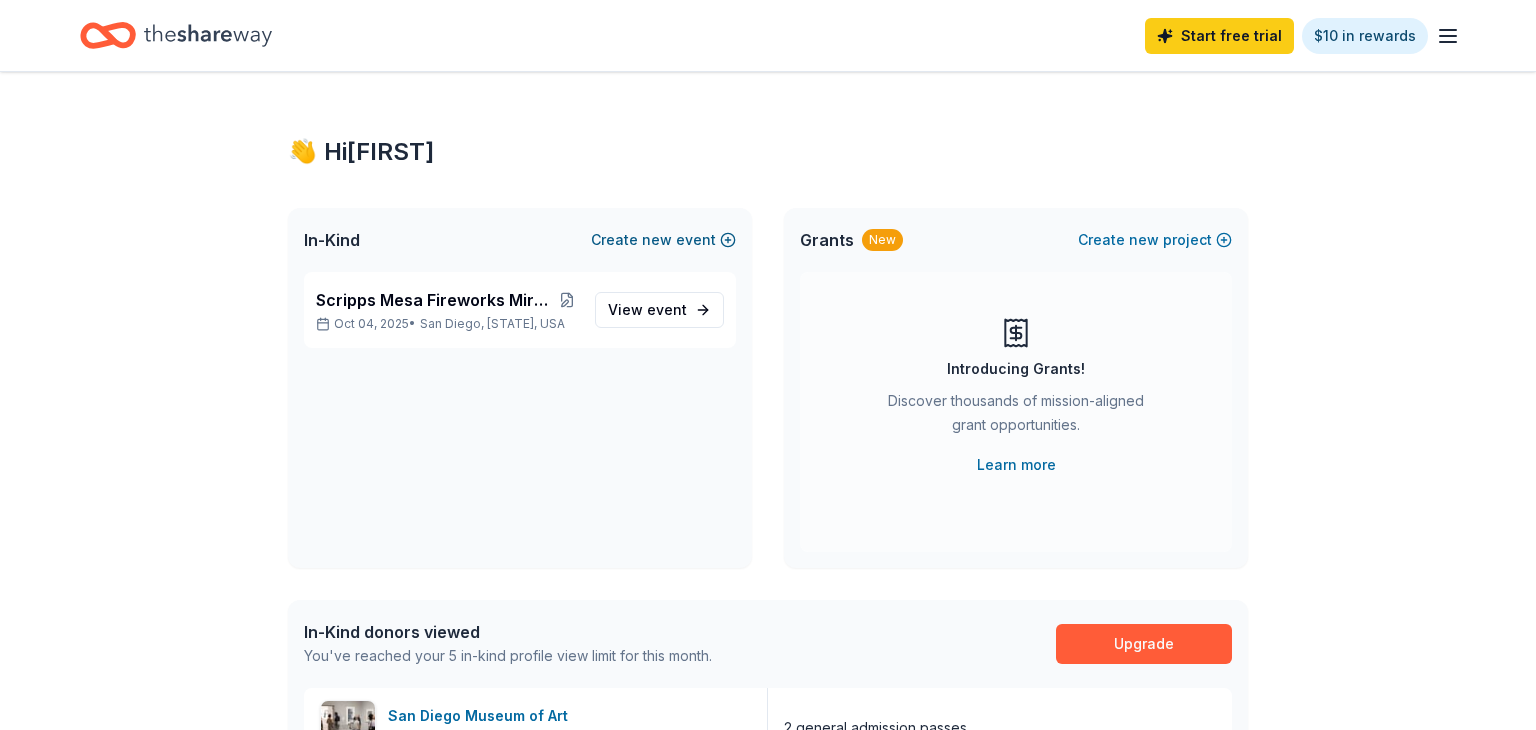 click on "Create  new  event" at bounding box center (663, 240) 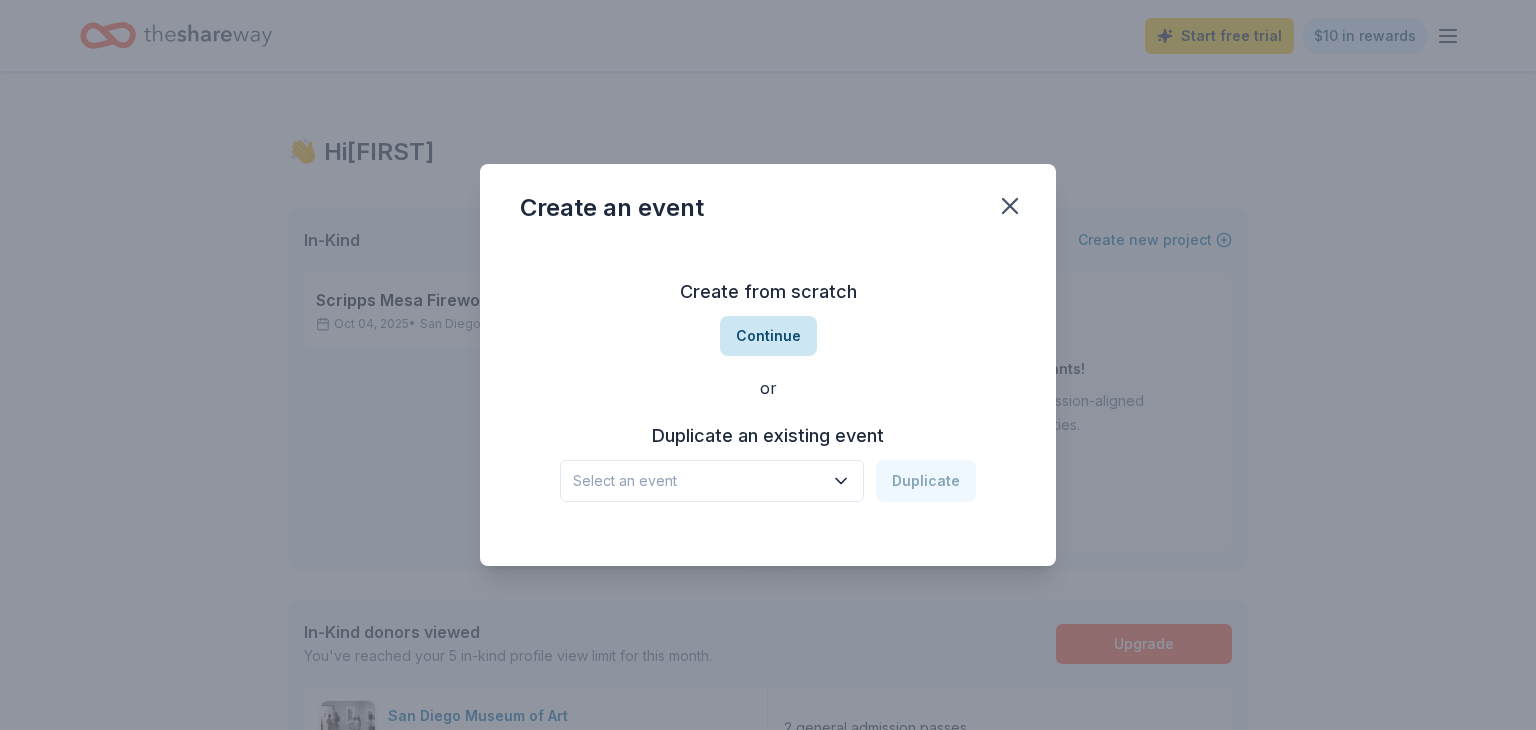 click on "Continue" at bounding box center (768, 336) 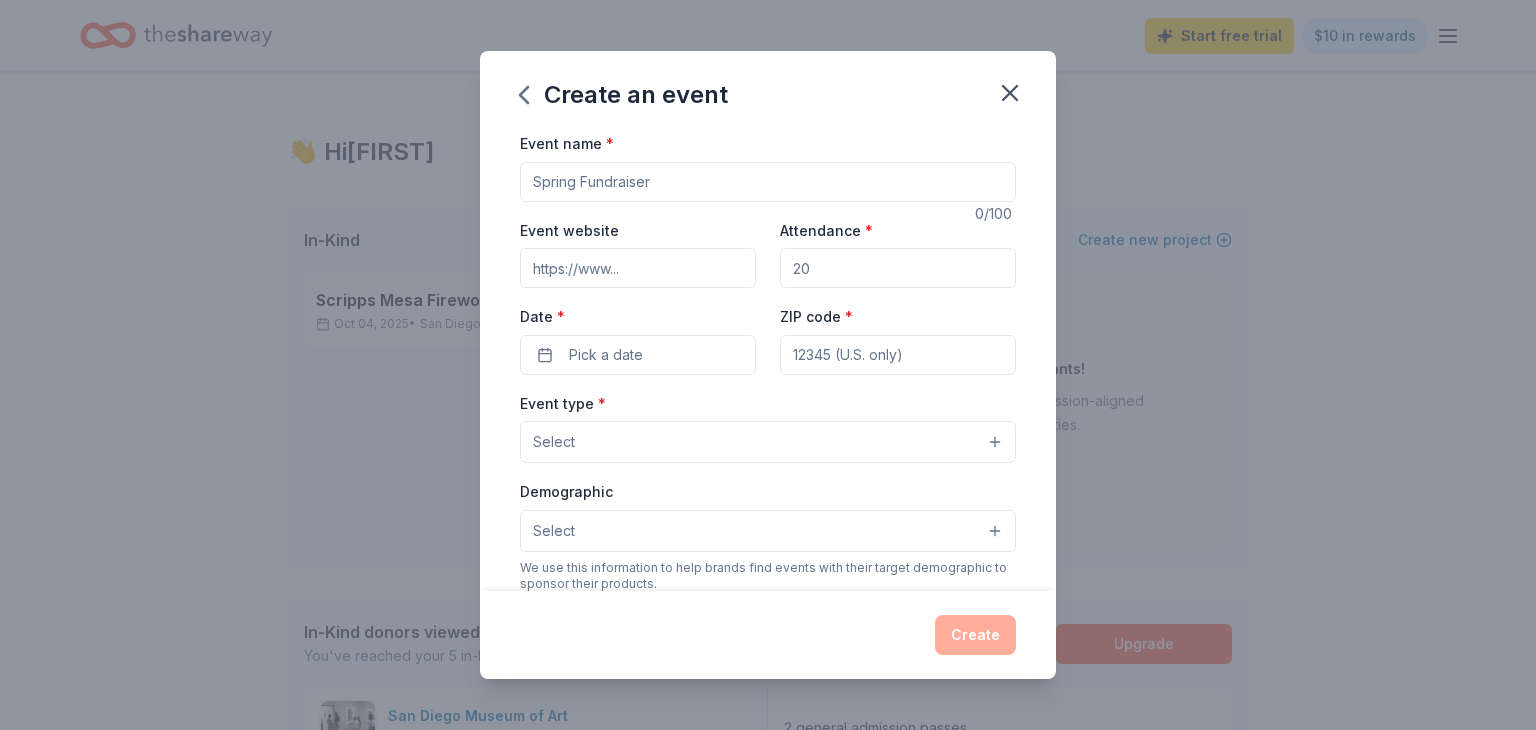 click on "Event name *" at bounding box center [768, 182] 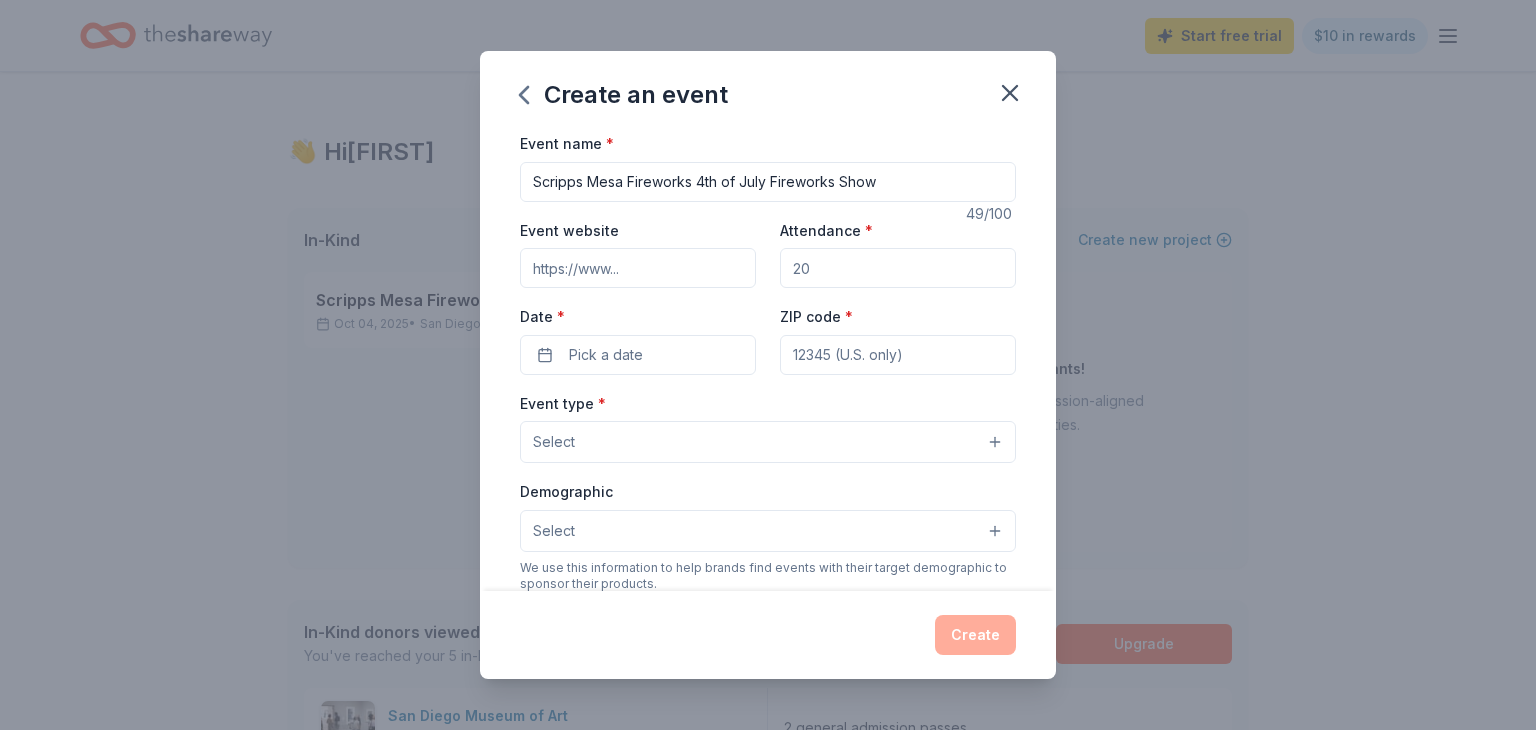 type on "Scripps Mesa Fireworks 4th of July Fireworks Show" 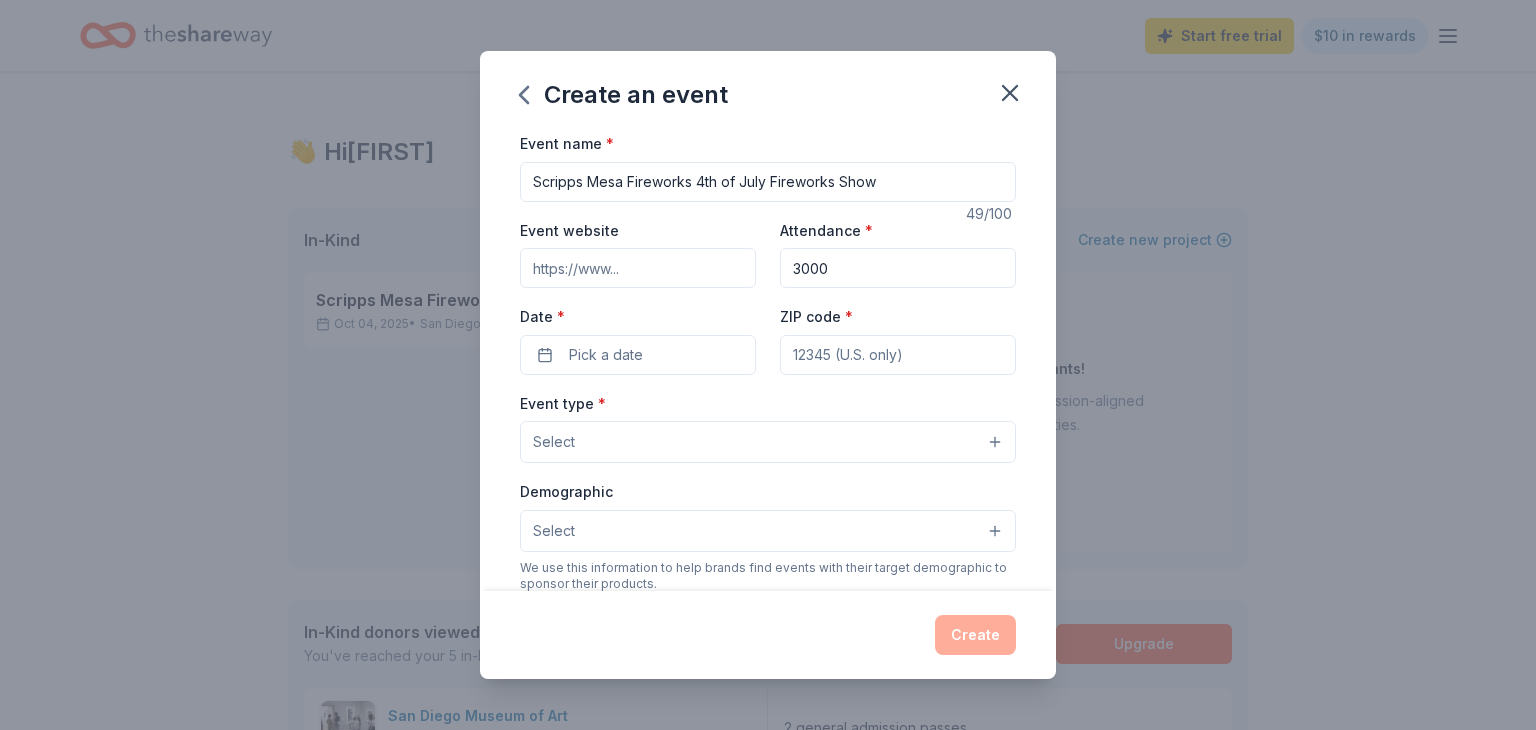 click on "Event website" at bounding box center (638, 268) 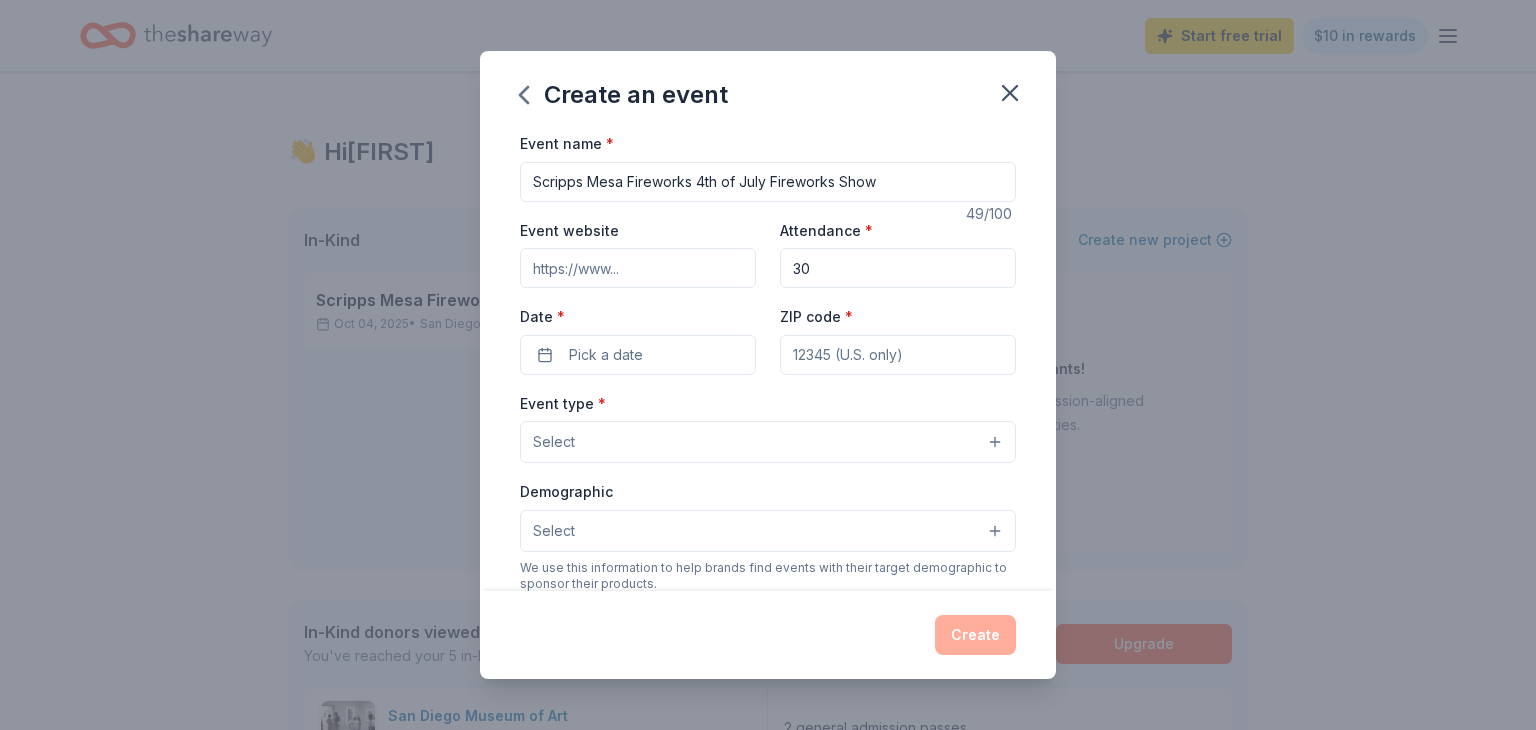 type on "3" 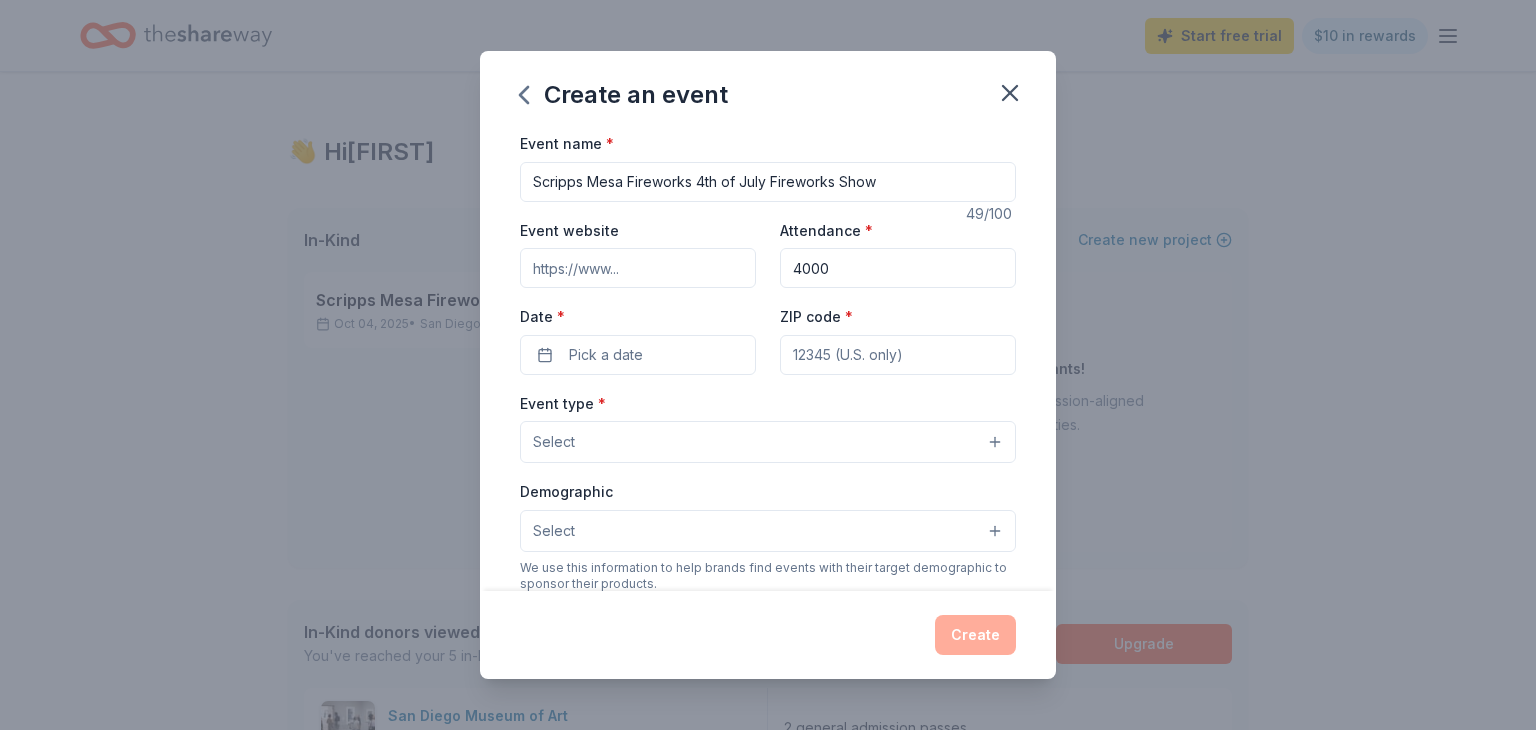 type on "4000" 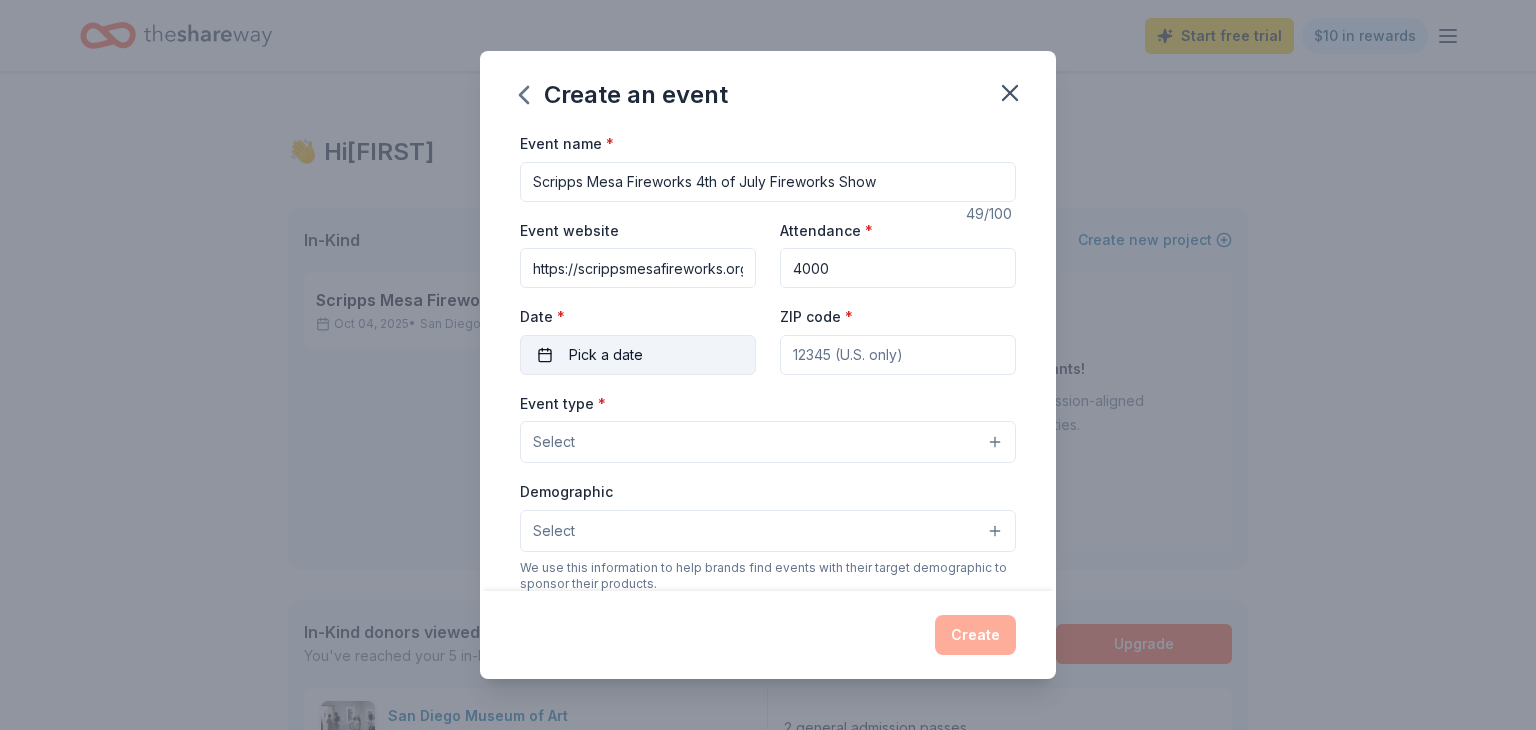 click on "Pick a date" at bounding box center [638, 355] 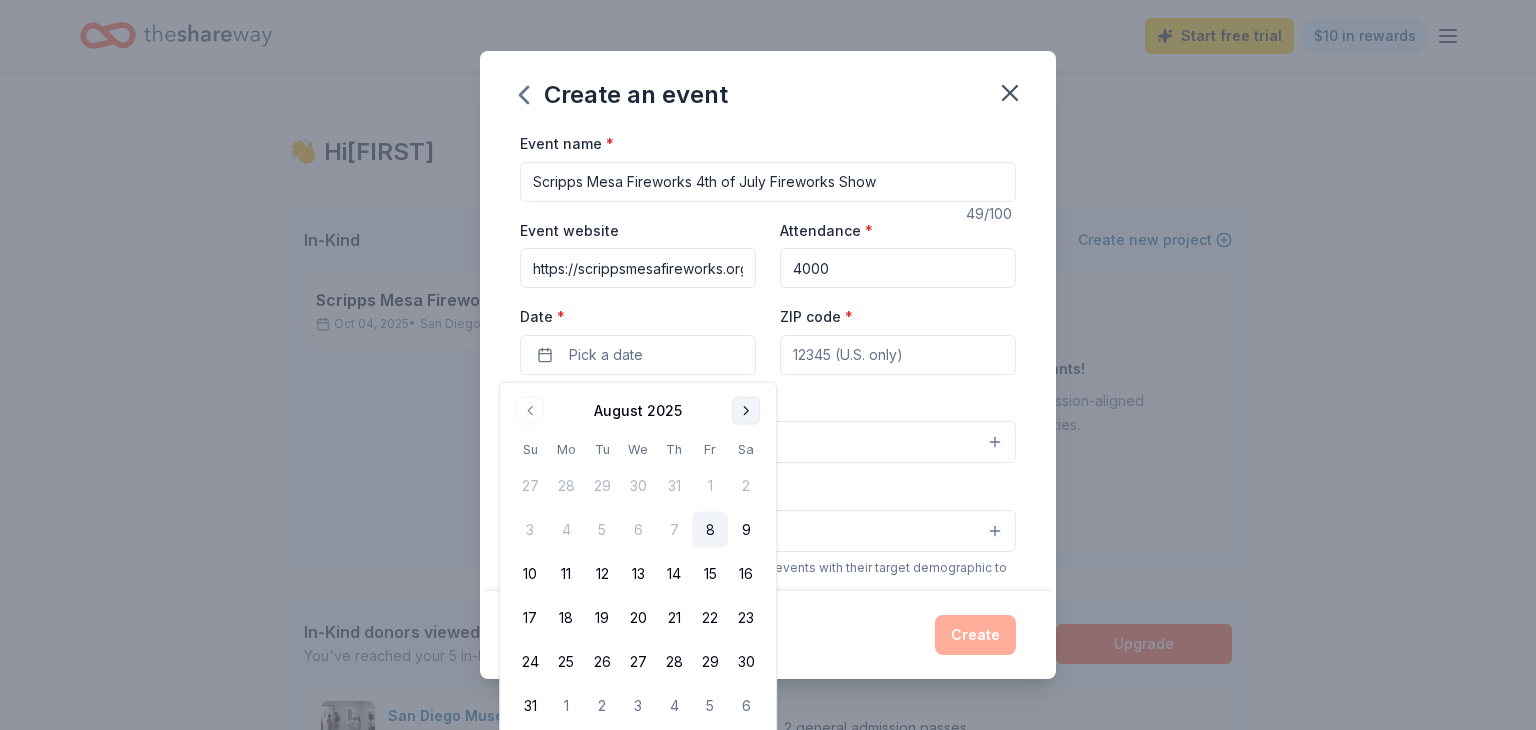 click at bounding box center [746, 411] 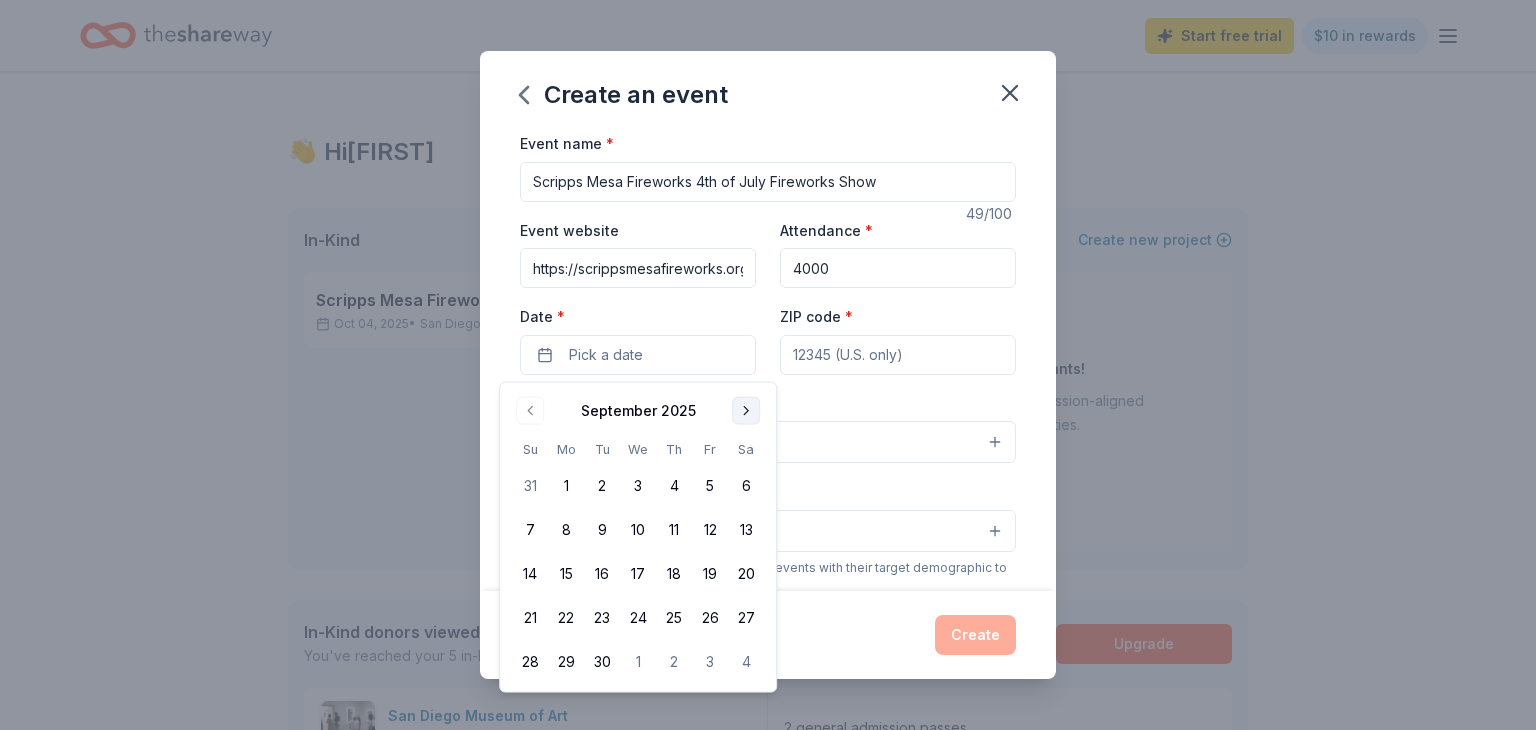 click at bounding box center [746, 411] 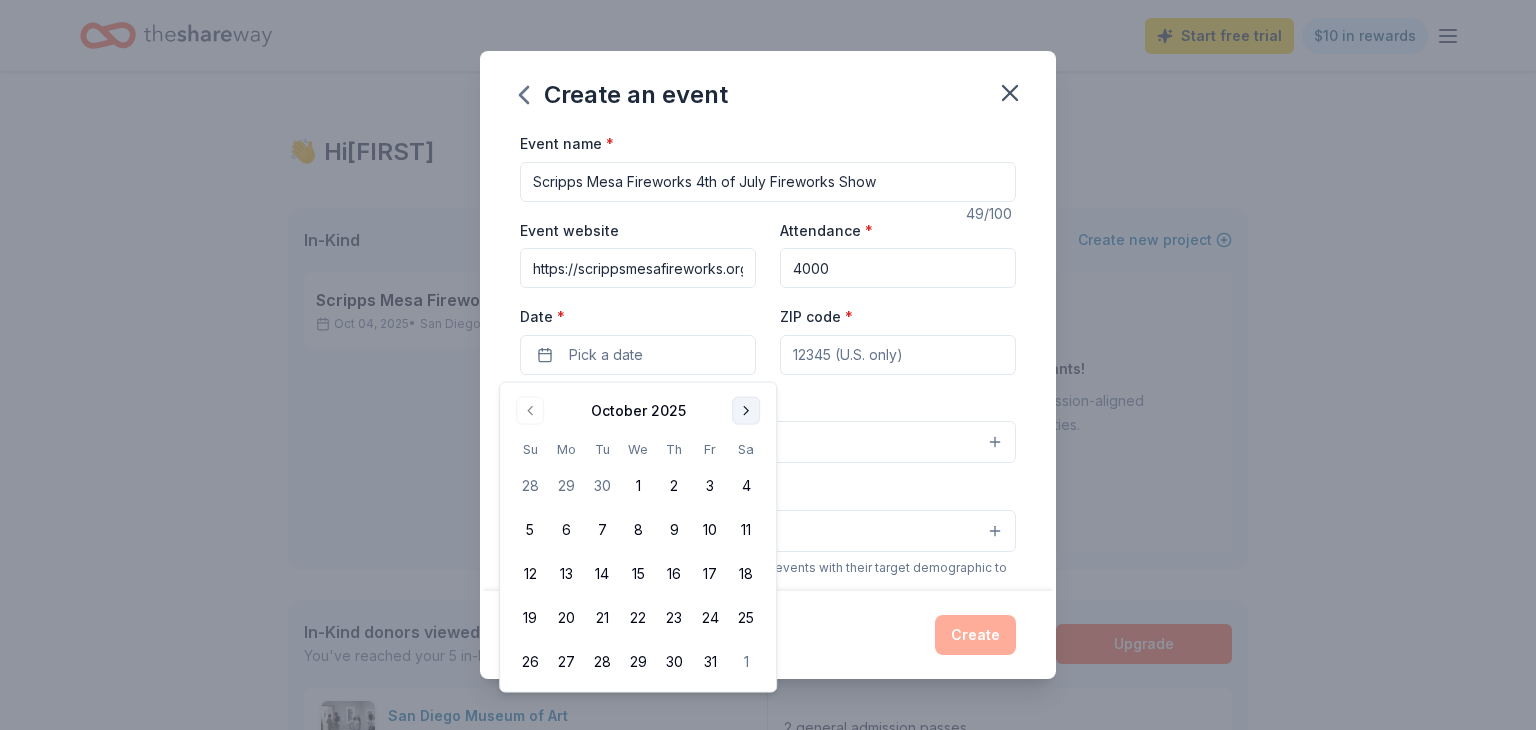 click at bounding box center [746, 411] 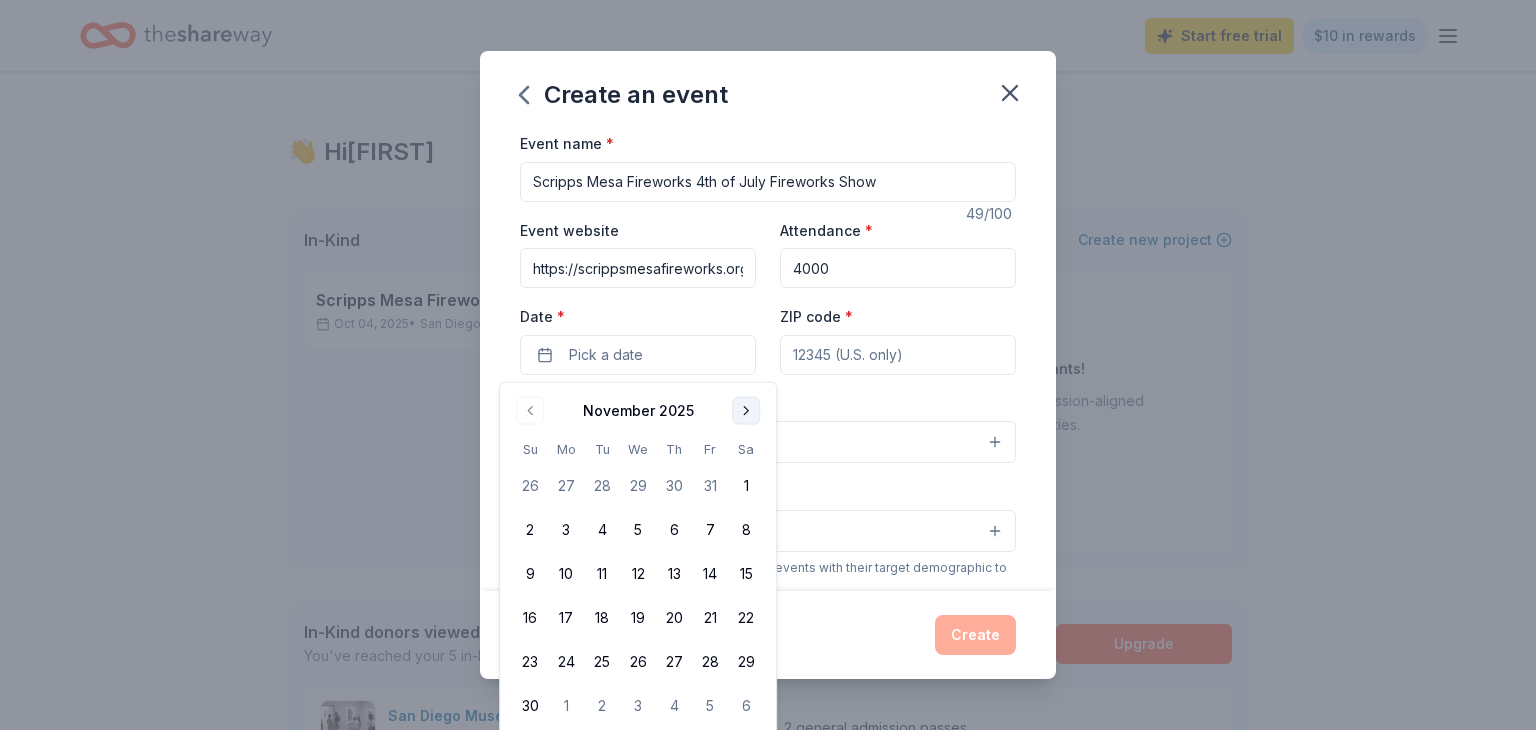 click at bounding box center [746, 411] 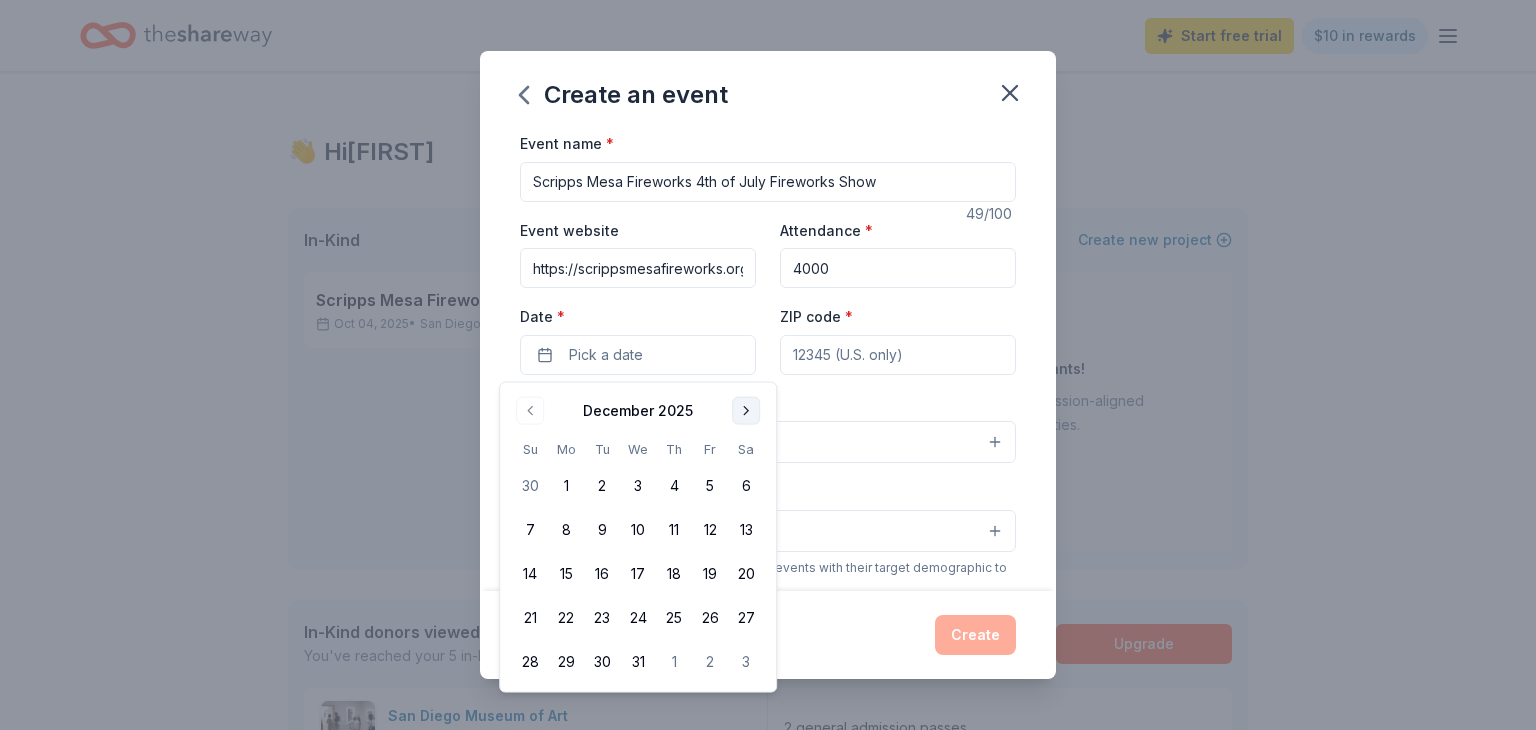 click at bounding box center (746, 411) 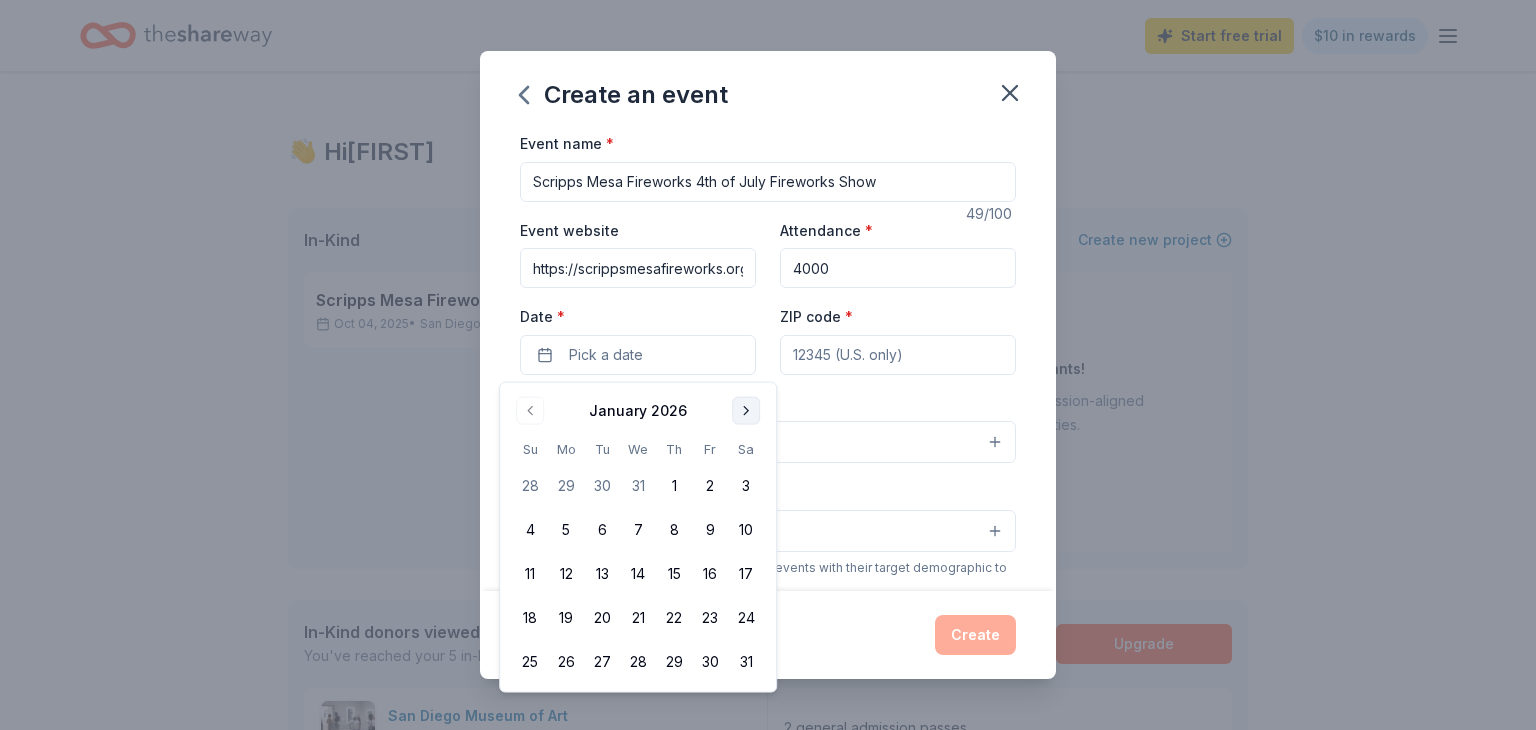 click at bounding box center (746, 411) 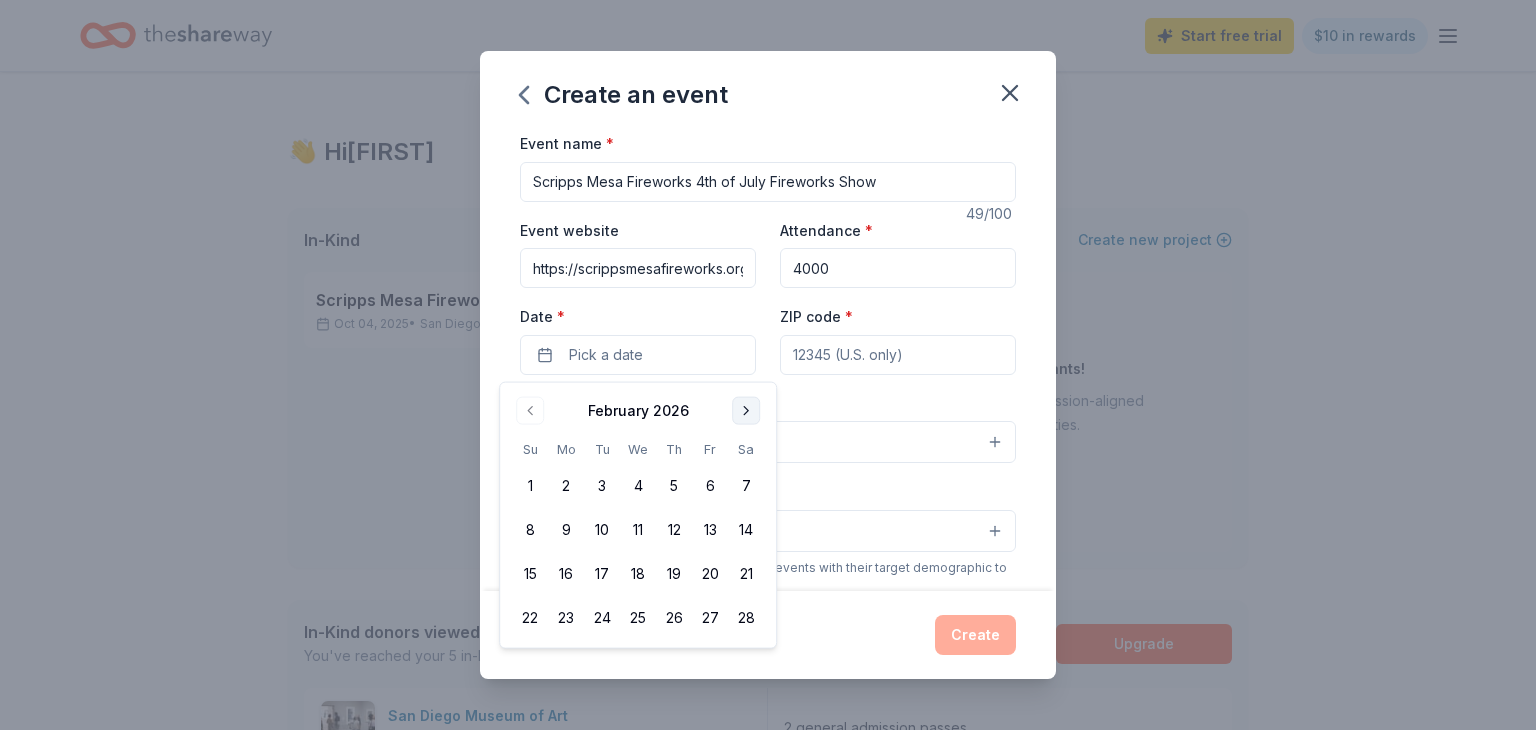 click at bounding box center [746, 411] 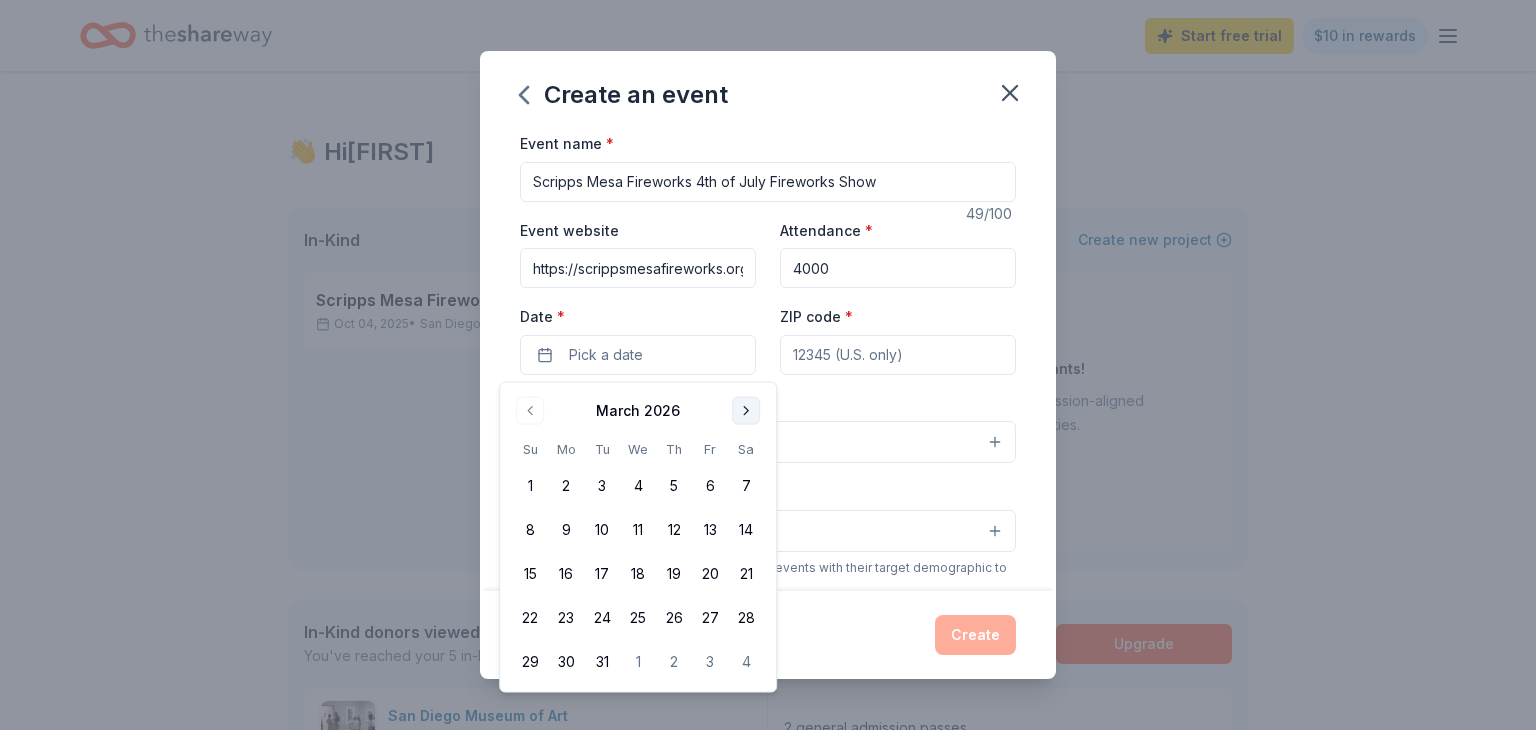 click at bounding box center (746, 411) 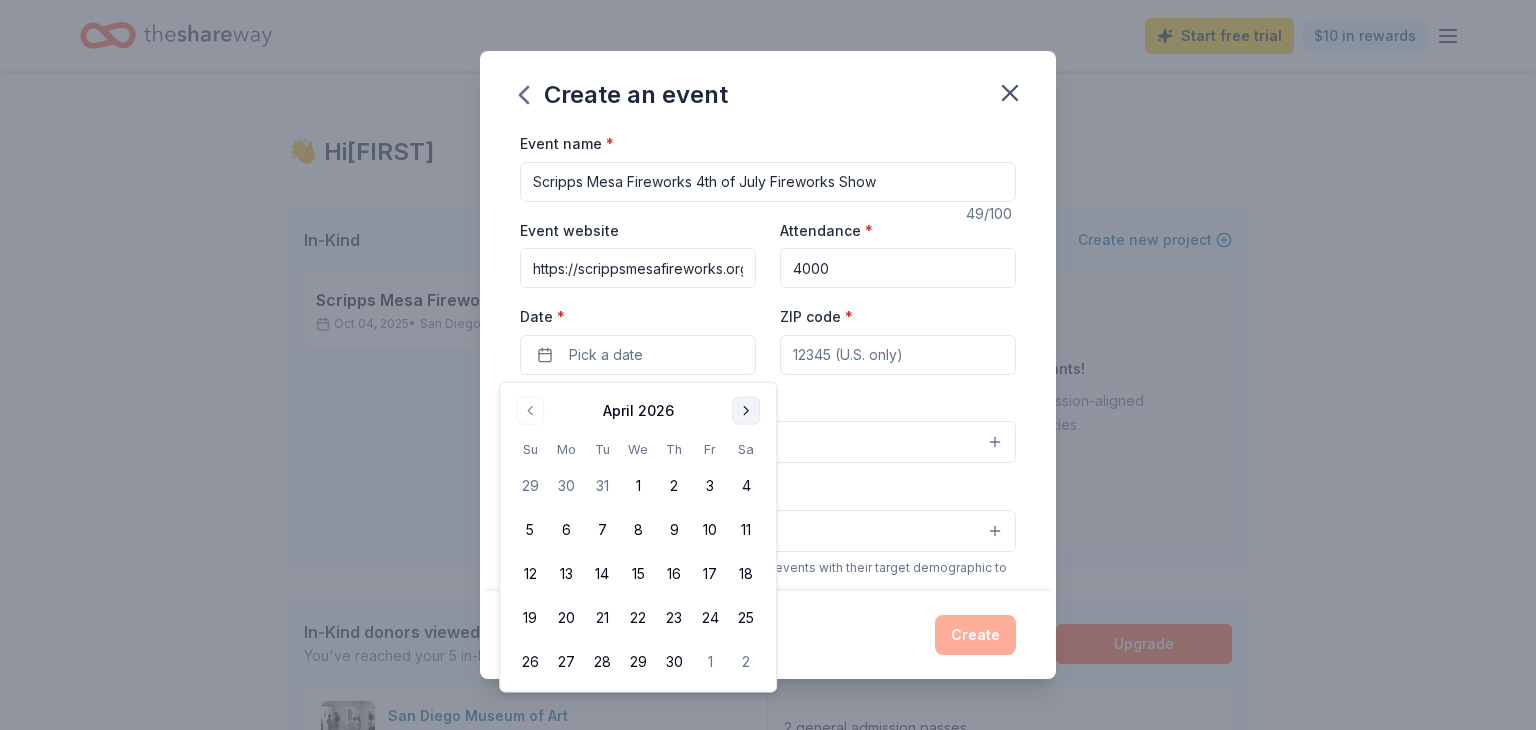 click at bounding box center [746, 411] 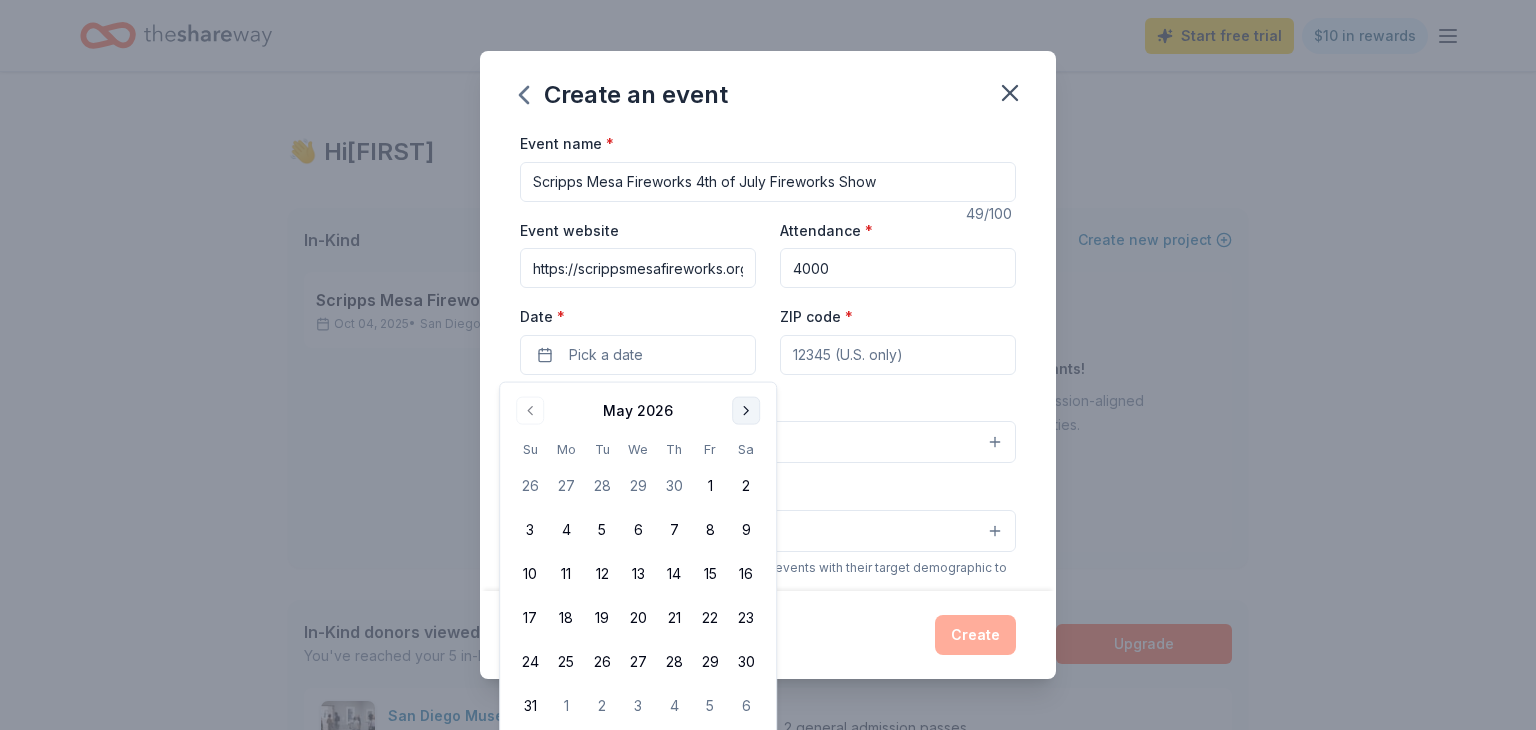 click at bounding box center [746, 411] 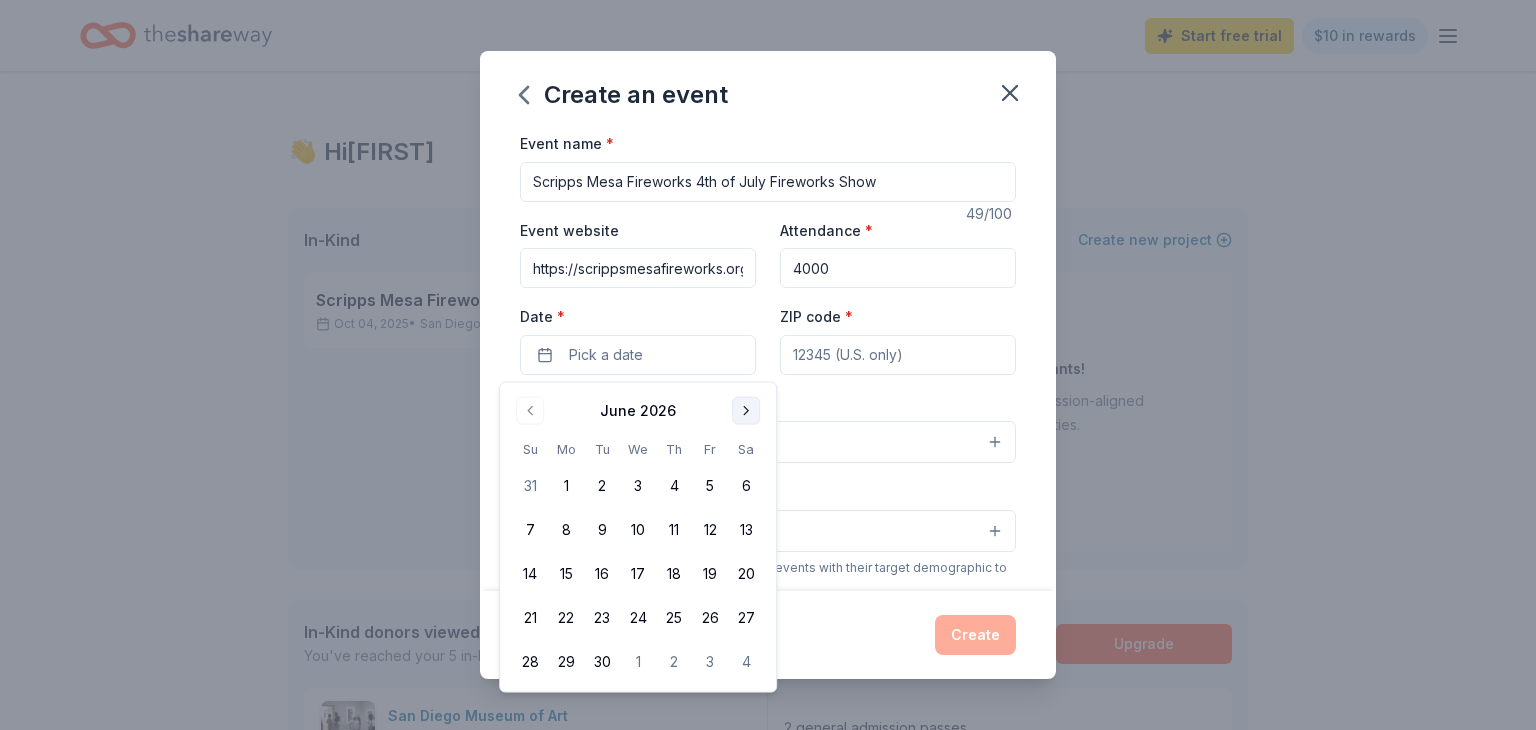 click at bounding box center [746, 411] 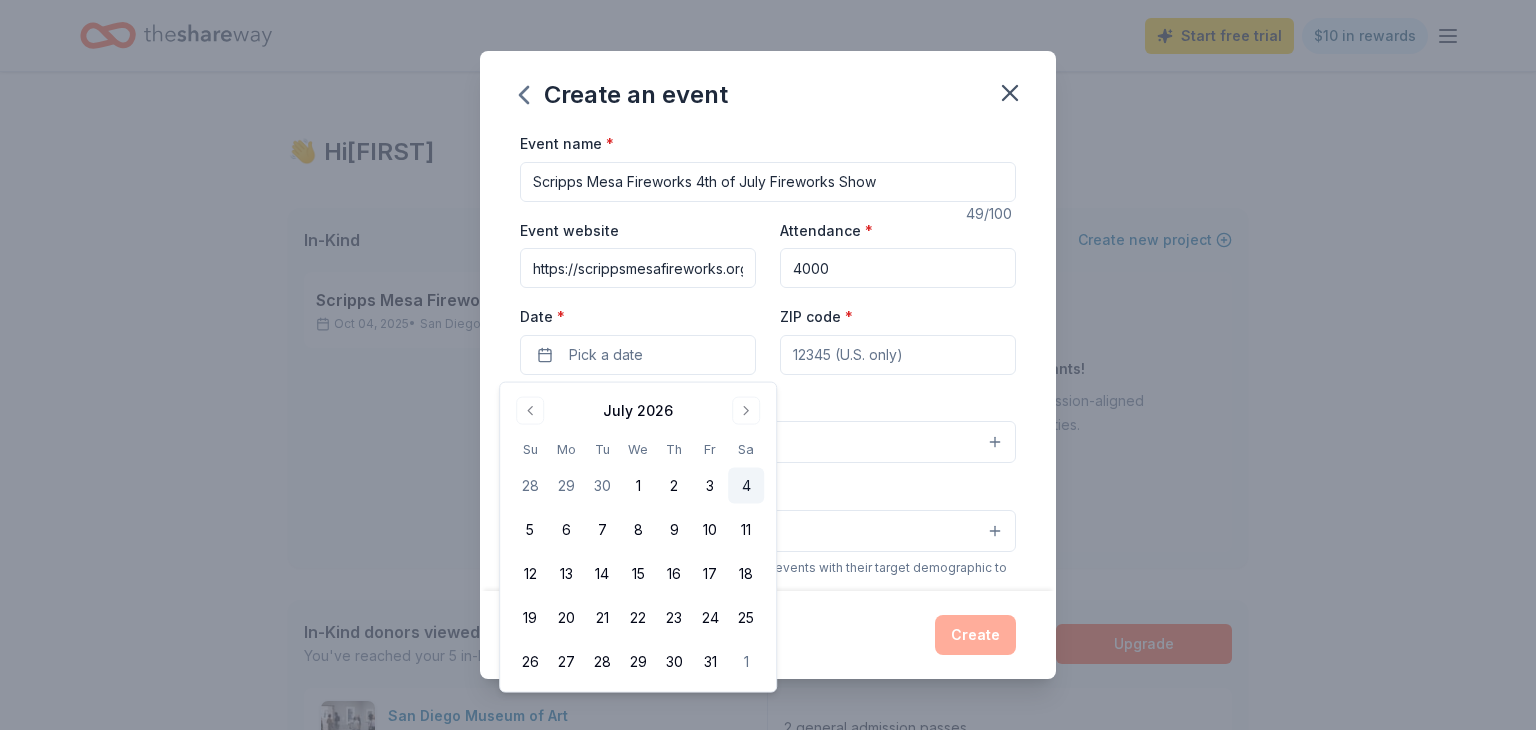 click on "4" at bounding box center [746, 486] 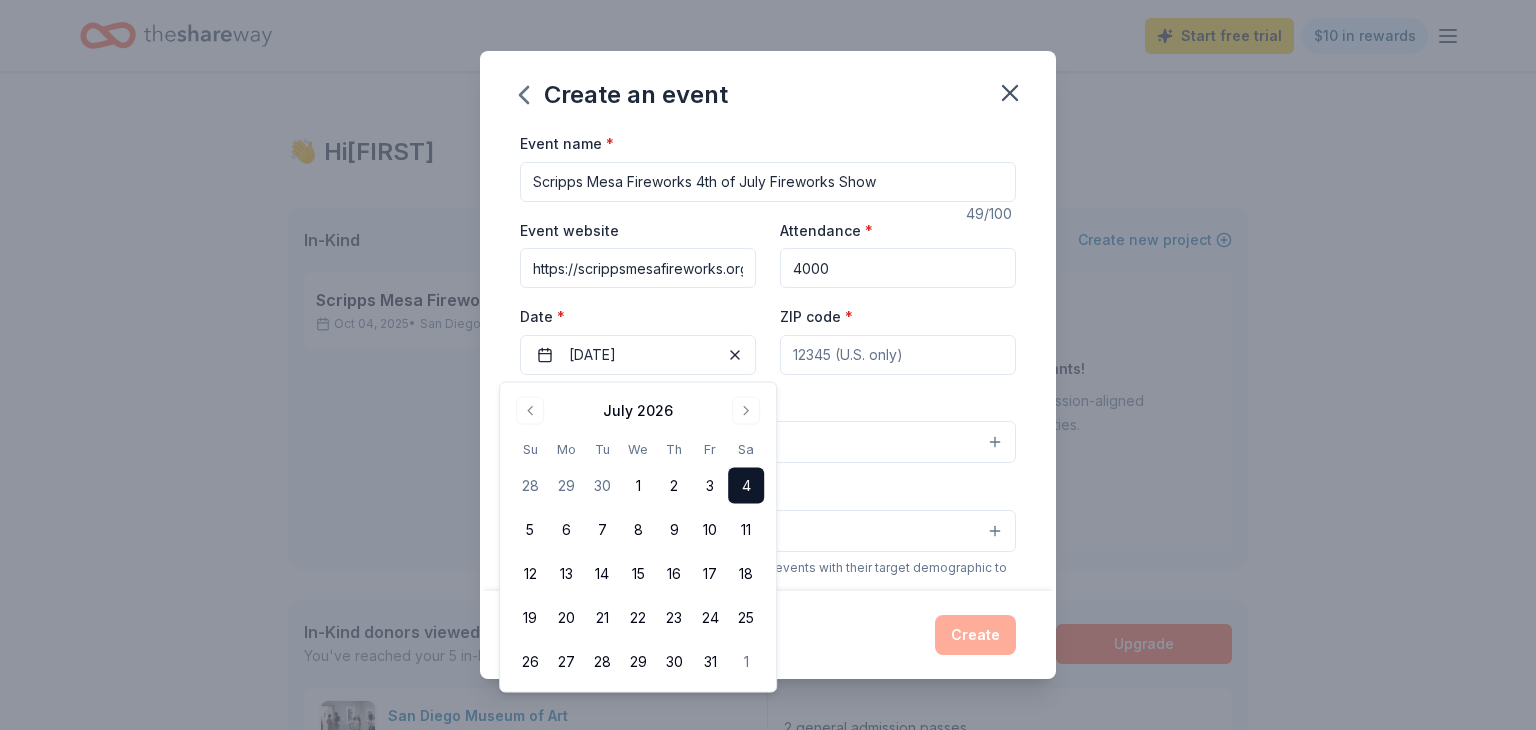 click on "ZIP code *" at bounding box center (898, 355) 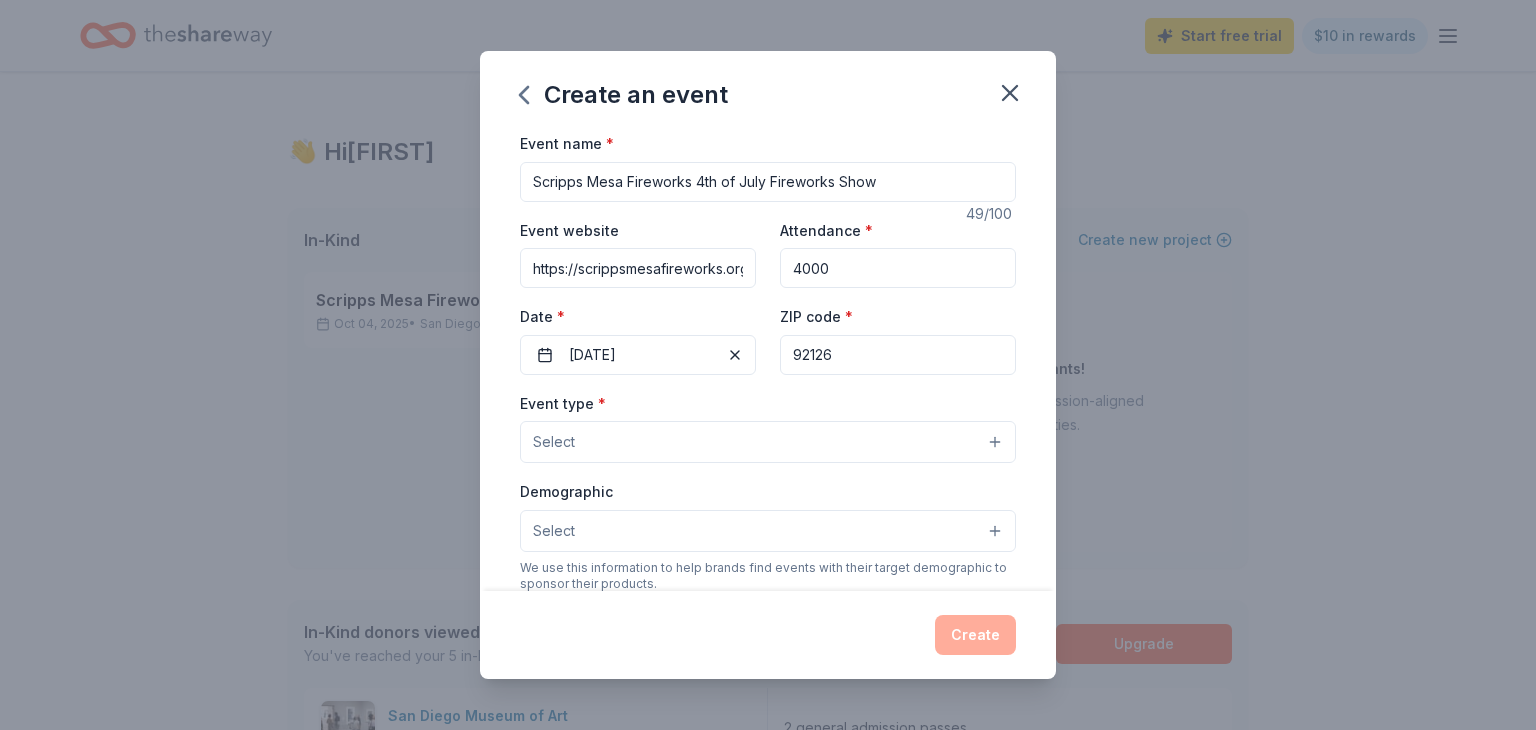 type on "92126" 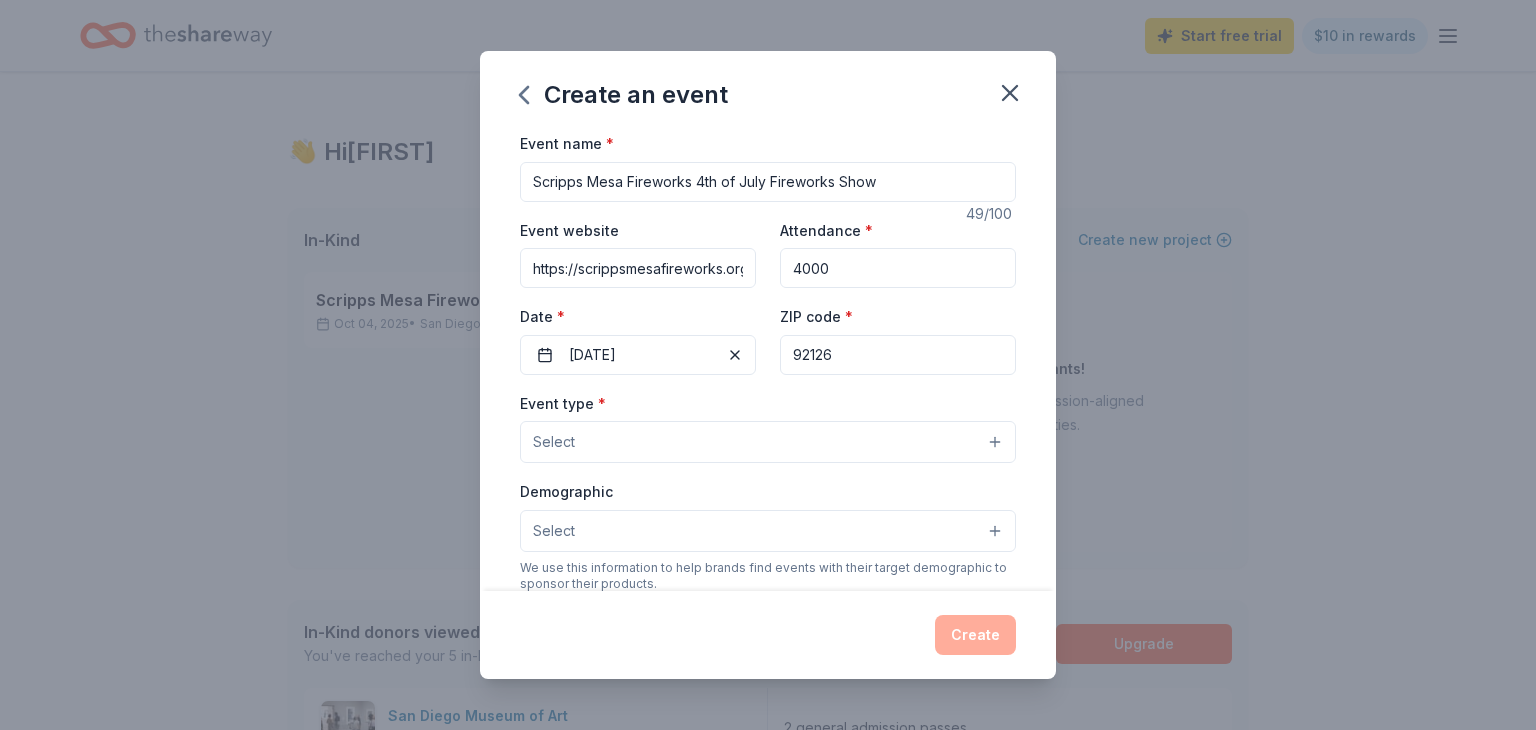 click on "Select" at bounding box center [768, 442] 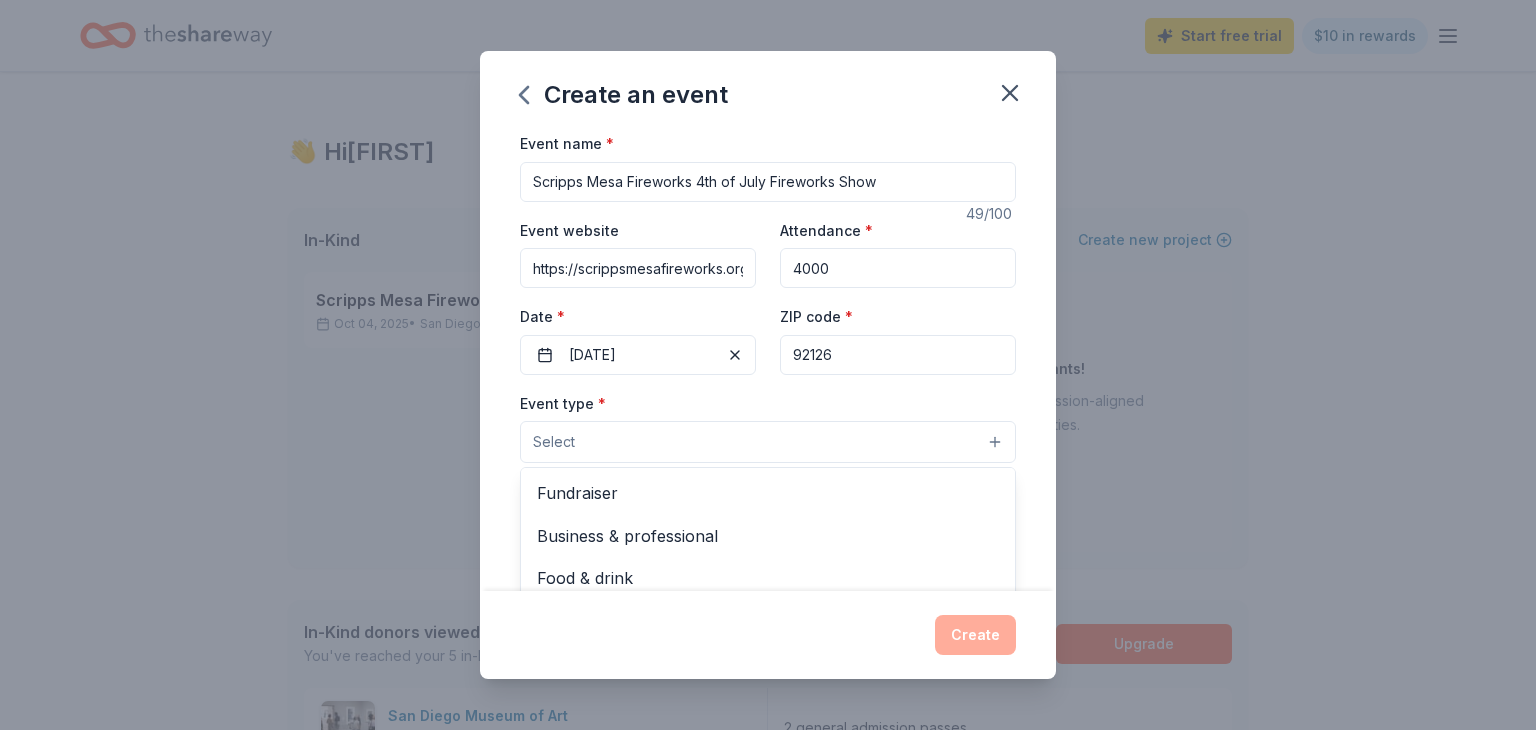 scroll, scrollTop: 66, scrollLeft: 0, axis: vertical 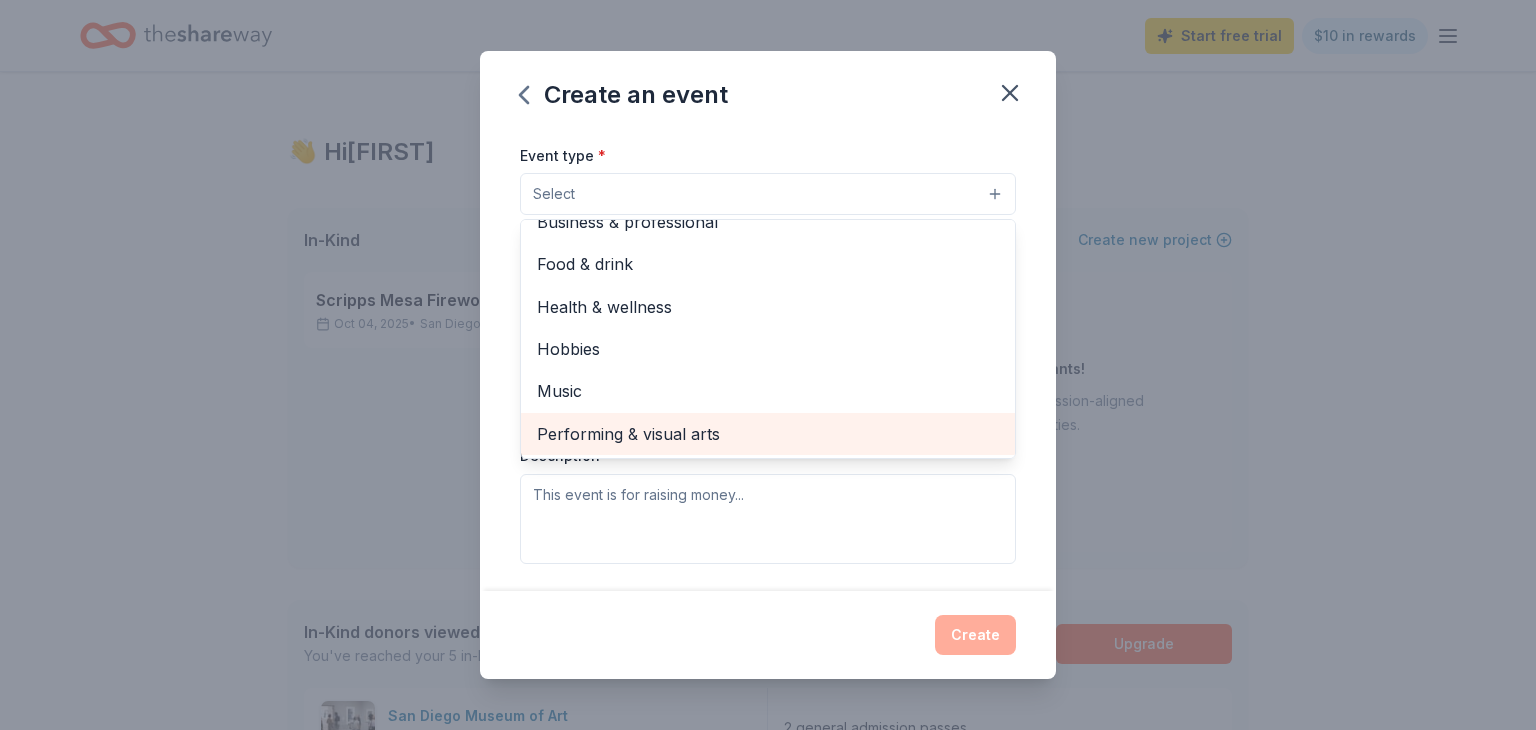 click on "Performing & visual arts" at bounding box center (768, 434) 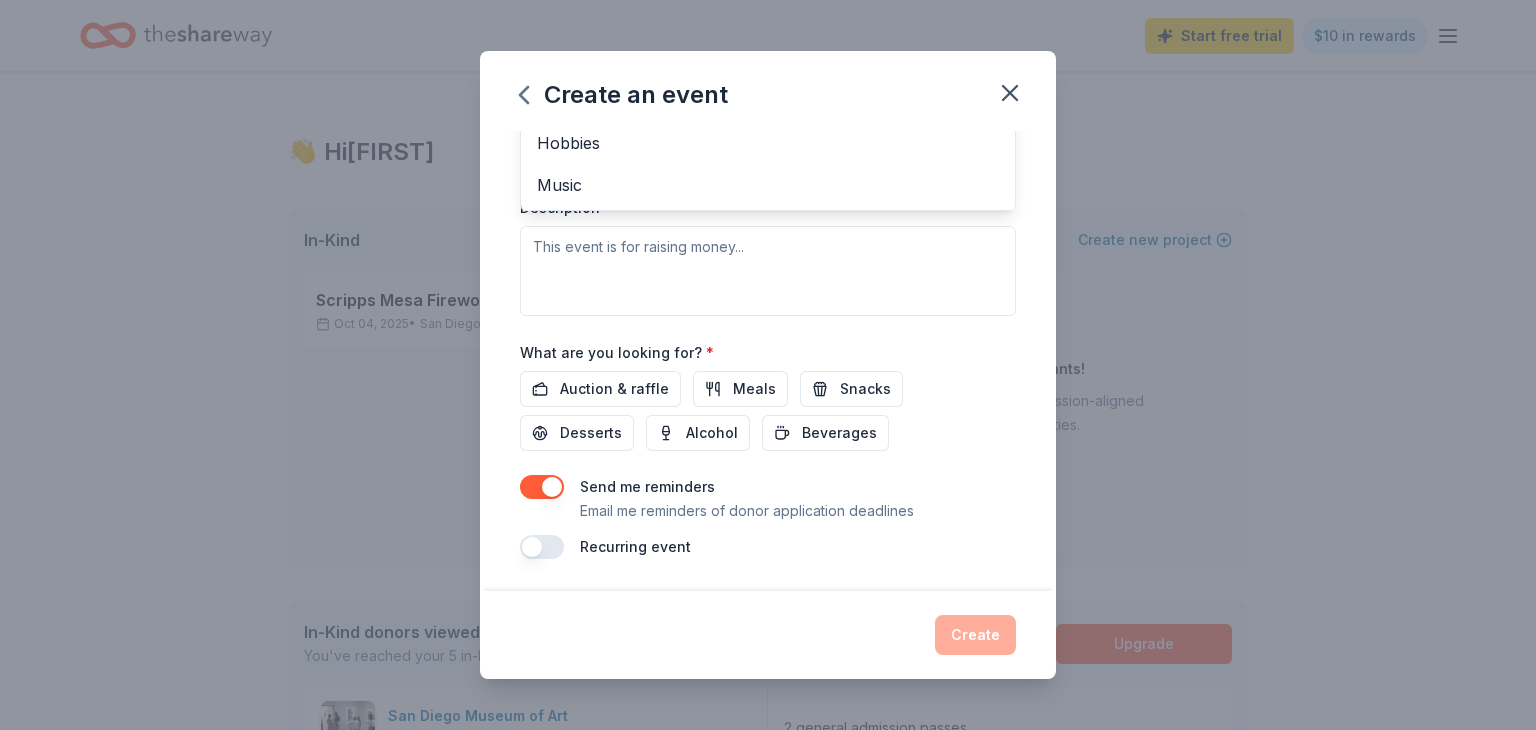 scroll, scrollTop: 86, scrollLeft: 0, axis: vertical 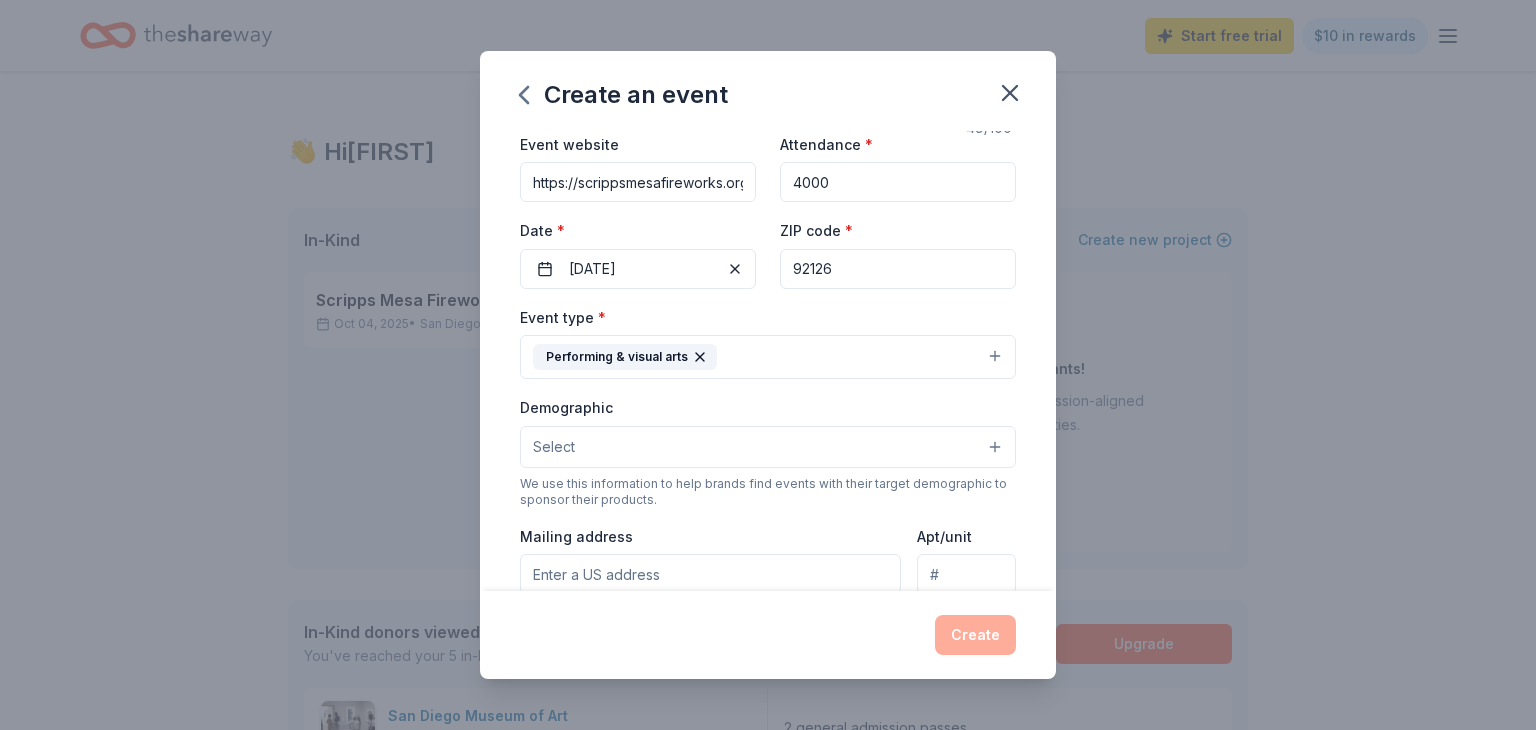 click 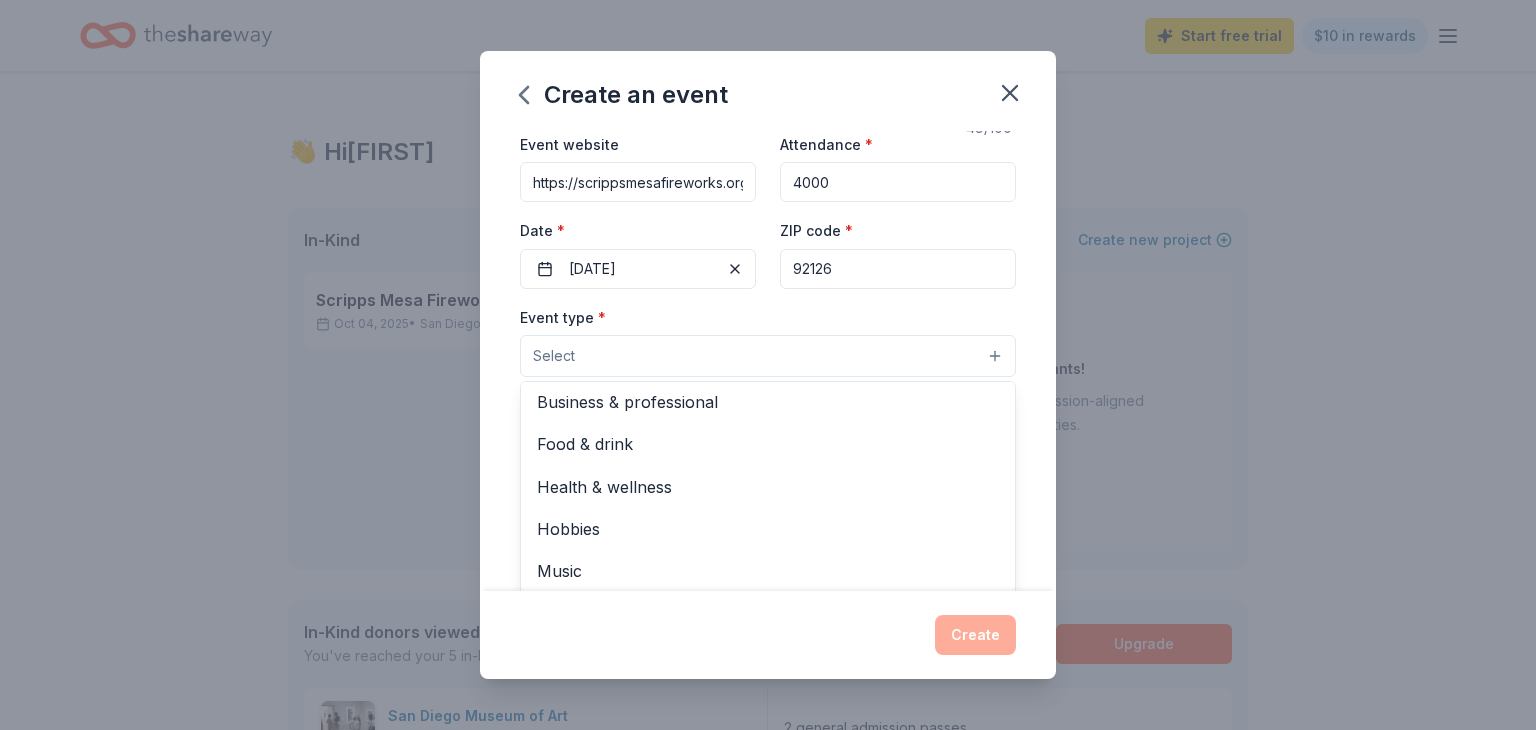 scroll, scrollTop: 66, scrollLeft: 0, axis: vertical 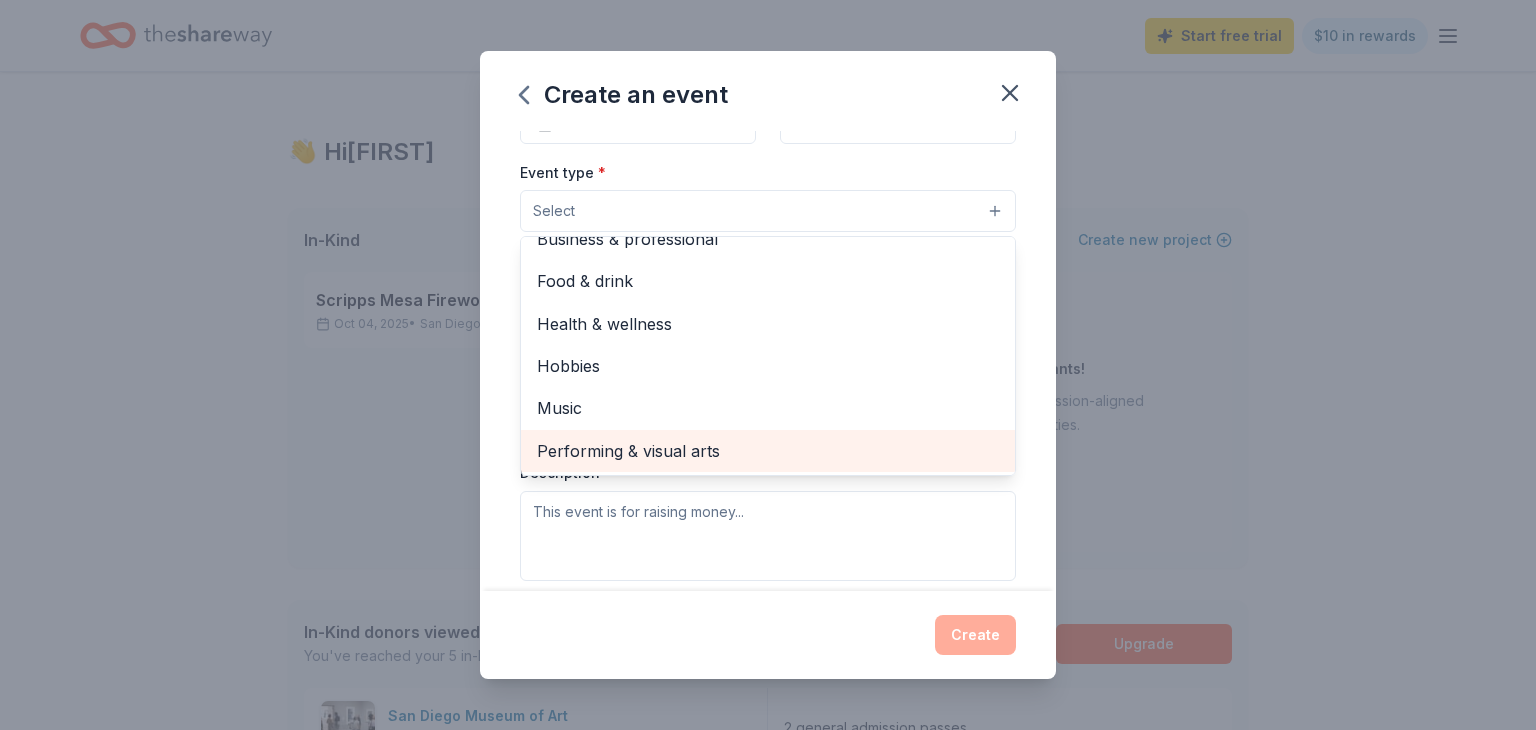 click on "Performing & visual arts" at bounding box center (768, 451) 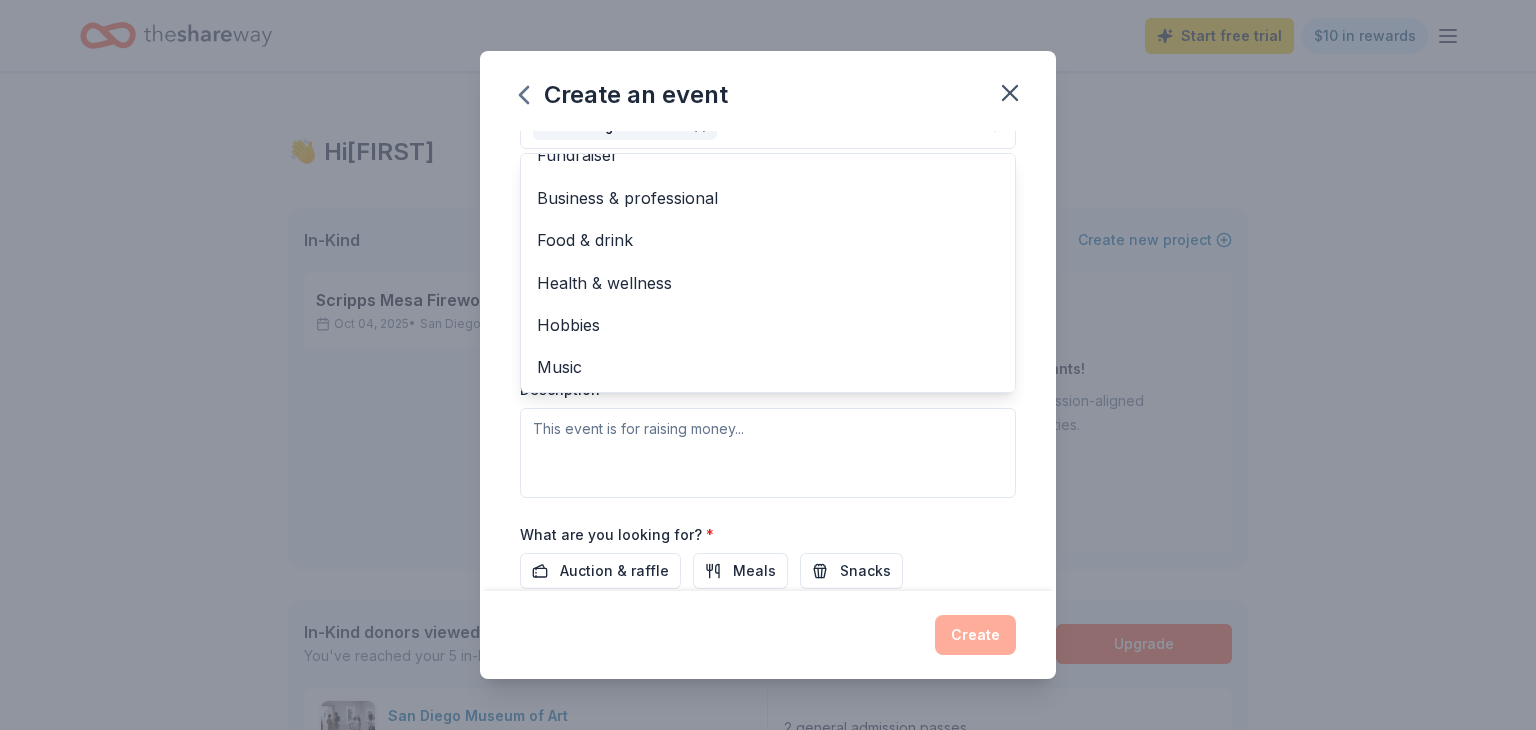 scroll, scrollTop: 294, scrollLeft: 0, axis: vertical 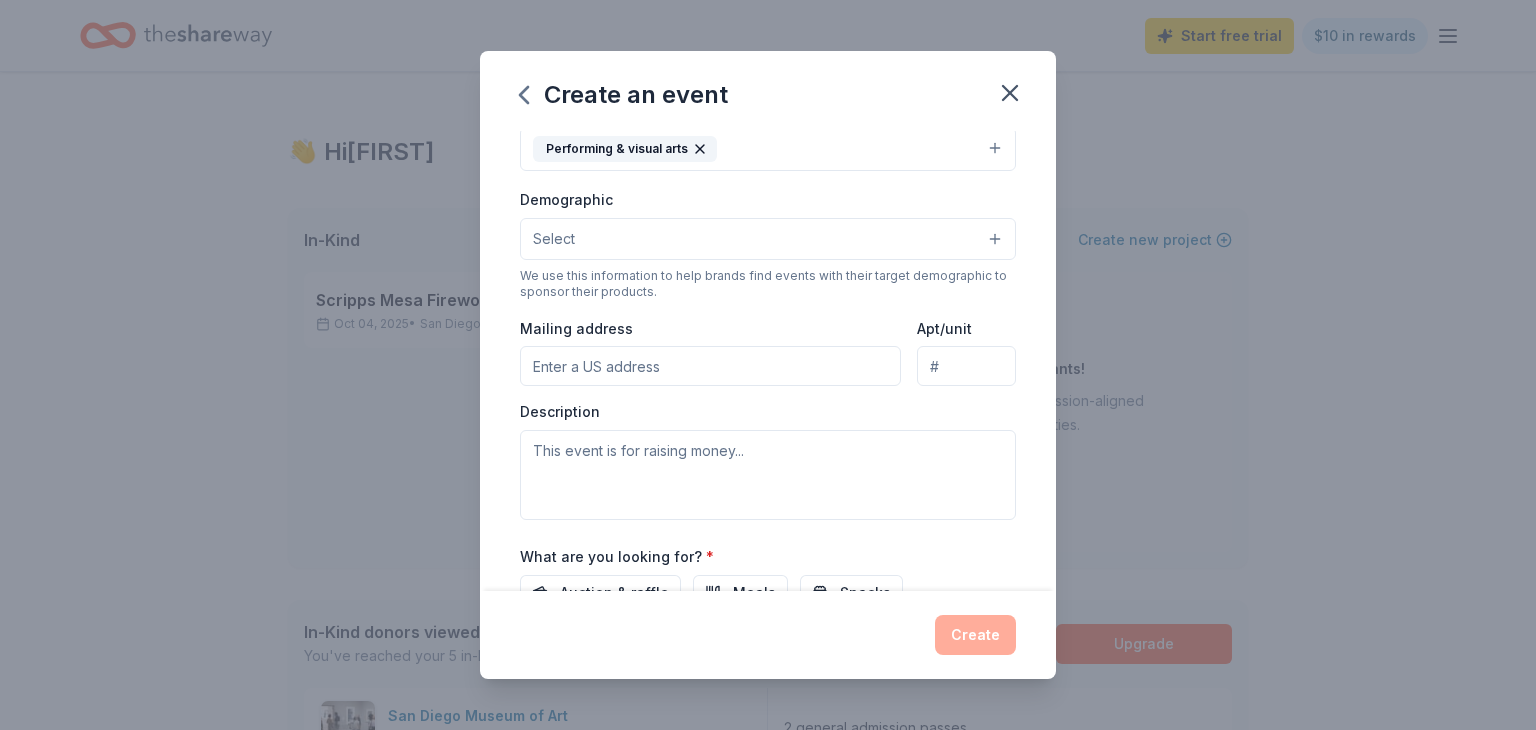 click on "Select" at bounding box center [768, 239] 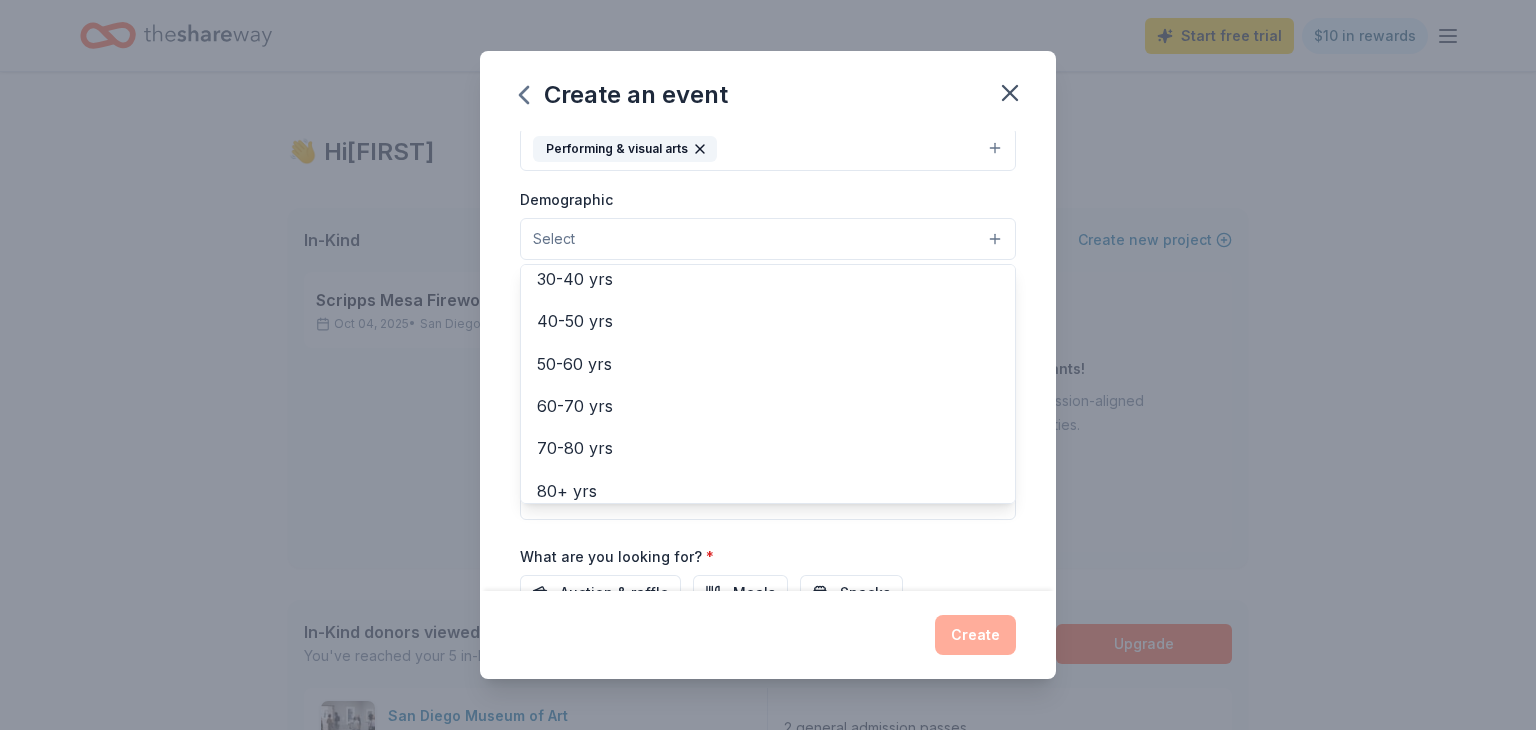 scroll, scrollTop: 320, scrollLeft: 0, axis: vertical 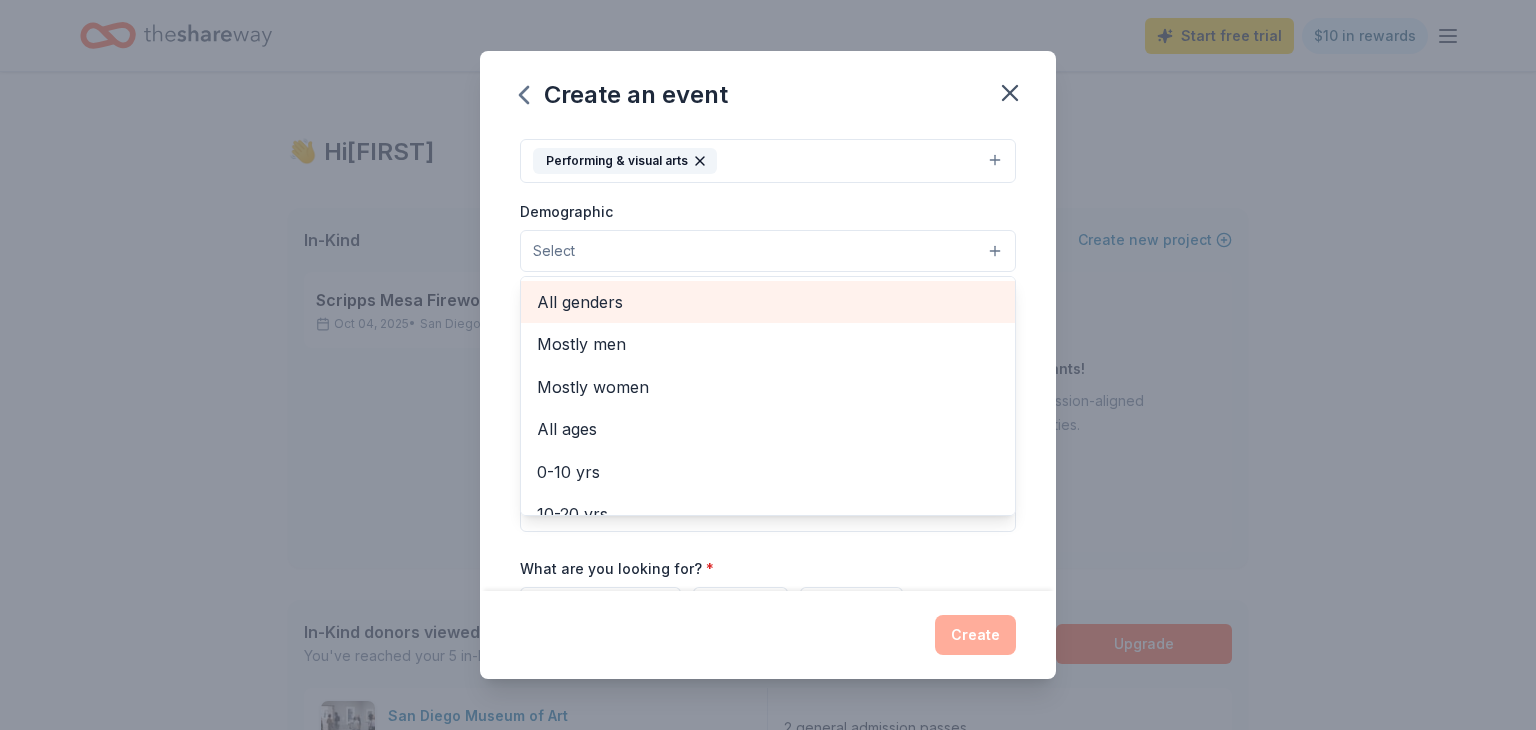 click on "All genders" at bounding box center [768, 302] 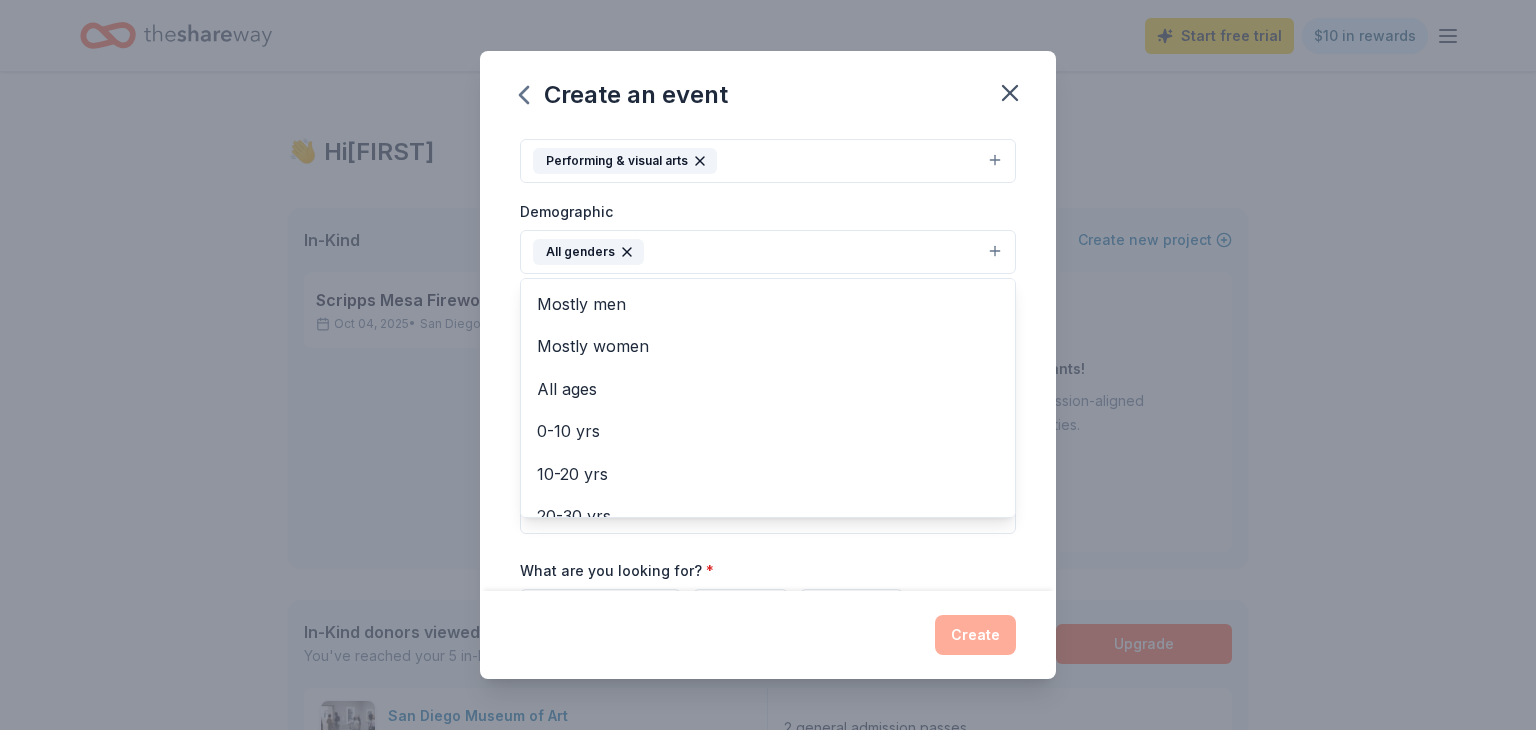 click on "Create an event Event name * Scripps Mesa Fireworks 4th of July Fireworks Show 49 /100 Event website https://scrippsmesafireworks.org Attendance * 4000 Date * 07/04/2026 ZIP code * 92126 Event type * Performing & visual arts Demographic All genders Mostly men Mostly women All ages 0-10 yrs 10-20 yrs 20-30 yrs 30-40 yrs 40-50 yrs 50-60 yrs 60-70 yrs 70-80 yrs 80+ yrs We use this information to help brands find events with their target demographic to sponsor their products. Mailing address Apt/unit Description What are you looking for? * Auction & raffle Meals Snacks Desserts Alcohol Beverages Send me reminders Email me reminders of donor application deadlines Recurring event Create" at bounding box center (768, 365) 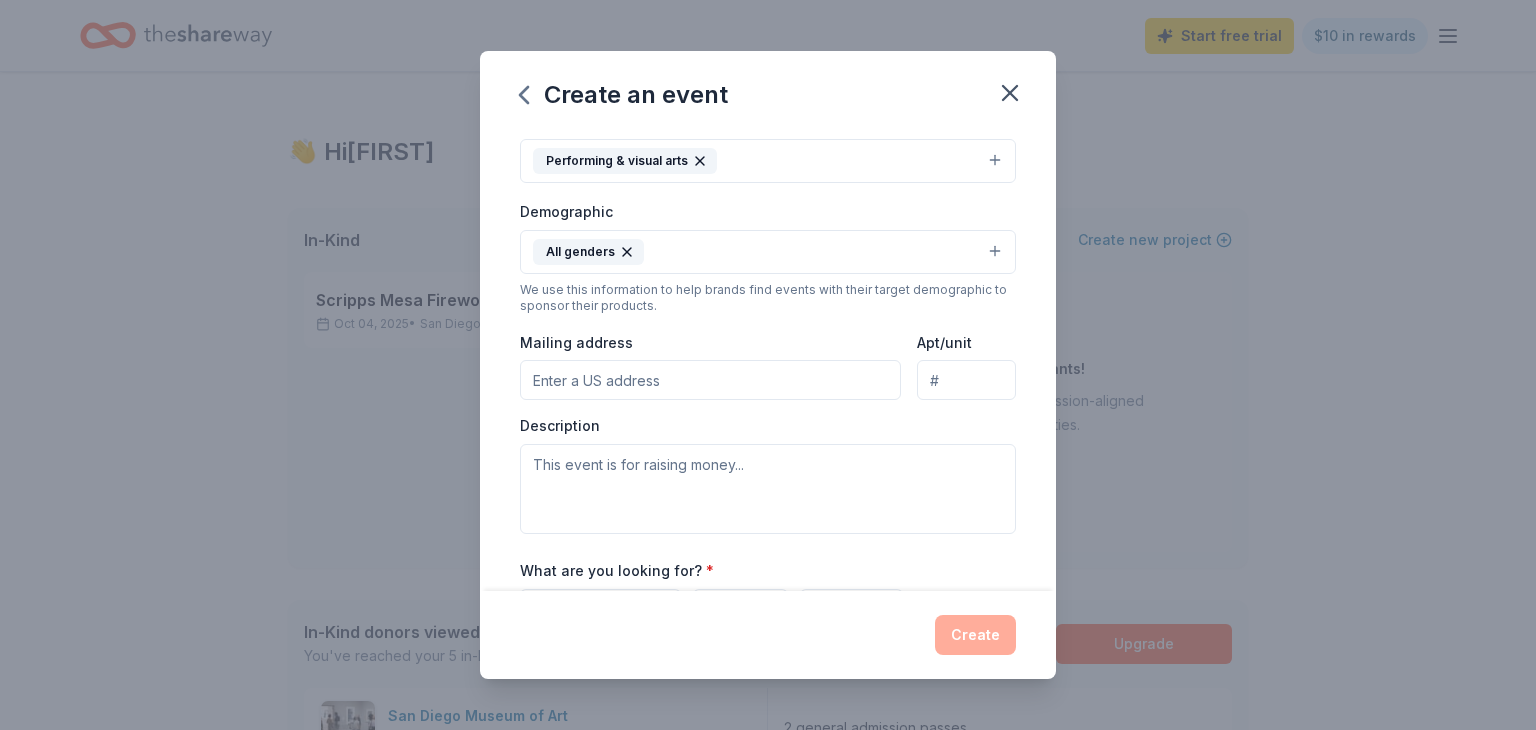 click on "All genders" at bounding box center [768, 252] 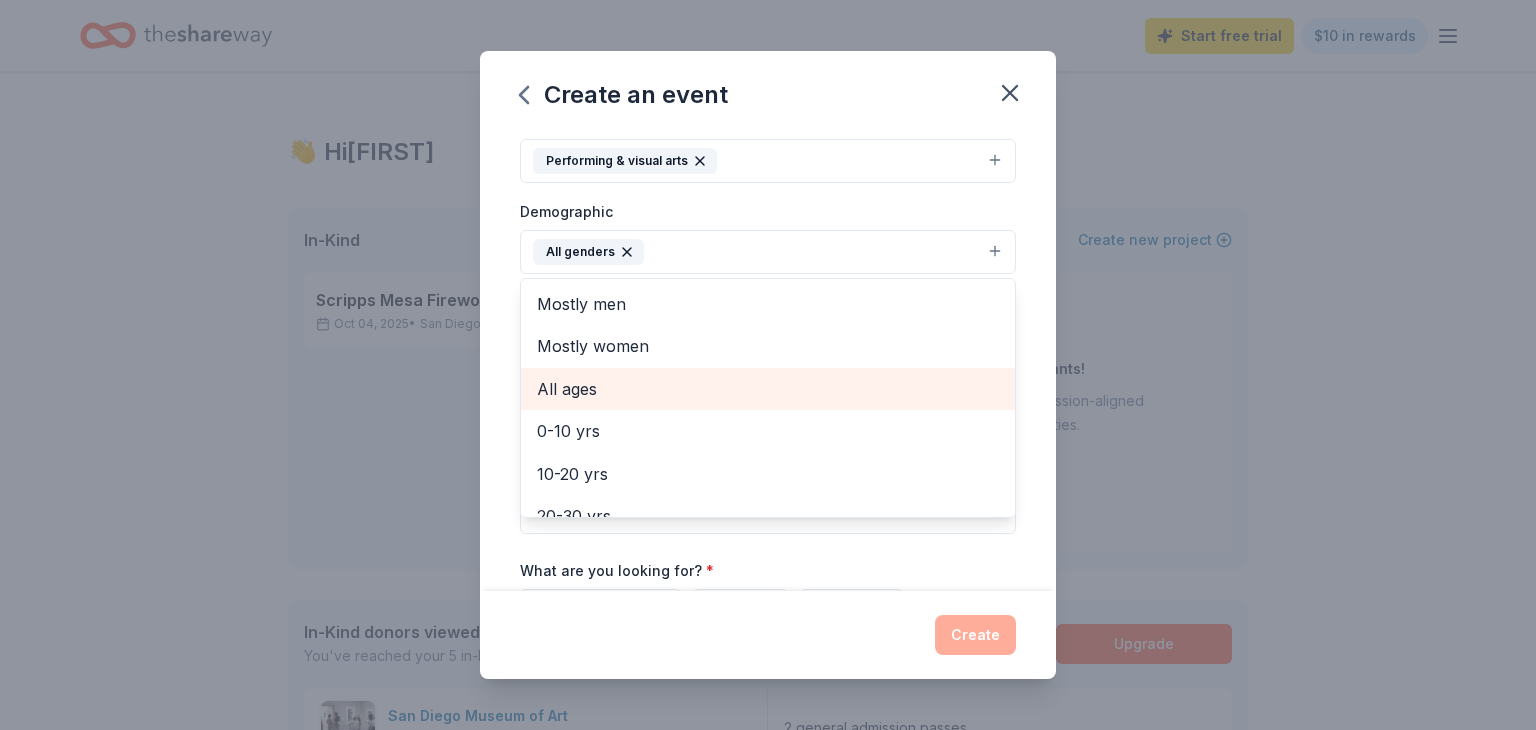 click on "All ages" at bounding box center [768, 389] 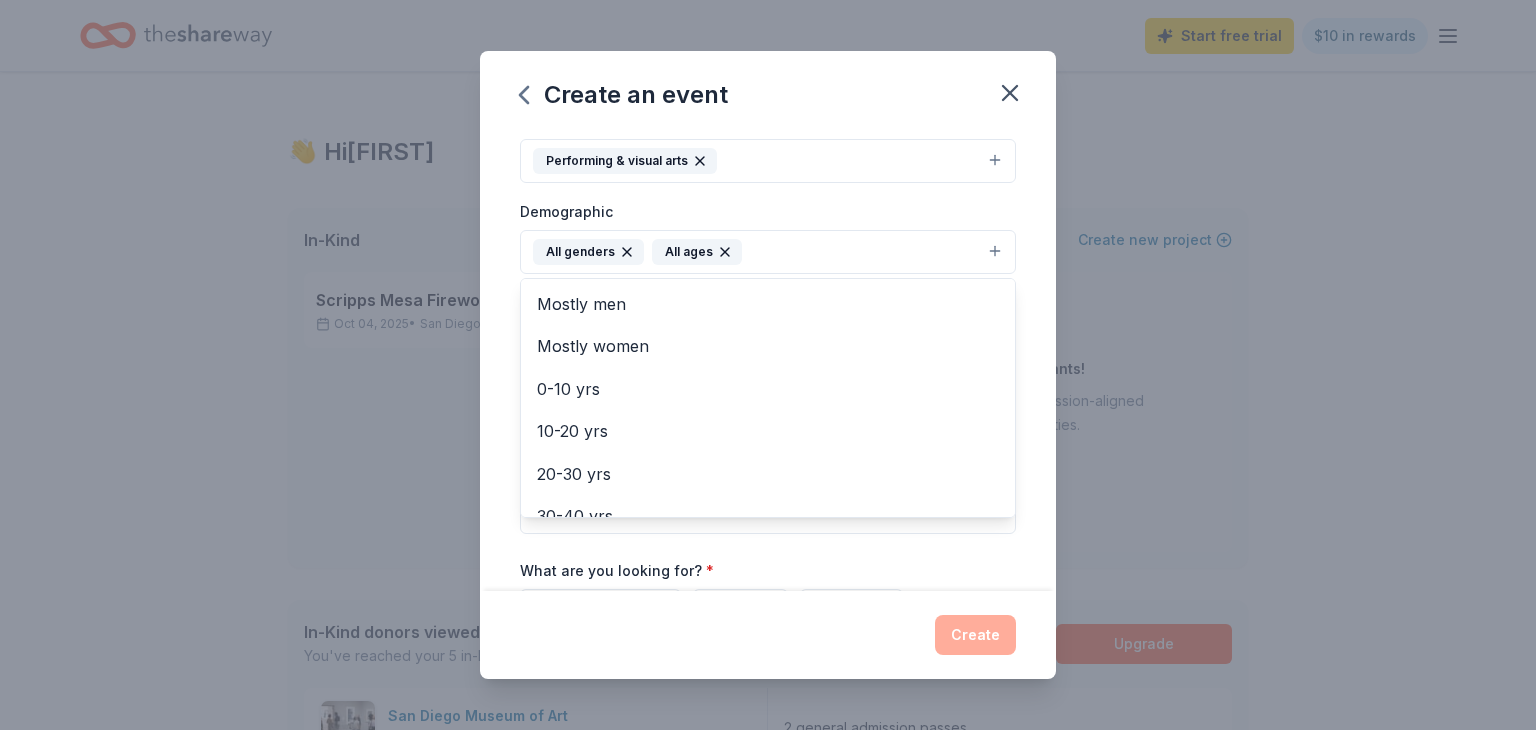 click on "Create an event Event name * Scripps Mesa Fireworks 4th of July Fireworks Show 49 /100 Event website https://scrippsmesafireworks.org Attendance * 4000 Date * 07/04/2026 ZIP code * [ZIP] Event type * Performing & visual arts Demographic All genders All ages Mostly men Mostly women 0-10 yrs 10-20 yrs 20-30 yrs 30-40 yrs 40-50 yrs 50-60 yrs 60-70 yrs 70-80 yrs 80+ yrs We use this information to help brands find events with their target demographic to sponsor their products. Mailing address Apt/unit Description What are you looking for? * Auction & raffle Meals Snacks Desserts Alcohol Beverages Send me reminders Email me reminders of donor application deadlines Recurring event Create" at bounding box center (768, 365) 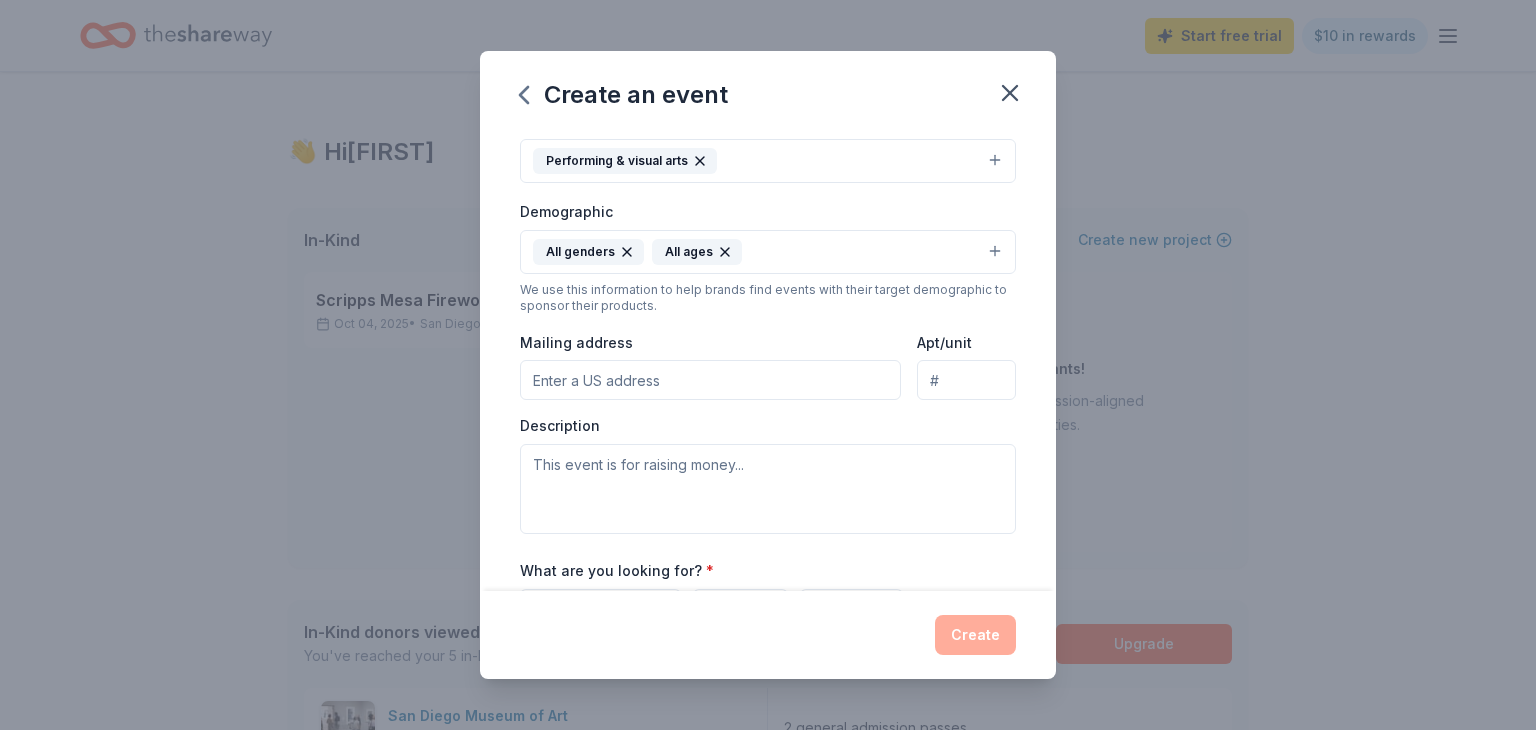 click on "Mailing address" at bounding box center [710, 380] 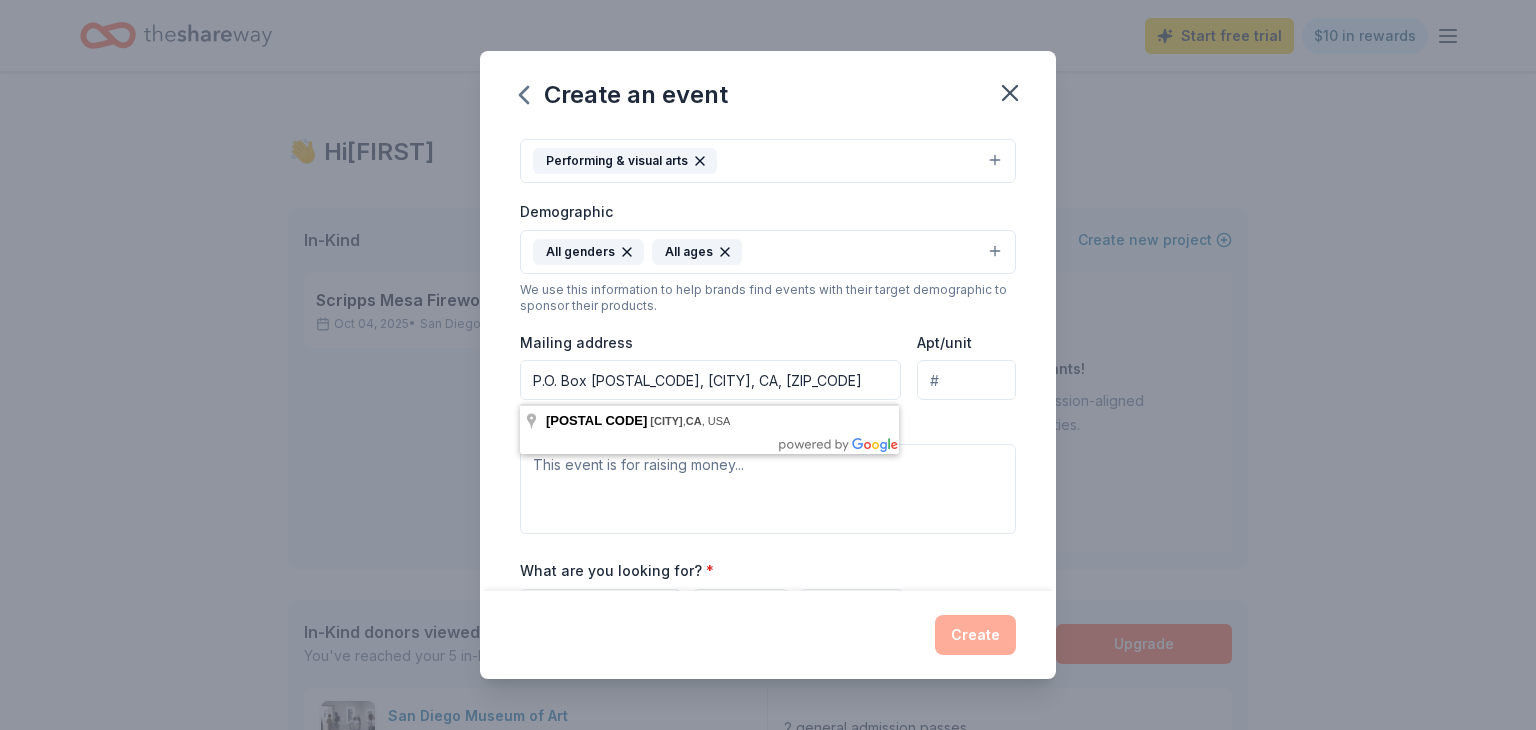 type on "P.O. Box [POSTAL_CODE], [CITY], CA, [ZIP_CODE]" 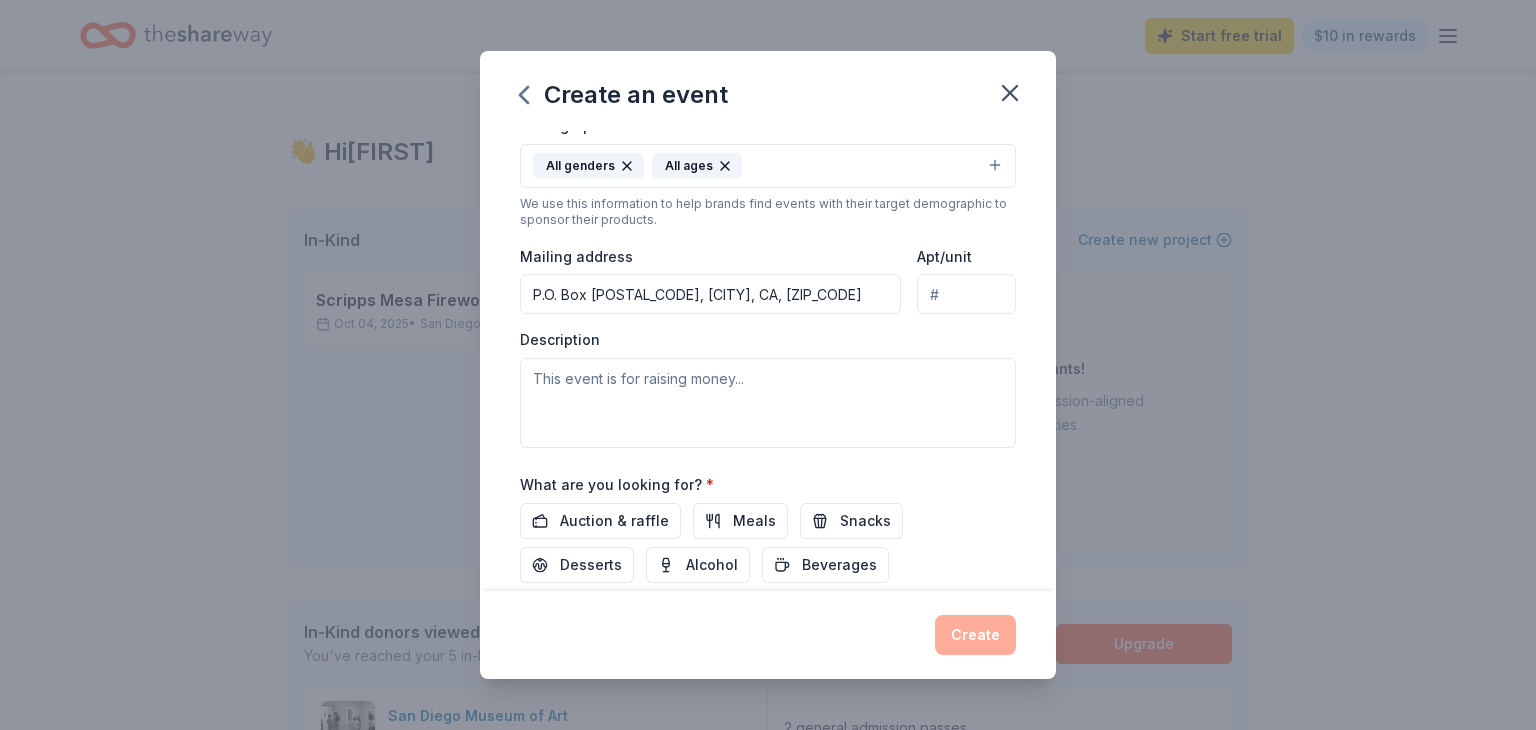 scroll, scrollTop: 504, scrollLeft: 0, axis: vertical 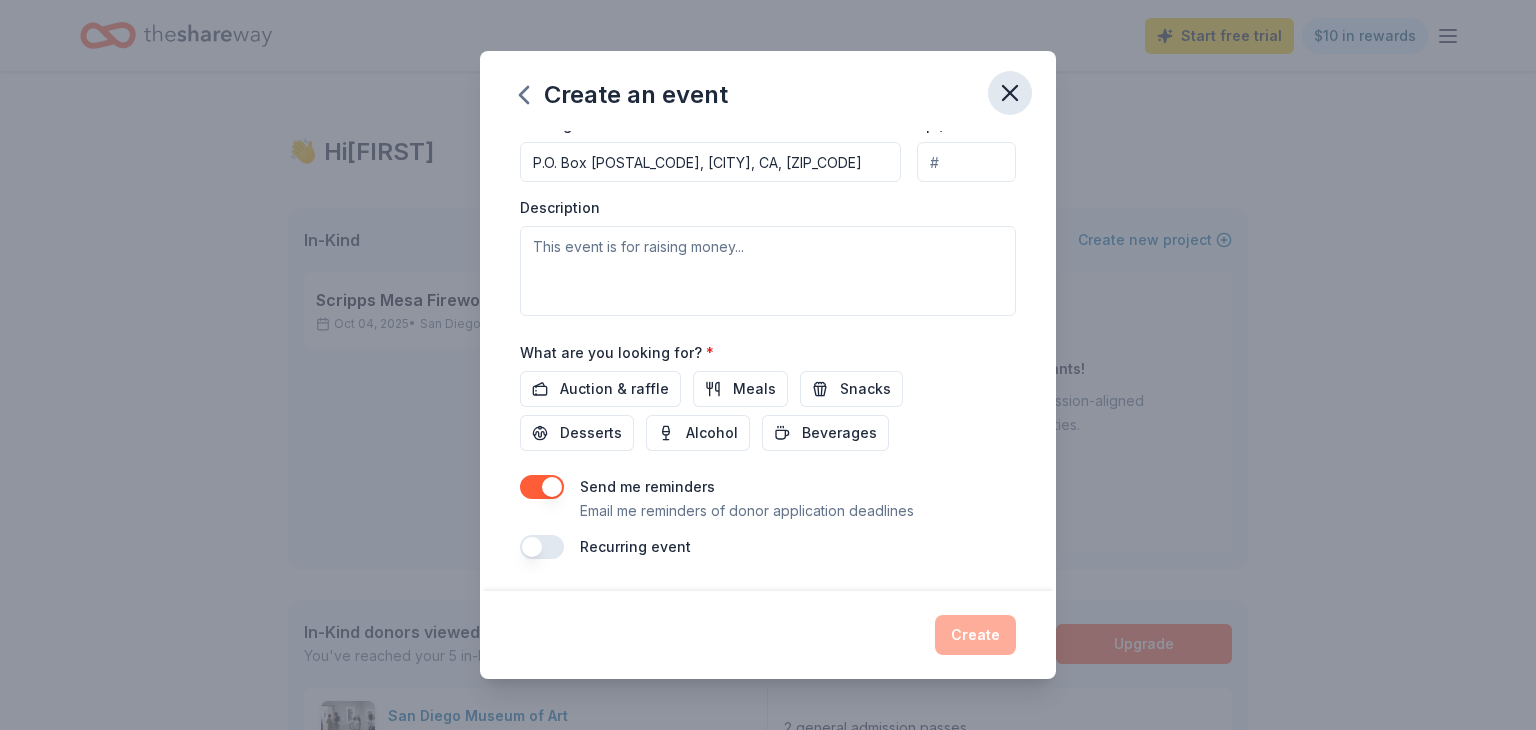 click 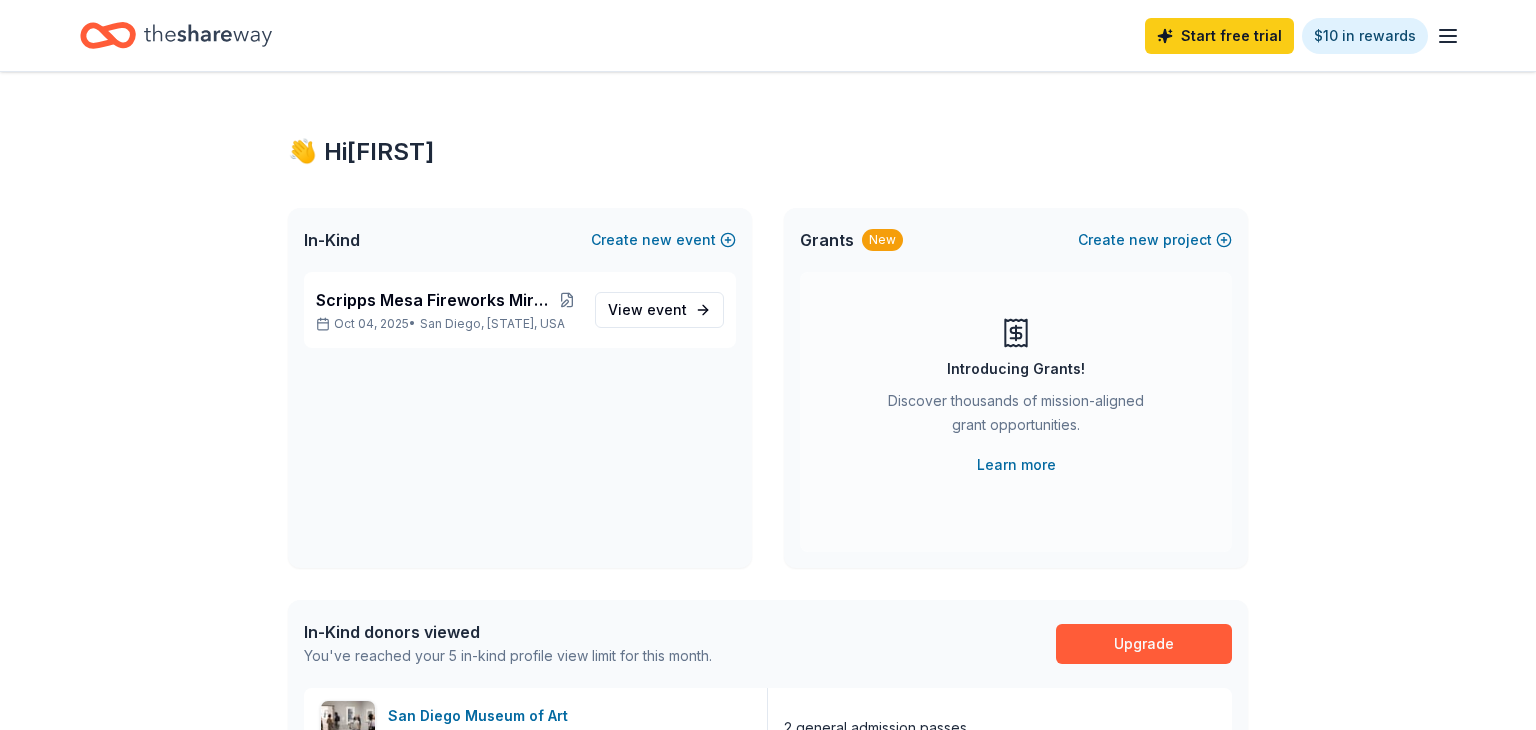 scroll, scrollTop: 0, scrollLeft: 0, axis: both 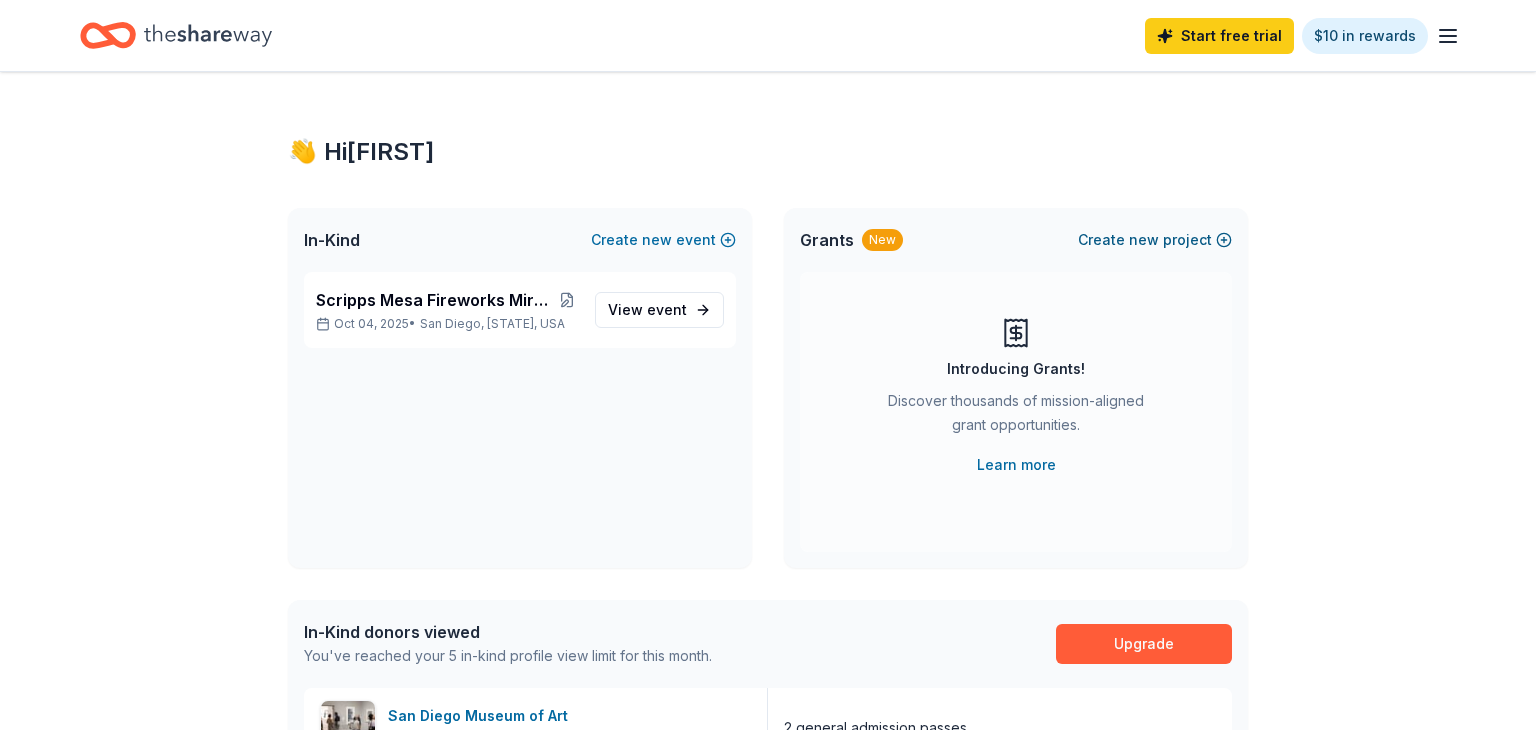click on "Create  new  project" at bounding box center [1155, 240] 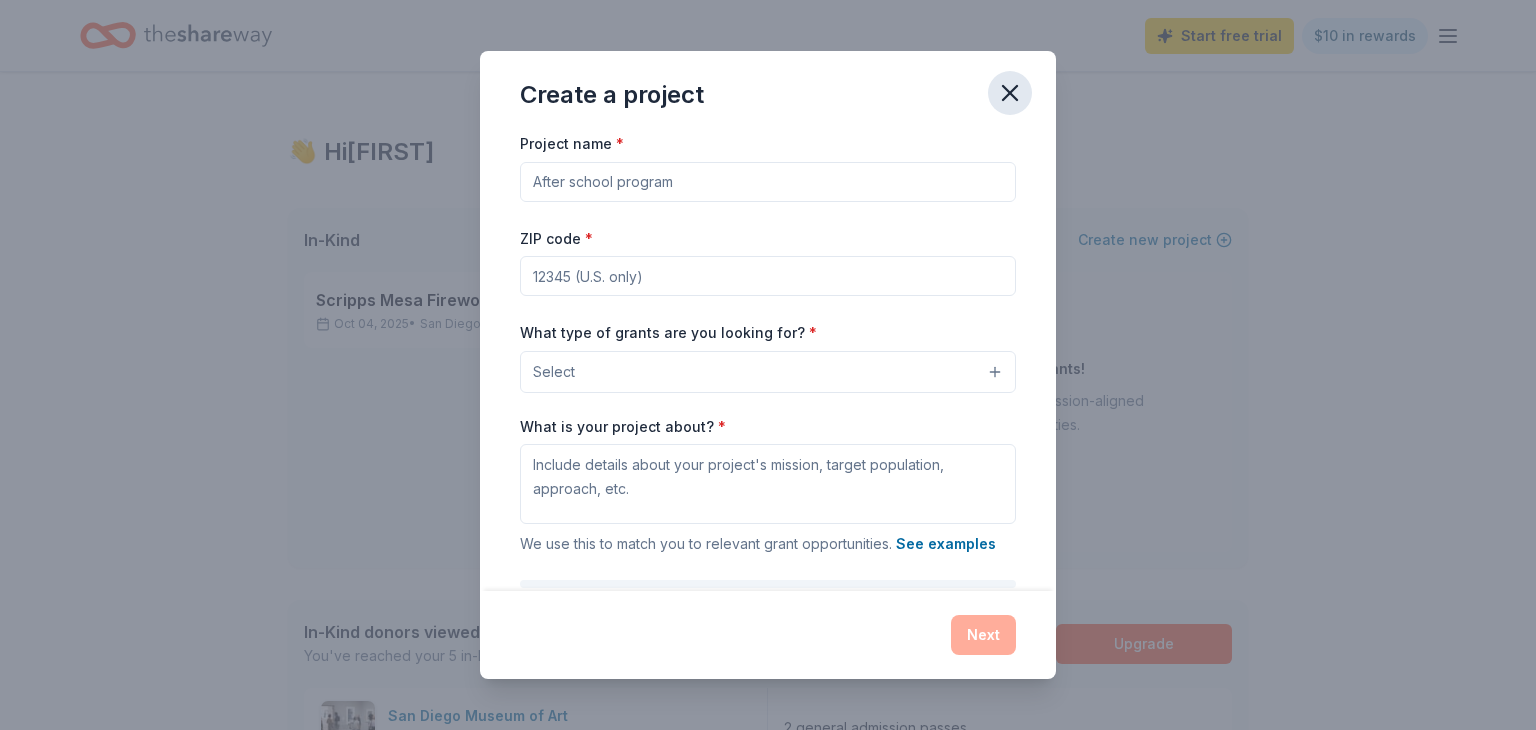 click 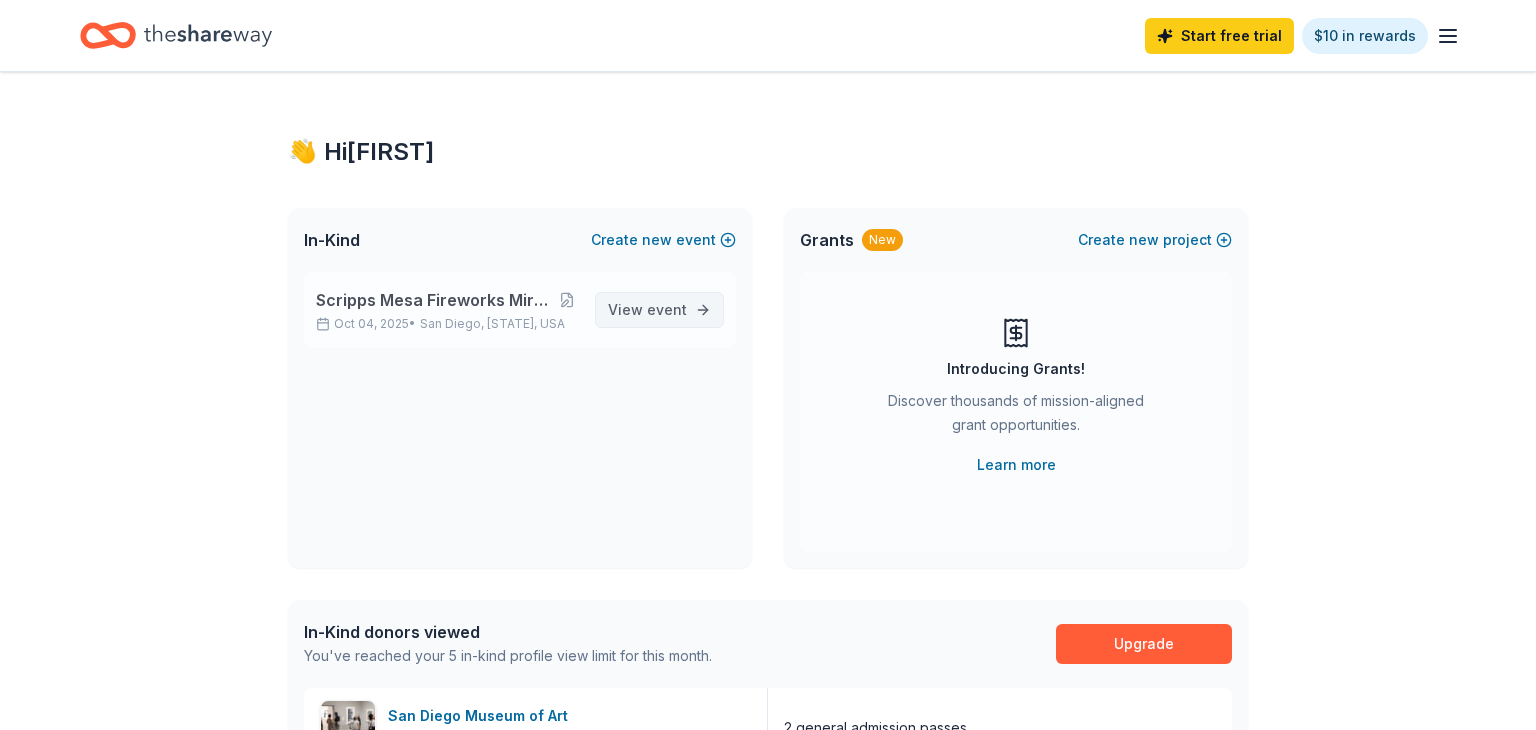 click on "event" at bounding box center [667, 309] 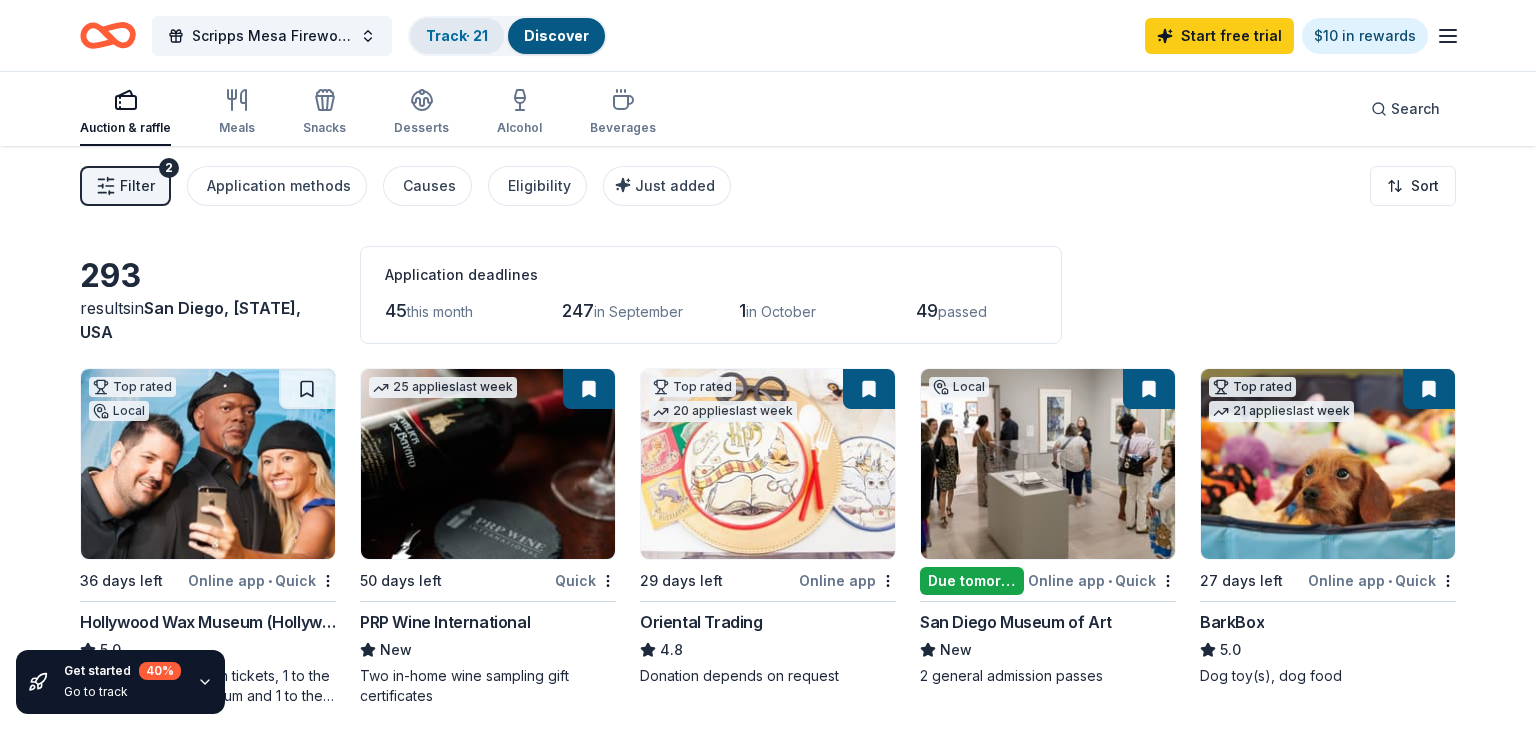 click on "Track  · 21" at bounding box center (457, 36) 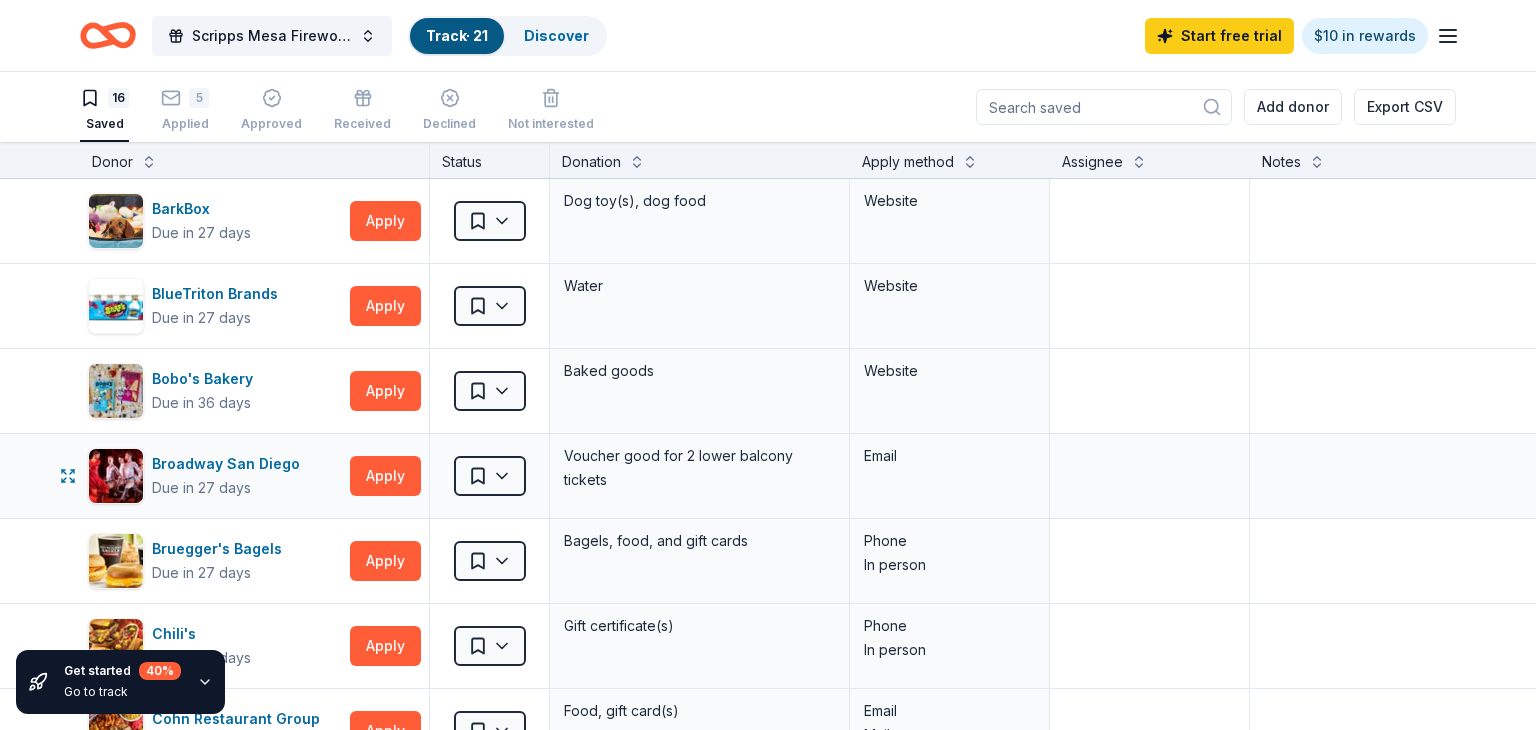 scroll, scrollTop: 0, scrollLeft: 0, axis: both 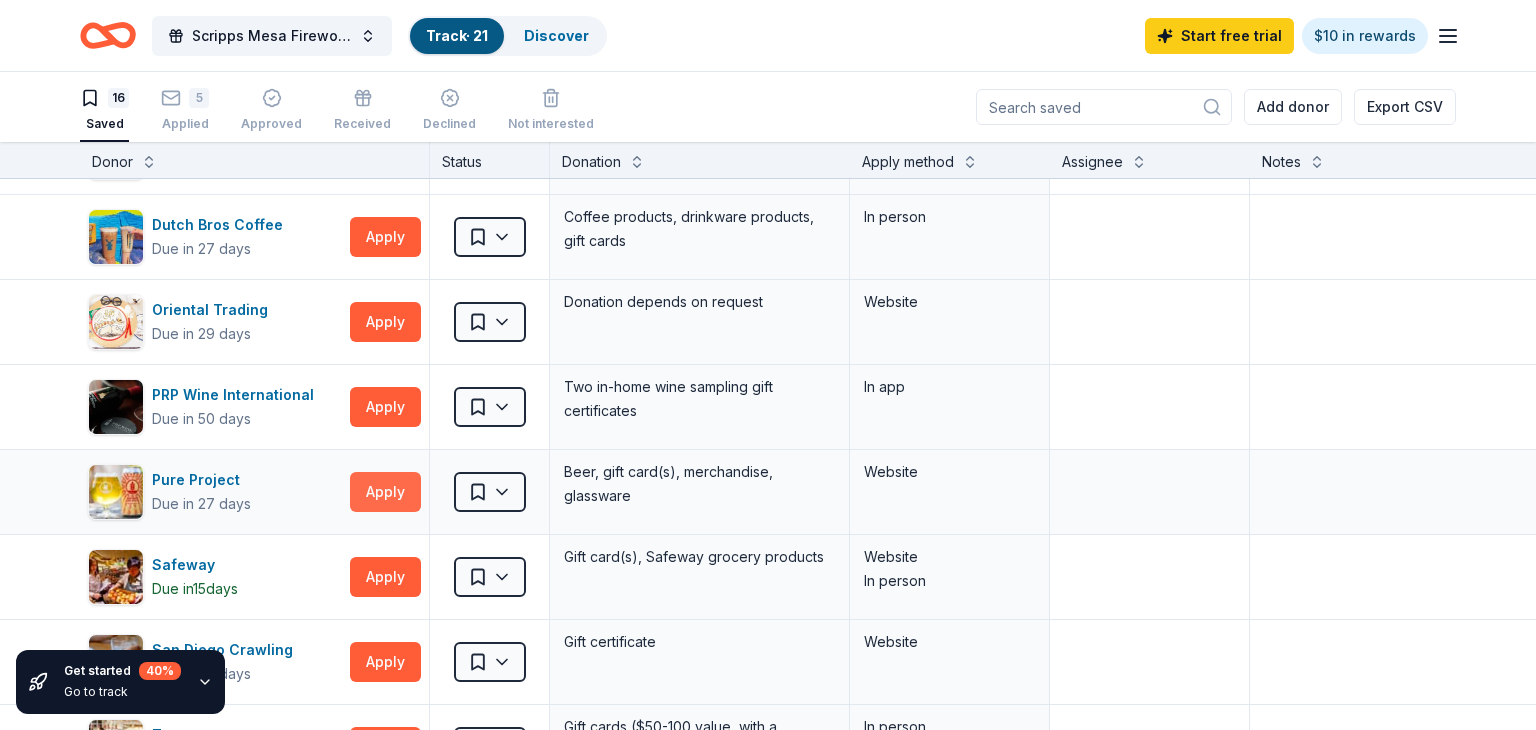 click on "Apply" at bounding box center (385, 492) 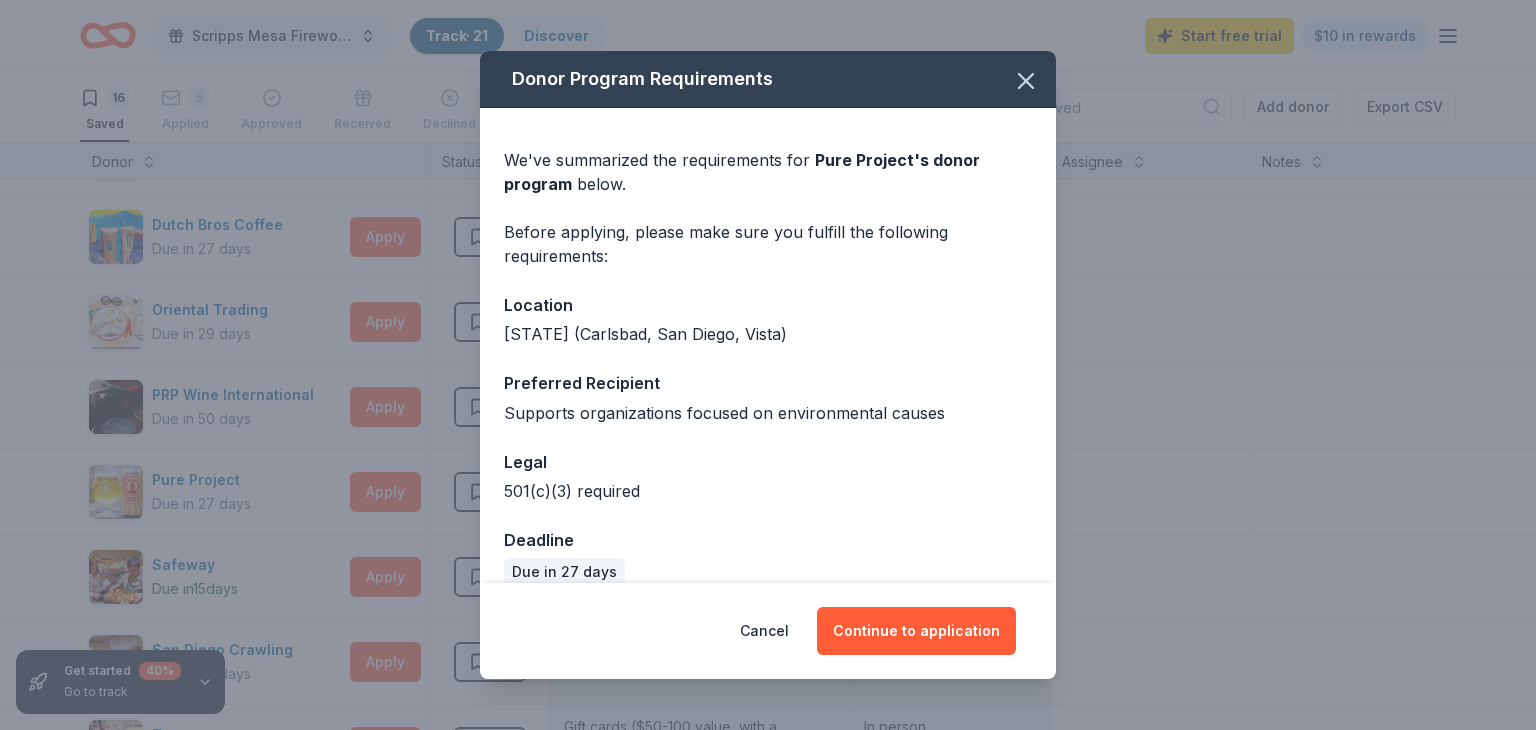 scroll, scrollTop: 26, scrollLeft: 0, axis: vertical 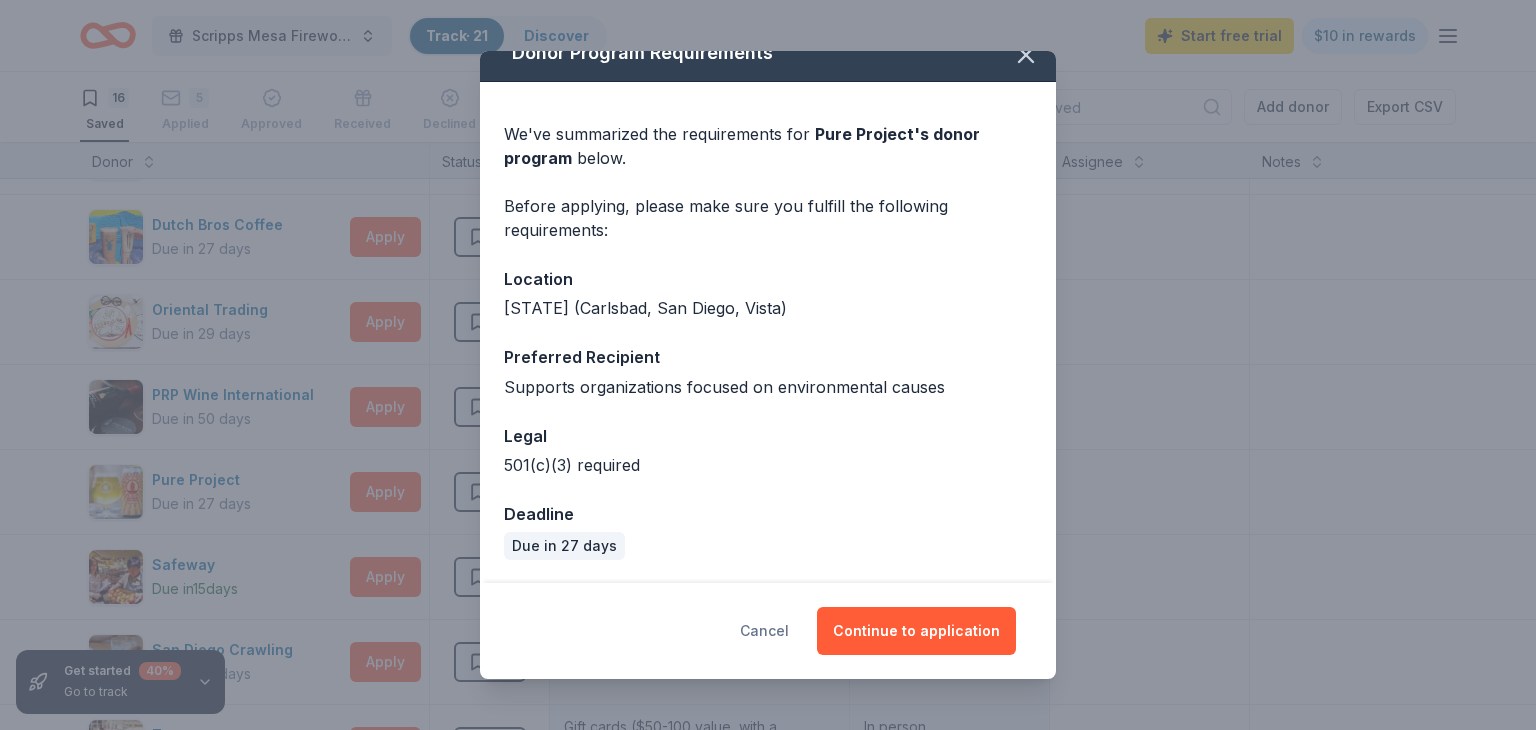 click on "Cancel" at bounding box center (764, 631) 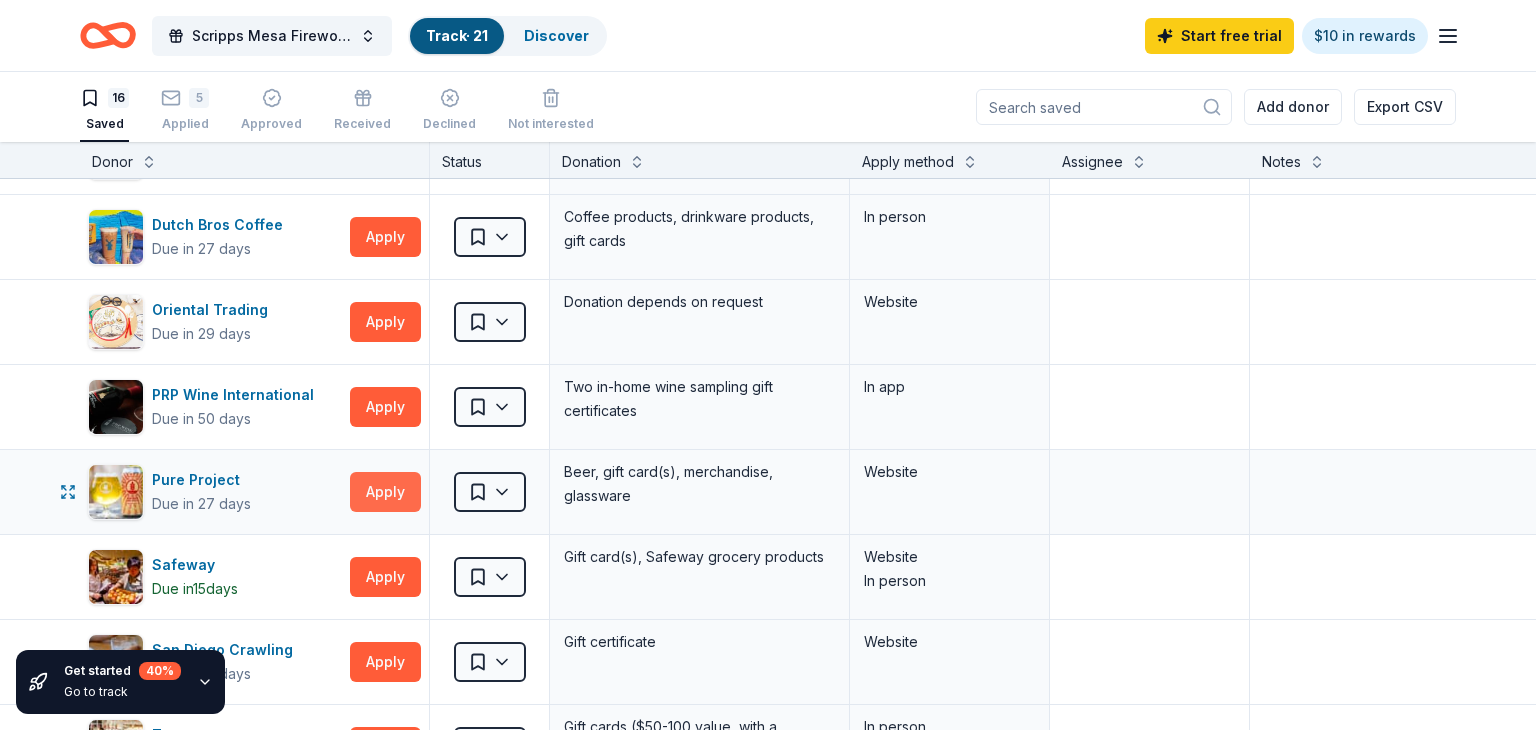 click on "Apply" at bounding box center [385, 492] 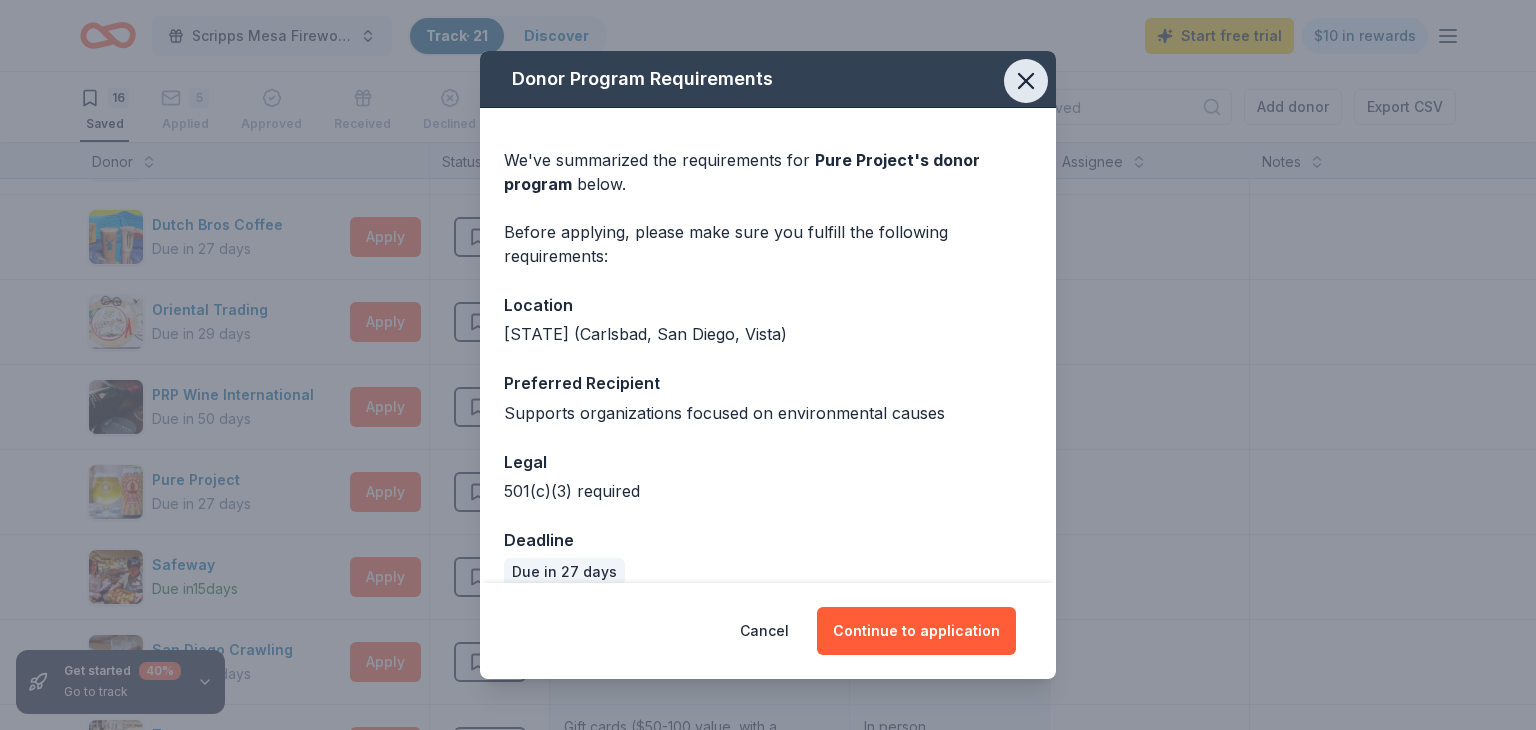 click 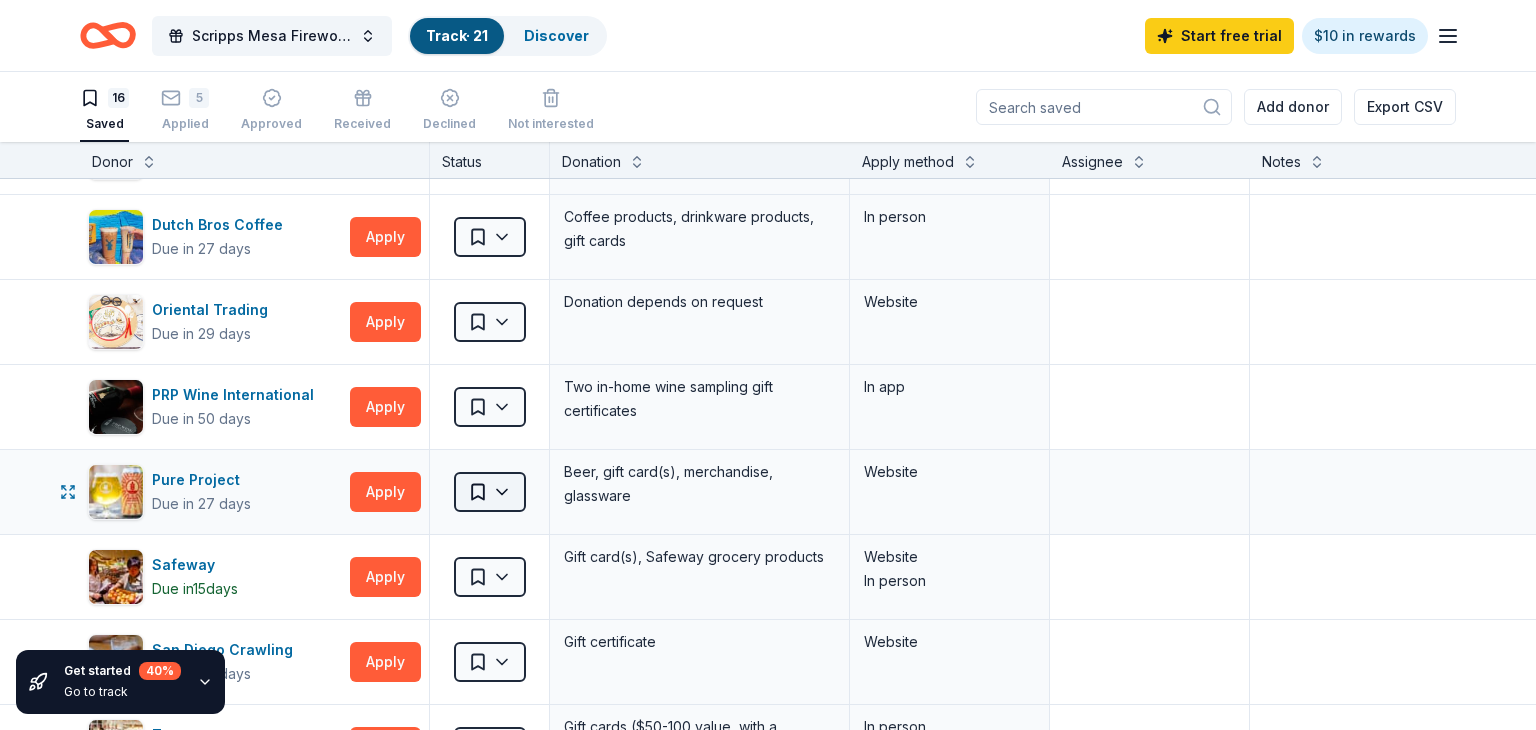 click on "[ZIP] San Diego ,  [STATE] , USA Scripps Mesa Fireworks Mira Mesa Street Fair Booth Track  · 21 Discover Start free  trial $10 in rewards 16 Saved 5 Applied Approved Received Declined Not interested Add donor Export CSV Get started 40 % Go to track Donor Status Donation Apply method Assignee Notes BarkBox Due in 27 days Apply Saved Dog toy(s), dog food Website BlueTriton Brands Due in 27 days Apply Saved Water Website Bobo's Bakery Due in 36 days Apply Saved Baked goods  Website Broadway San Diego Due in 27 days Apply Saved Voucher good for 2 lower balcony tickets Email Bruegger's Bagels Due in 27 days Apply Saved Bagels, food, and gift cards Phone In person Chili's Due in 27 days Apply Saved Gift certificate(s) Phone In person Cohn Restaurant Group Due in 29 days Apply Saved Food, gift card(s) Email Mail Coronado Brewing Due in 29 days Apply Saved Beer, gift card(s) Website Dutch Bros Coffee Due in 27 days Apply Saved Coffee products, drinkware products, gift cards In person Oriental Trading Due in 29 days Apply" at bounding box center (768, 365) 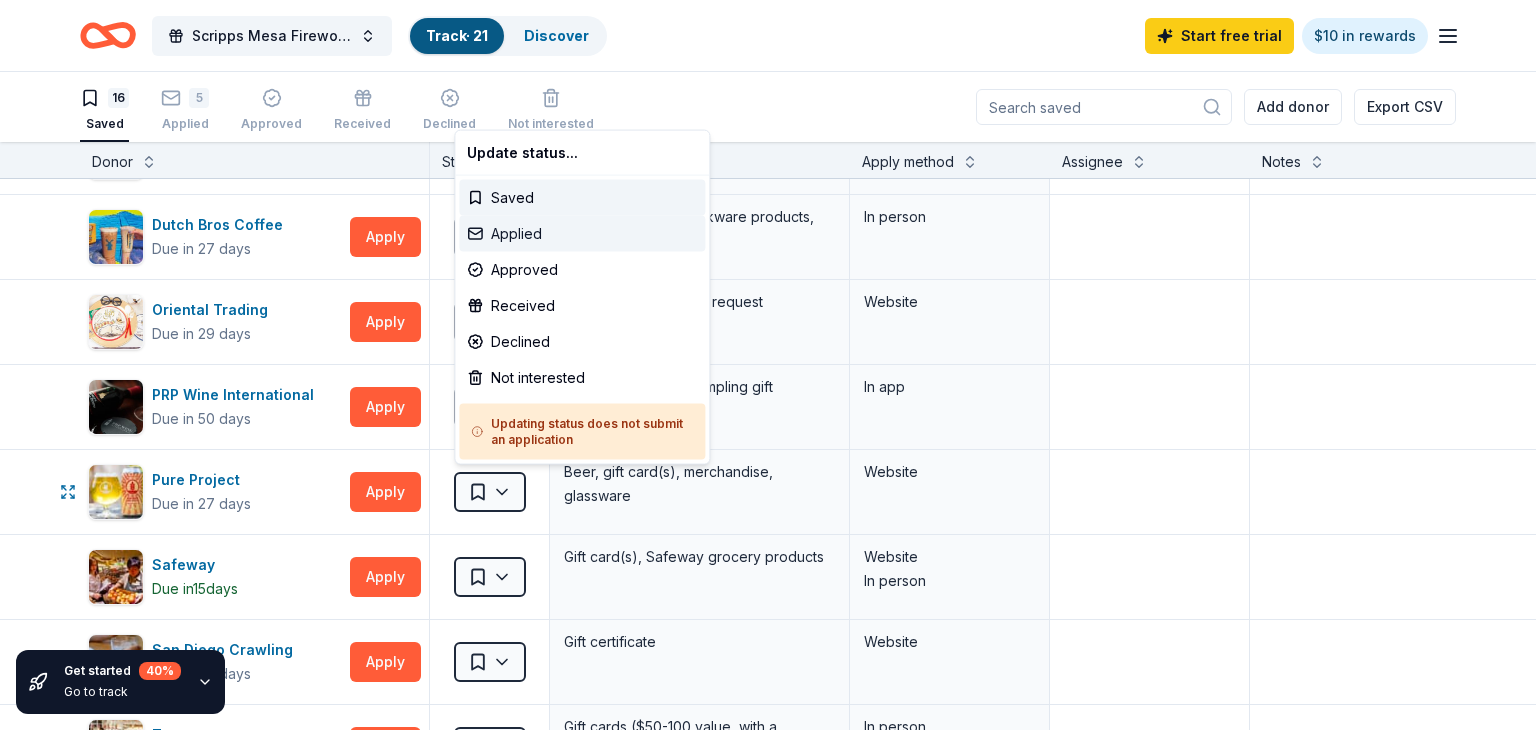 click on "Applied" at bounding box center (582, 234) 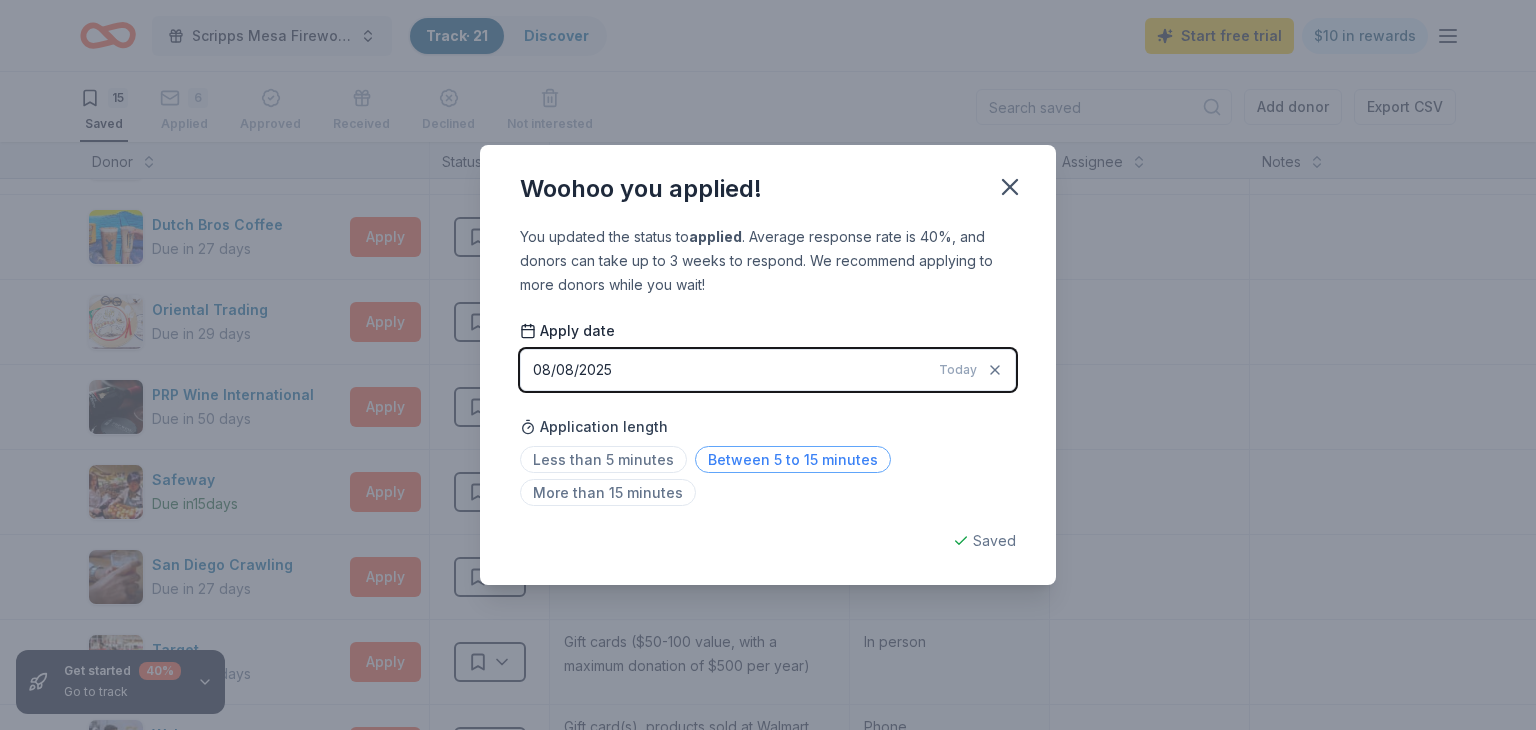 click on "Between 5 to 15 minutes" at bounding box center [793, 459] 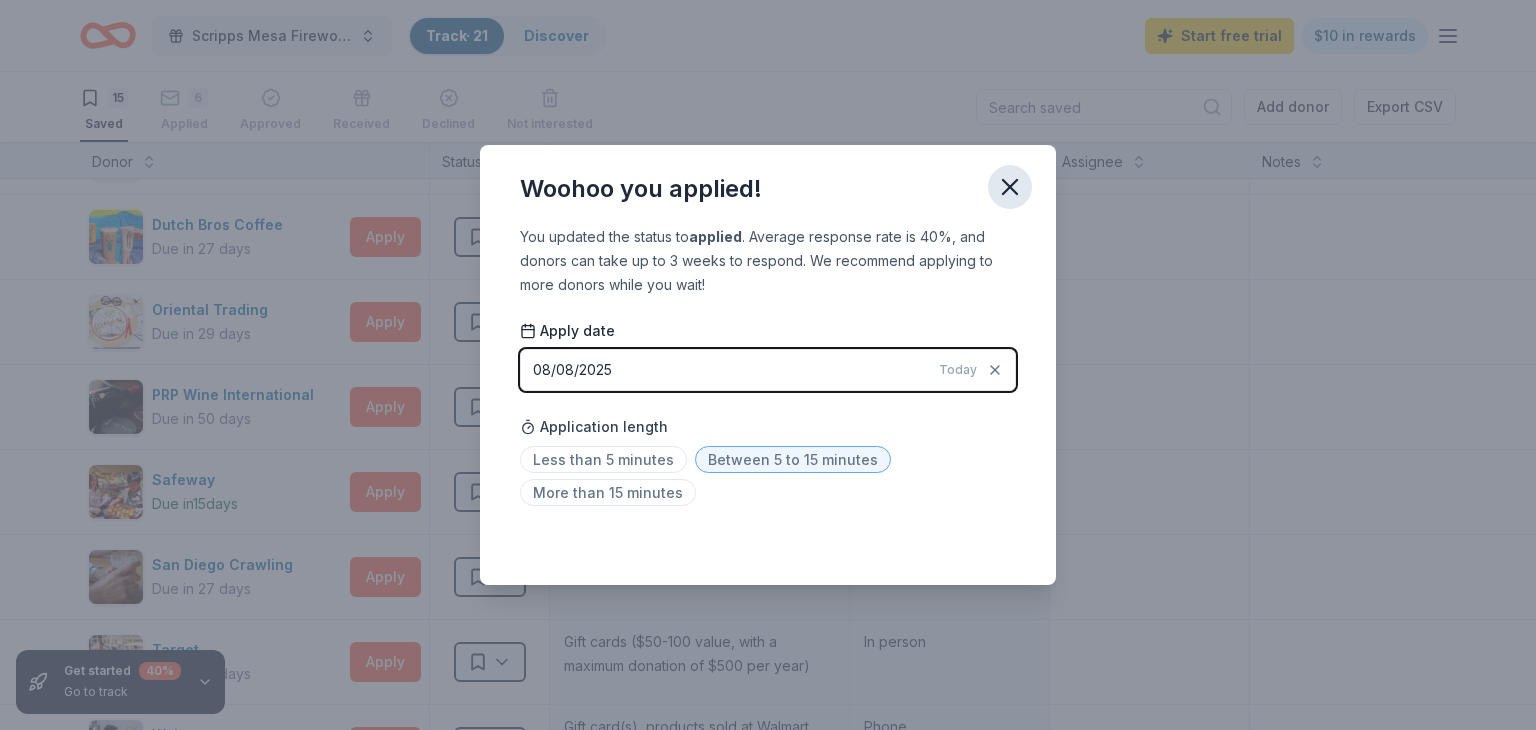click 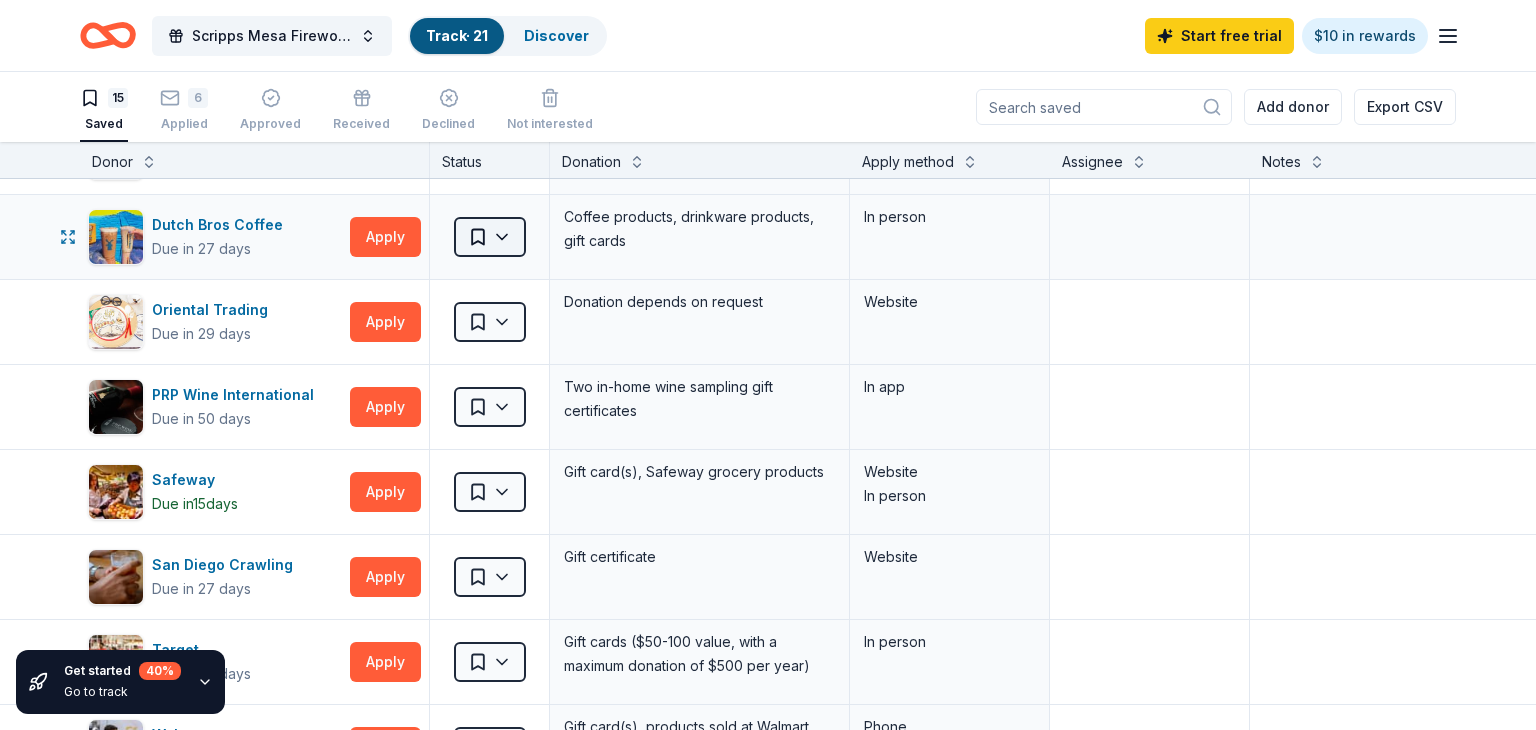 click on "92196 [CITY], [STATE], USA Scripps Mesa Fireworks Mira Mesa Street Fair Booth Track  · 21 Discover Start free  trial $10 in rewards 15 Saved 6 Applied Approved Received Declined Not interested Add donor Export CSV Get started 40 % Go to track Donor Status Donation Apply method Assignee Notes BarkBox Due in 27 days Apply Saved Dog toy(s), dog food Website BlueTriton Brands Due in 27 days Apply Saved Water Website Bobo's Bakery Due in 36 days Apply Saved Baked goods  Website Broadway San Diego Due in 27 days Apply Saved Voucher good for 2 lower balcony tickets Email Bruegger's Bagels Due in 27 days Apply Saved Bagels, food, and gift cards Phone In person Chili's Due in 27 days Apply Saved Gift certificate(s) Phone In person Cohn Restaurant Group Due in 29 days Apply Saved Food, gift card(s) Email Mail Coronado Brewing Due in 29 days Apply Saved Beer, gift card(s) Website Dutch Bros Coffee Due in 27 days Apply Saved Coffee products, drinkware products, gift cards In person Oriental Trading Due in 29 days Apply" at bounding box center (768, 365) 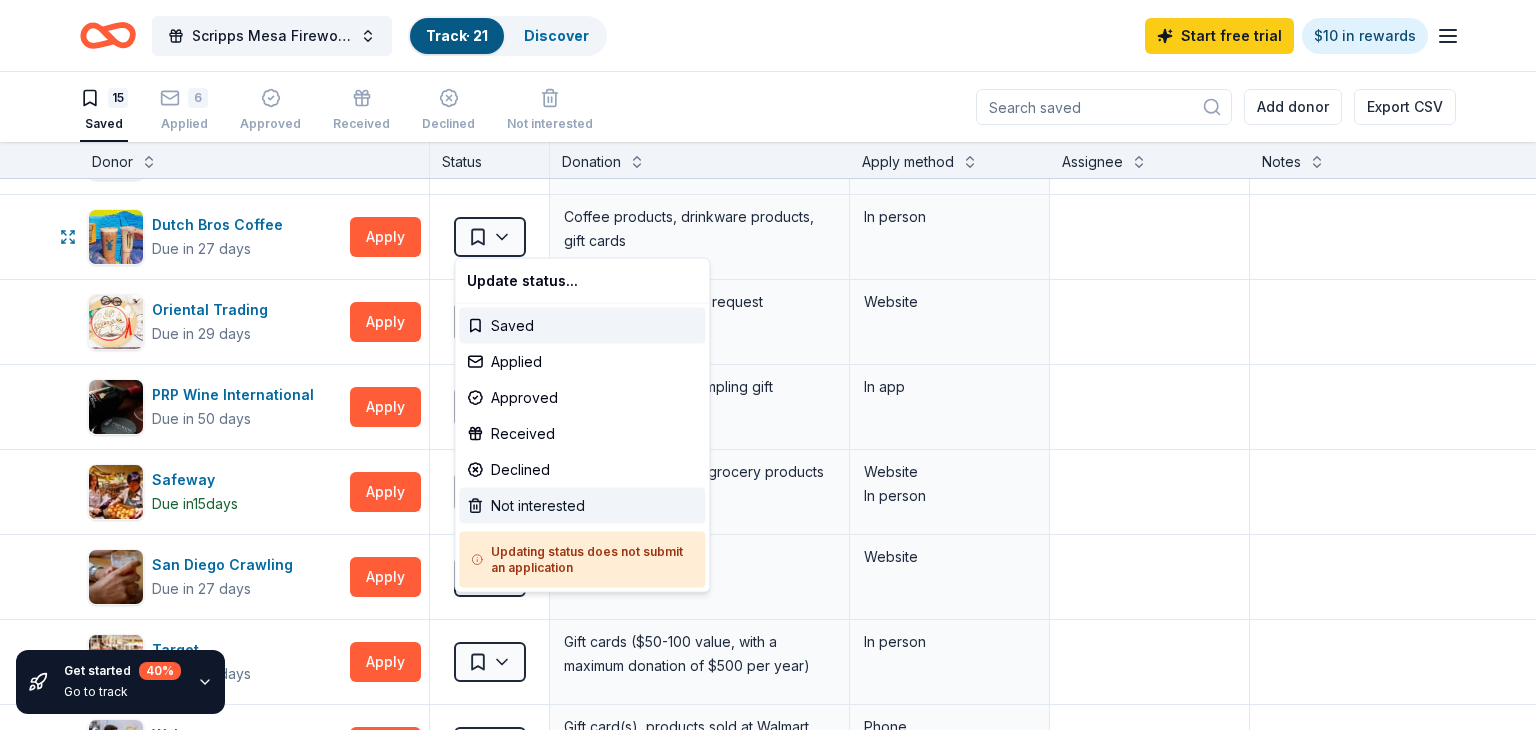 click on "Not interested" at bounding box center (582, 506) 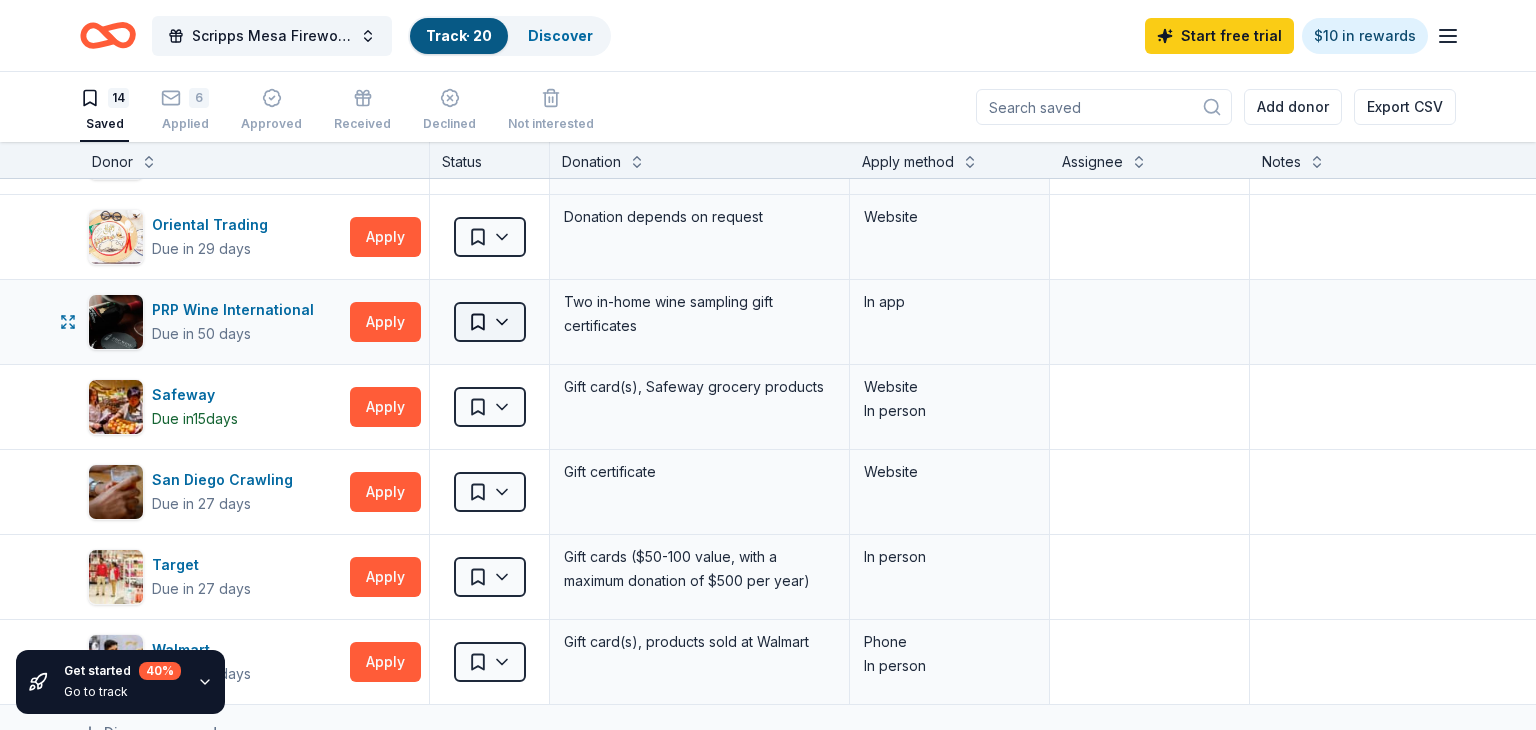 click on "[ZIP CODE] [CITY] ,  CA , USA Scripps Mesa Fireworks Mira Mesa Street Fair Booth Track  · 20 Discover Start free  trial $10 in rewards 14 Saved 6 Applied Approved Received Declined Not interested Add donor Export CSV Get started 40 % Go to track Donor Status Donation Apply method Assignee Notes BarkBox Due in 27 days Apply Saved Dog toy(s), dog food Website BlueTriton Brands Due in 27 days Apply Saved Water Website Bobo's Bakery Due in 36 days Apply Saved Baked goods  Website Broadway San Diego Due in 27 days Apply Saved Voucher good for 2 lower balcony tickets Email Bruegger's Bagels Due in 27 days Apply Saved Bagels, food, and gift cards Phone In person Chili's Due in 27 days Apply Saved Gift certificate(s) Phone In person Cohn Restaurant Group Due in 29 days Apply Saved Food, gift card(s) Email Mail Coronado Brewing Due in 29 days Apply Saved Beer, gift card(s) Website Oriental Trading Due in 29 days Apply Saved Donation depends on request Website PRP Wine International Due in 50 days Apply Saved In app 15" at bounding box center (768, 365) 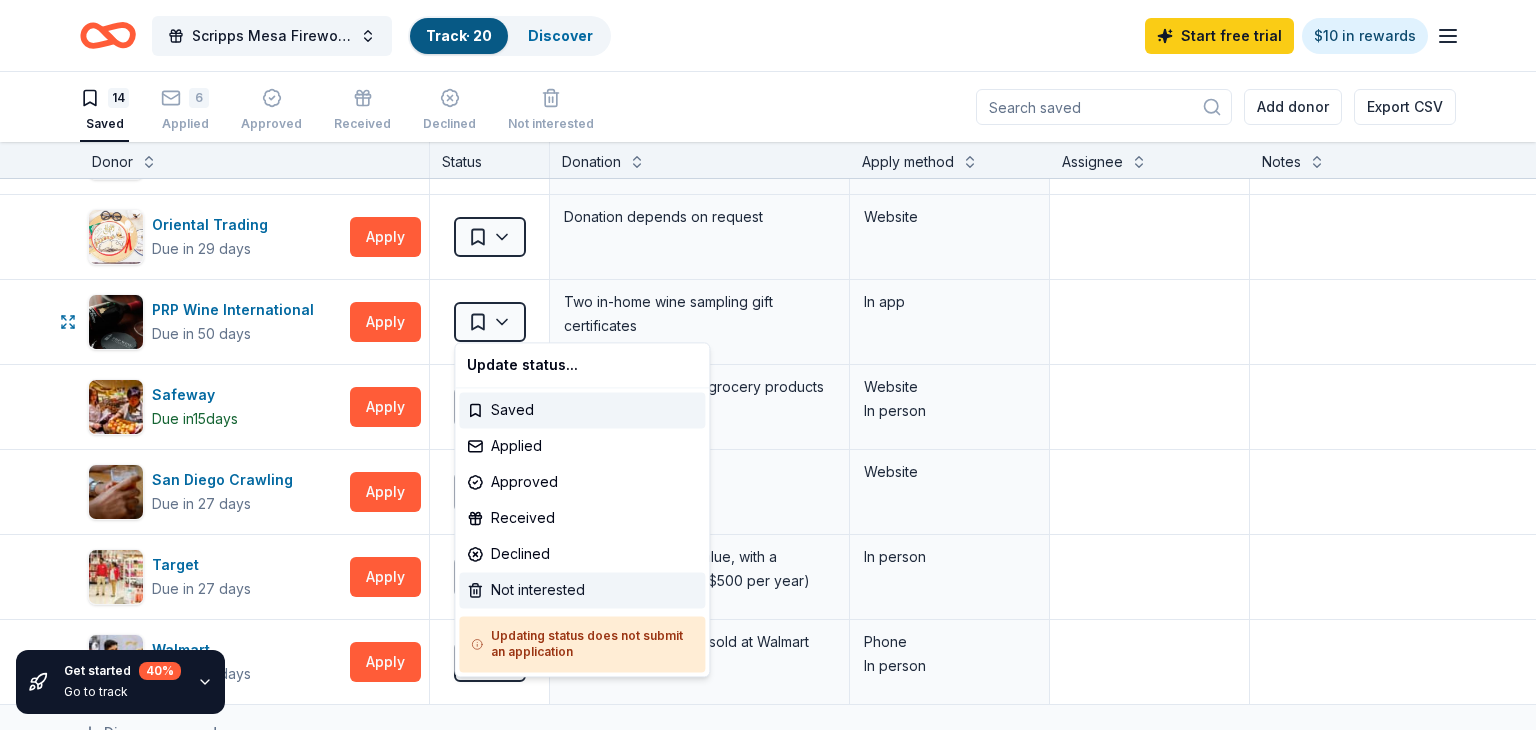 click on "Not interested" at bounding box center (582, 590) 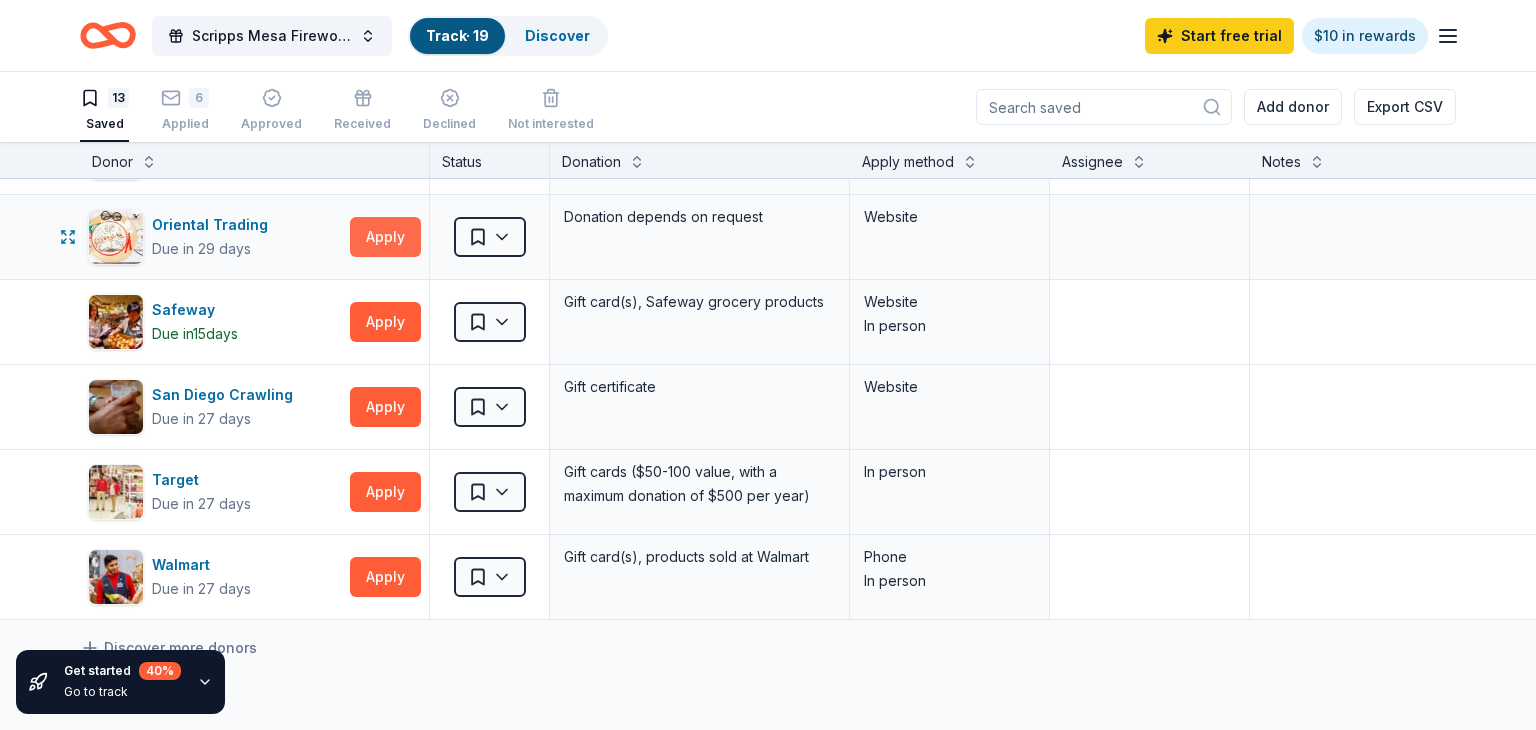 click on "Apply" at bounding box center [385, 237] 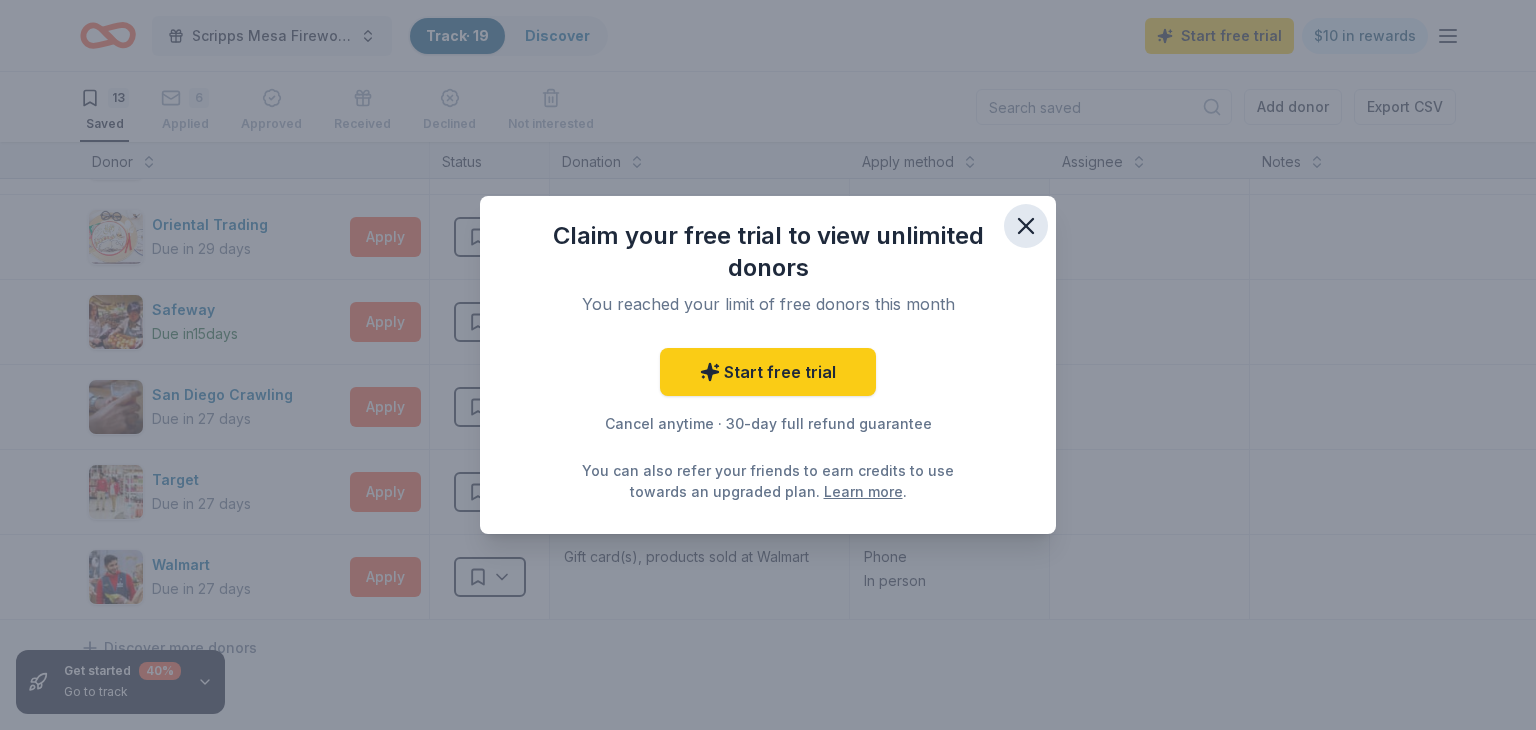 click 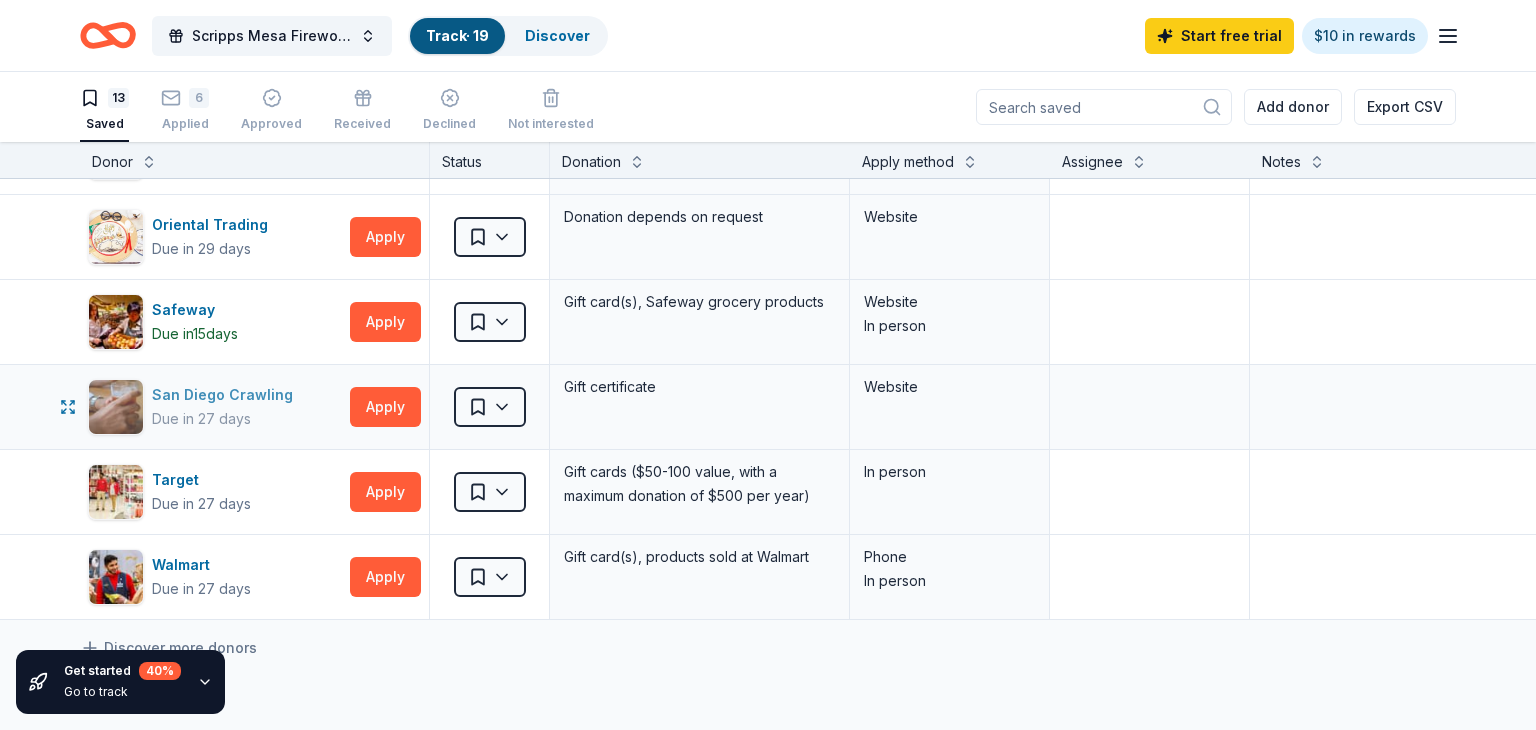 click on "San Diego Crawling" at bounding box center [226, 395] 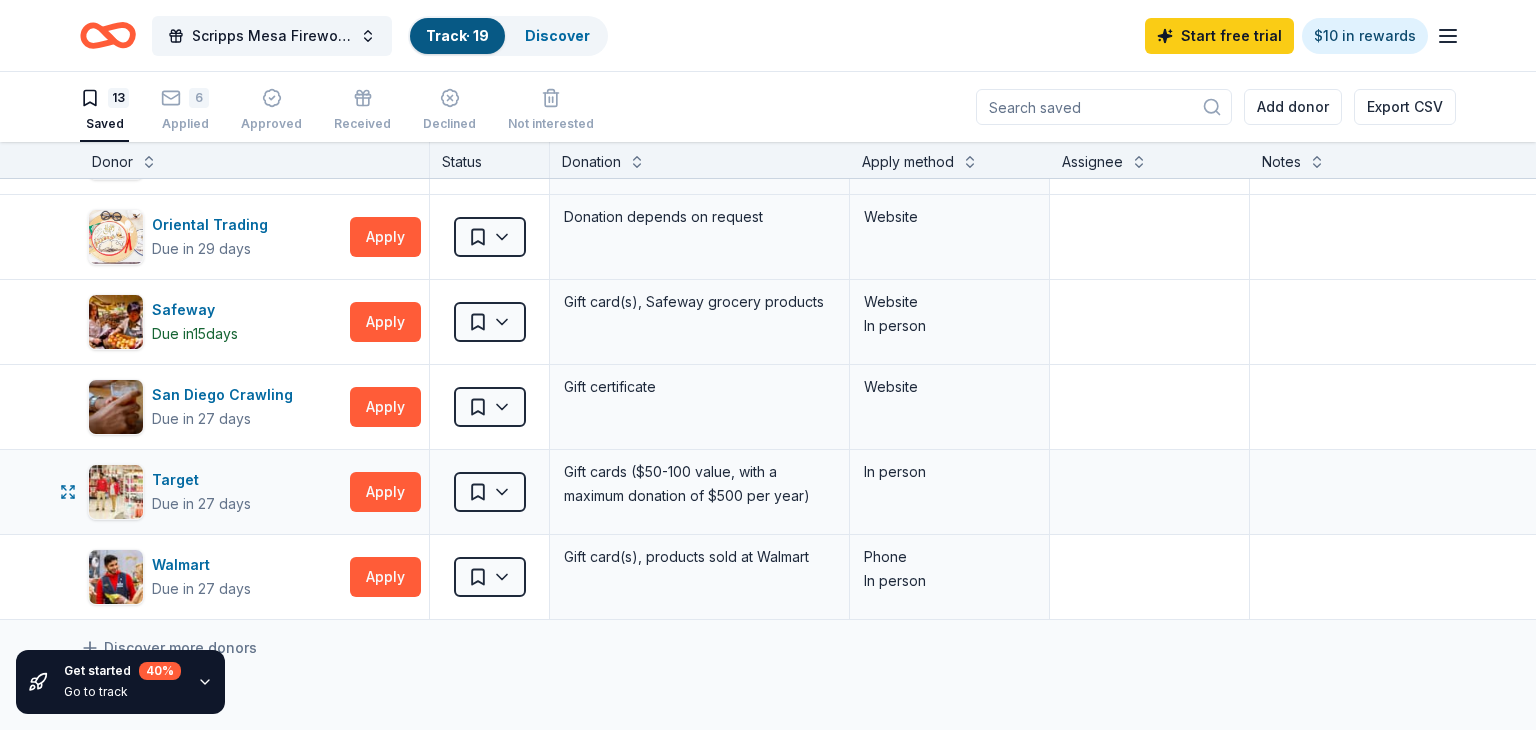 click on "Target Due in 27 days Apply" at bounding box center (254, 492) 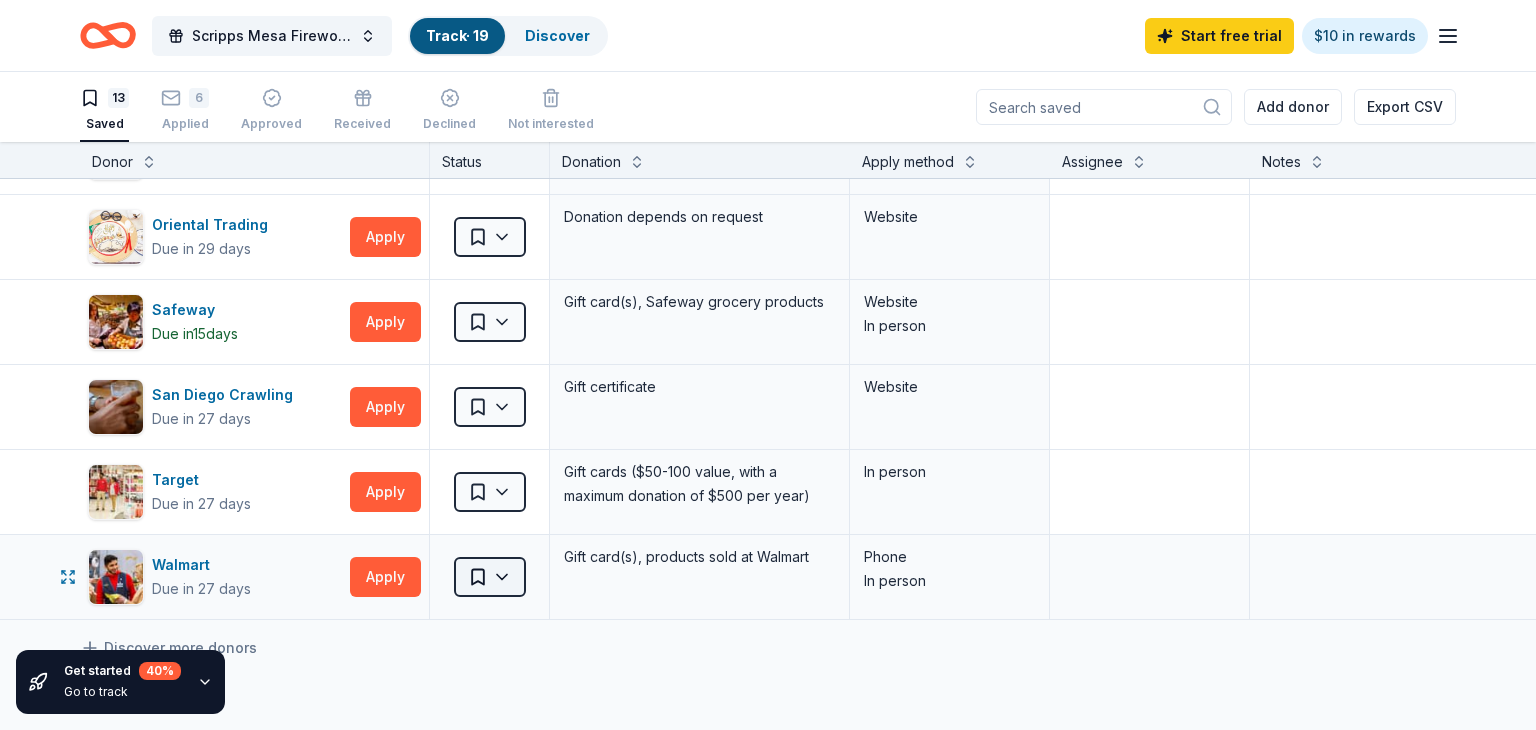 click on "92196 [CITY], [STATE], USA Scripps Mesa Fireworks Mira Mesa Street Fair Booth Track  · 19 Discover Start free  trial $10 in rewards 13 Saved 6 Applied Approved Received Declined Not interested Add donor Export CSV Get started 40 % Go to track Donor Status Donation Apply method Assignee Notes BarkBox Due in 27 days Apply Saved Dog toy(s), dog food Website BlueTriton Brands Due in 27 days Apply Saved Water Website Bobo's Bakery Due in 36 days Apply Saved Baked goods  Website Broadway San Diego Due in 27 days Apply Saved Voucher good for 2 lower balcony tickets Email Bruegger's Bagels Due in 27 days Apply Saved Bagels, food, and gift cards Phone In person Chili's Due in 27 days Apply Saved Gift certificate(s) Phone In person Cohn Restaurant Group Due in 29 days Apply Saved Food, gift card(s) Email Mail Coronado Brewing Due in 29 days Apply Saved Beer, gift card(s) Website Oriental Trading Due in 29 days Apply Saved Donation depends on request Website Safeway Due in  15  days Apply Saved Website In person Apply" at bounding box center [768, 365] 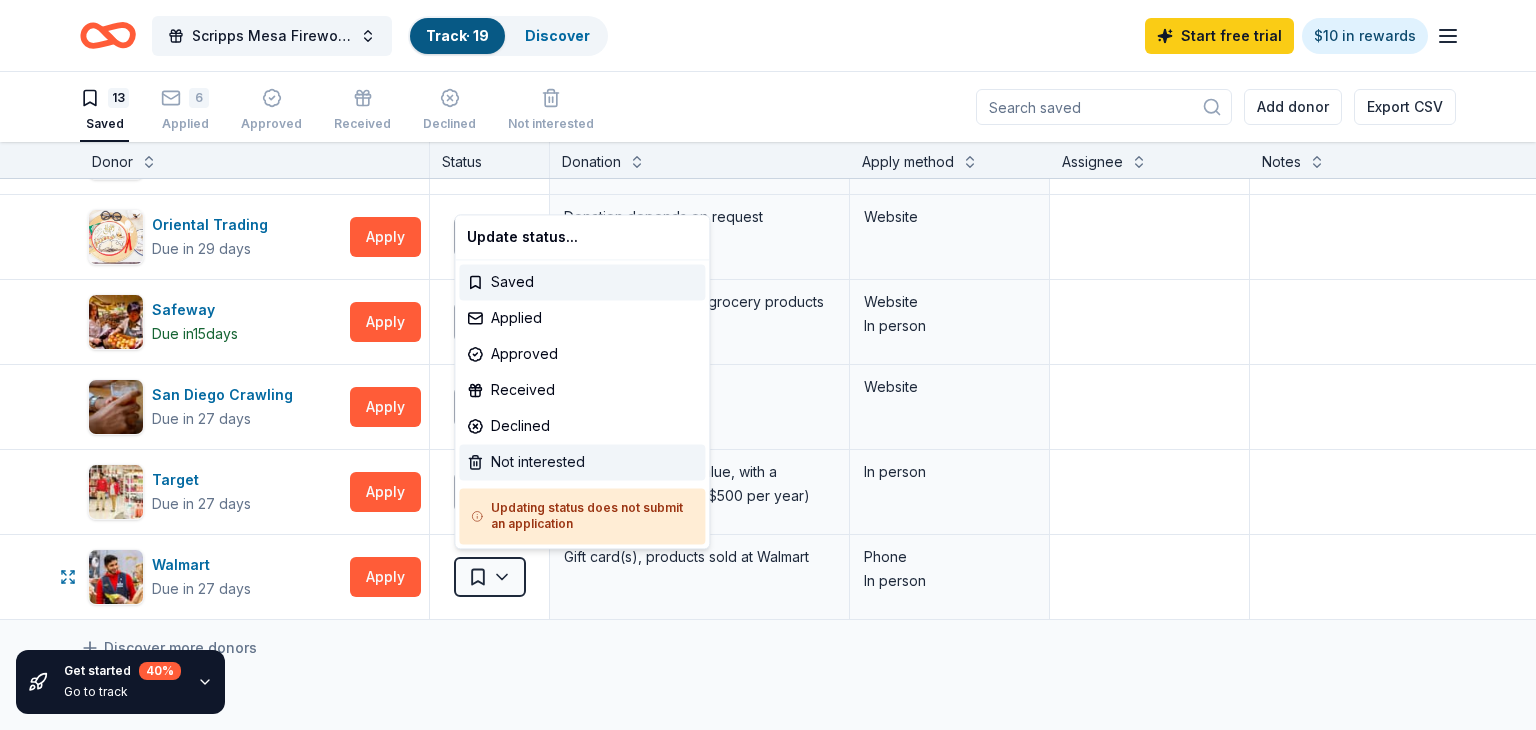 click on "Not interested" at bounding box center [582, 462] 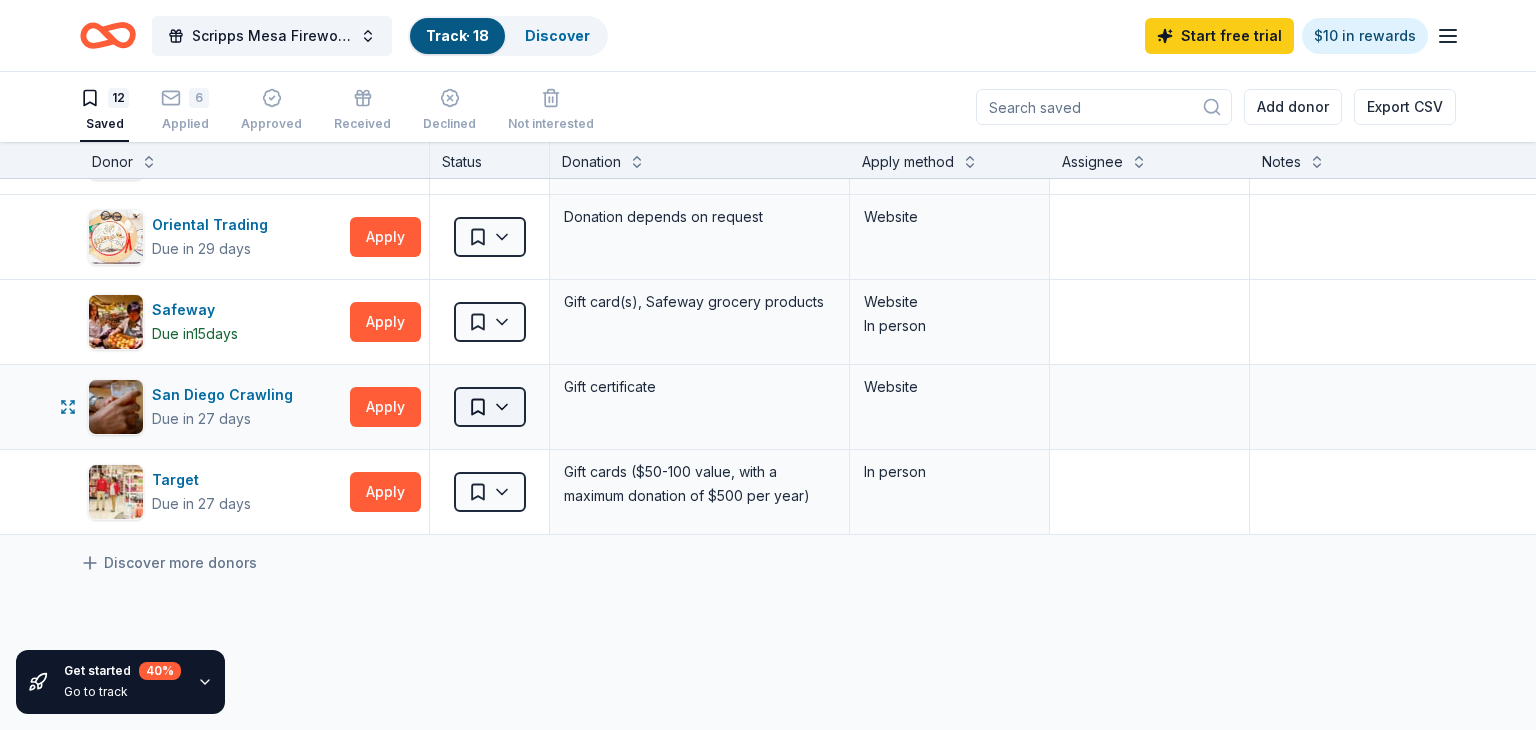 click on "[POSTAL CODE] San Diego , [STATE] , USA Scripps Mesa Fireworks Mira Mesa Street Fair Booth Track  · 18 Discover Start free  trial $10 in rewards 12 Saved 6 Applied Approved Received Declined Not interested Add donor Export CSV Get started 40 % Go to track Donor Status Donation Apply method Assignee Notes BarkBox Due in 27 days Apply Saved Dog toy(s), dog food Website BlueTriton Brands Due in 27 days Apply Saved Water Website Bobo's Bakery Due in 36 days Apply Saved Baked goods  Website Broadway San Diego Due in 27 days Apply Saved Voucher good for 2 lower balcony tickets Email Bruegger's Bagels Due in 27 days Apply Saved Bagels, food, and gift cards Phone In person Chili's Due in 27 days Apply Saved Gift certificate(s) Phone In person Cohn Restaurant Group Due in 29 days Apply Saved Food, gift card(s) Email Mail Coronado Brewing Due in 29 days Apply Saved Beer, gift card(s) Website Oriental Trading Due in 29 days Apply Saved Donation depends on request Website Safeway Due in  15  days Apply Saved Website In person Apply" at bounding box center [768, 365] 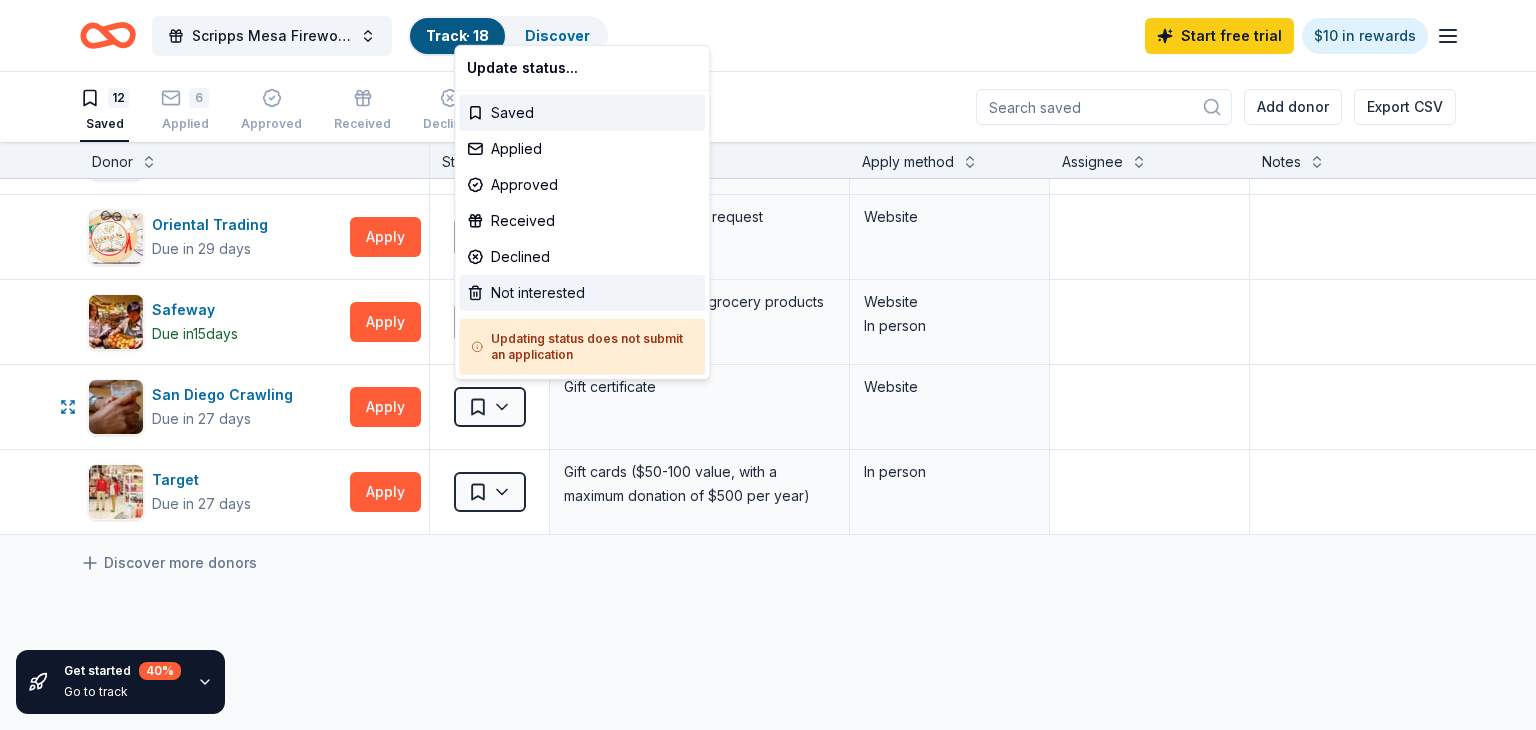 click on "Not interested" at bounding box center (582, 293) 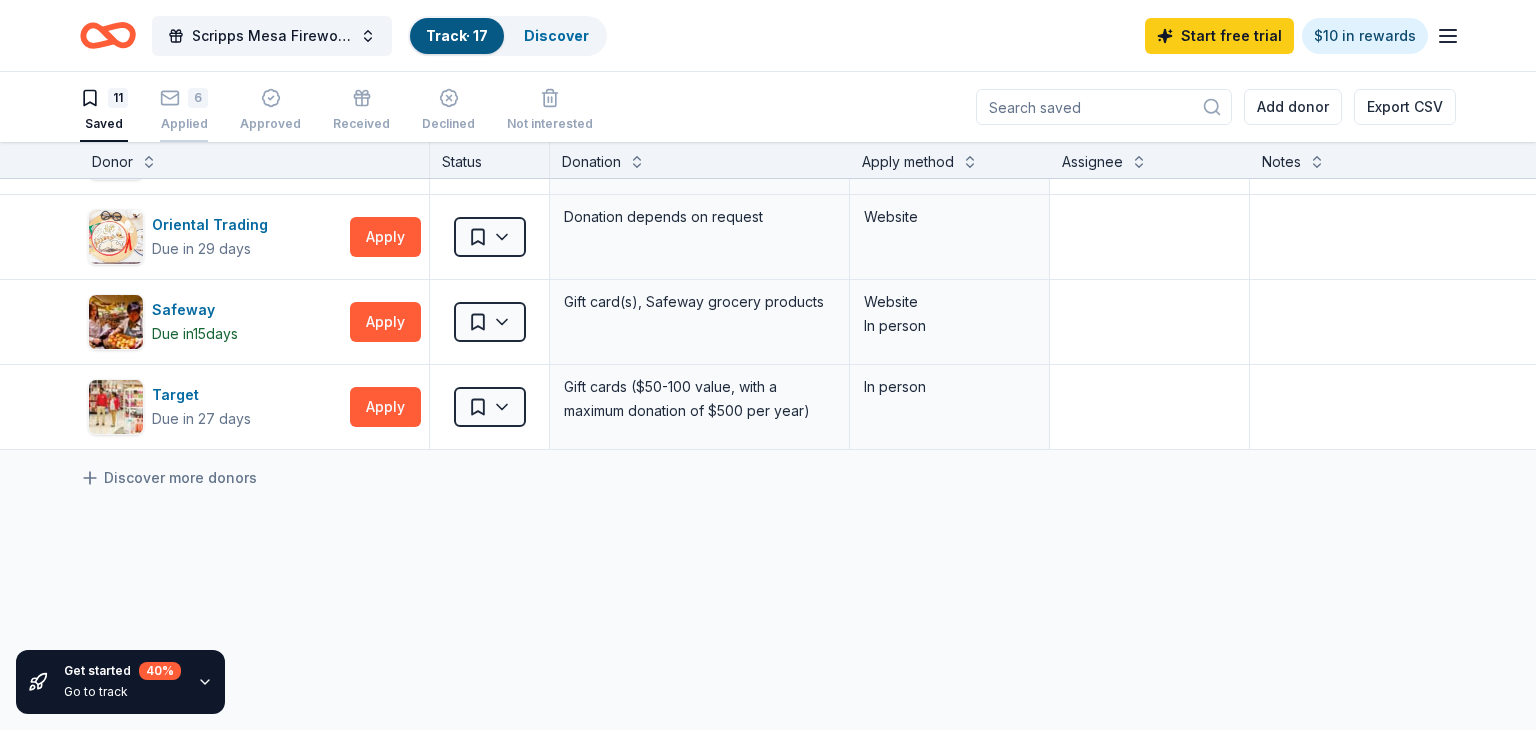 click 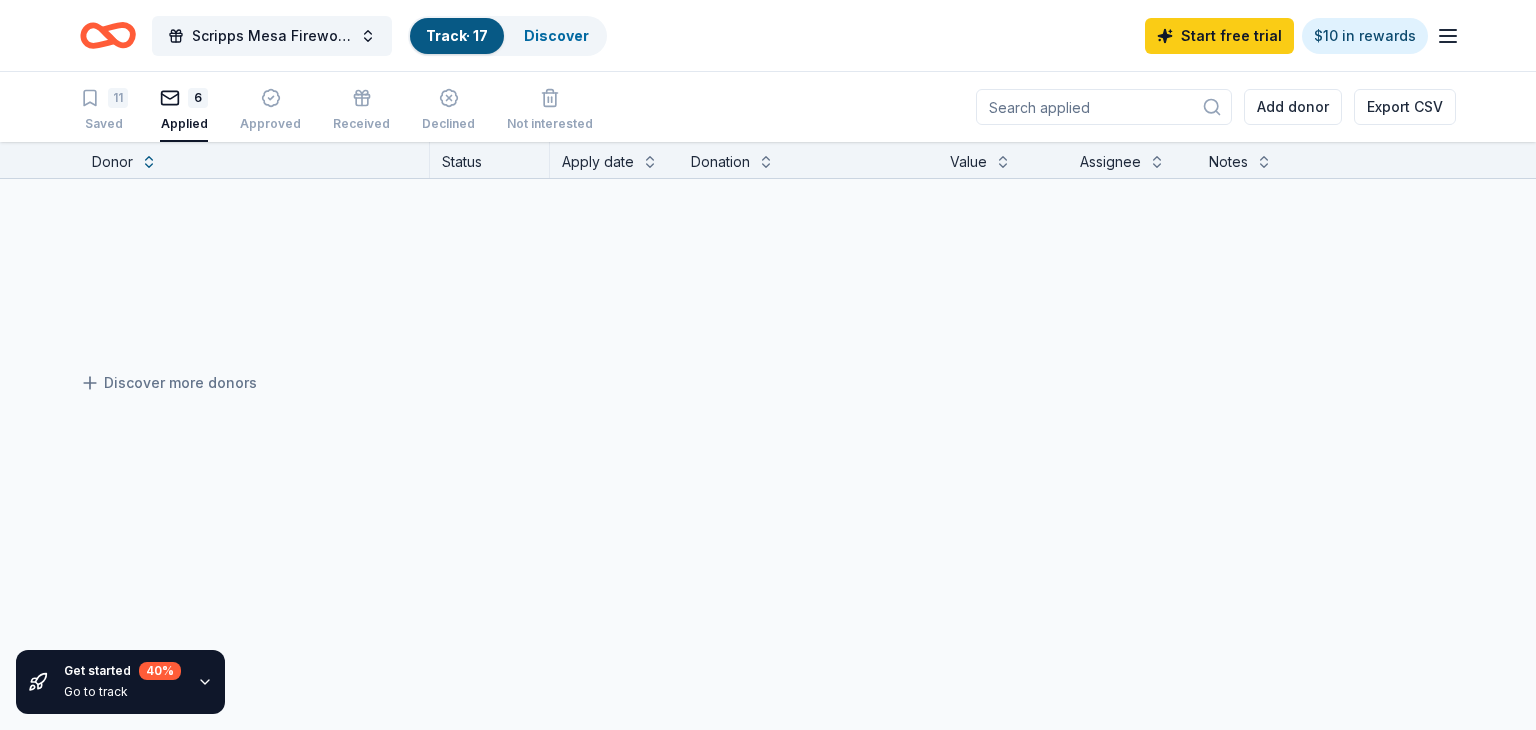 scroll, scrollTop: 0, scrollLeft: 0, axis: both 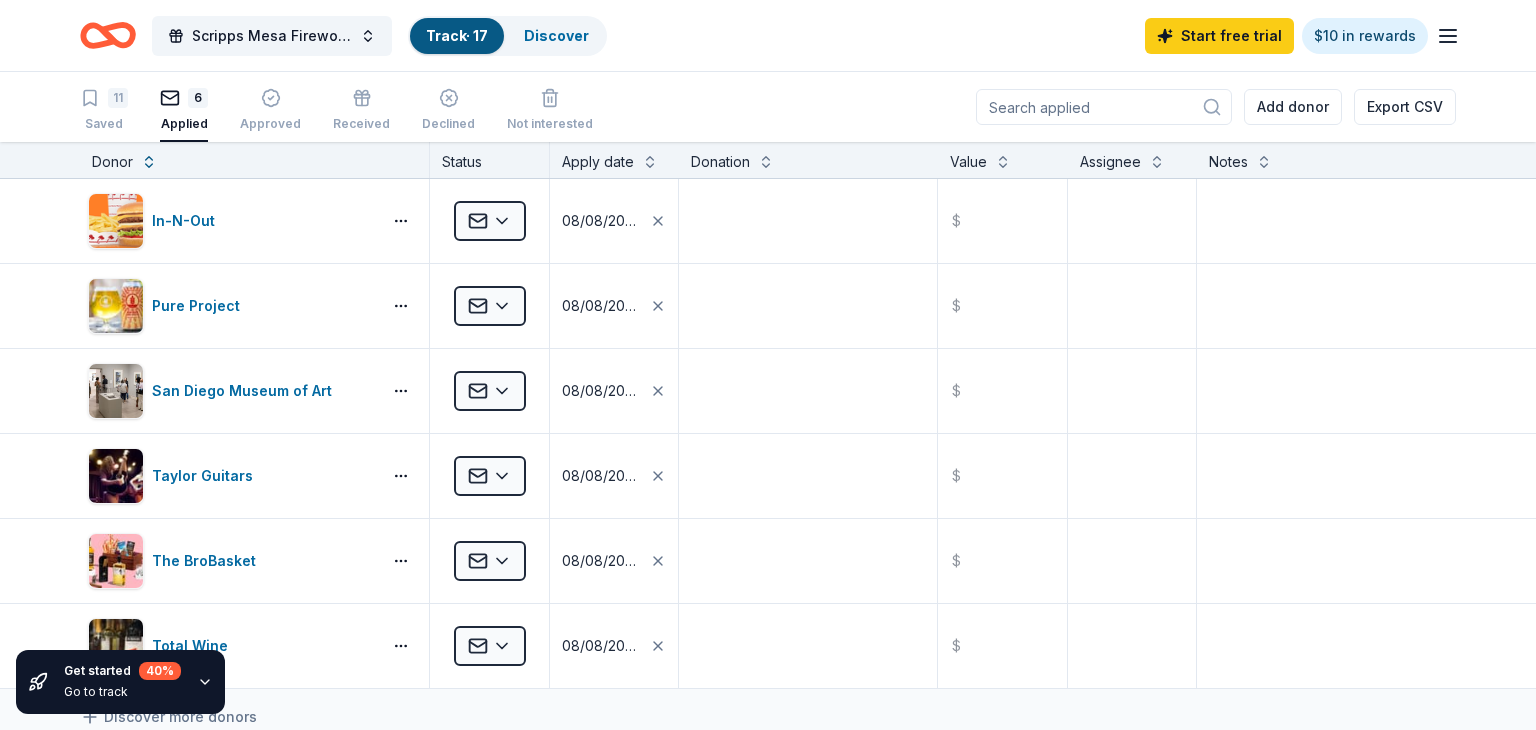 click 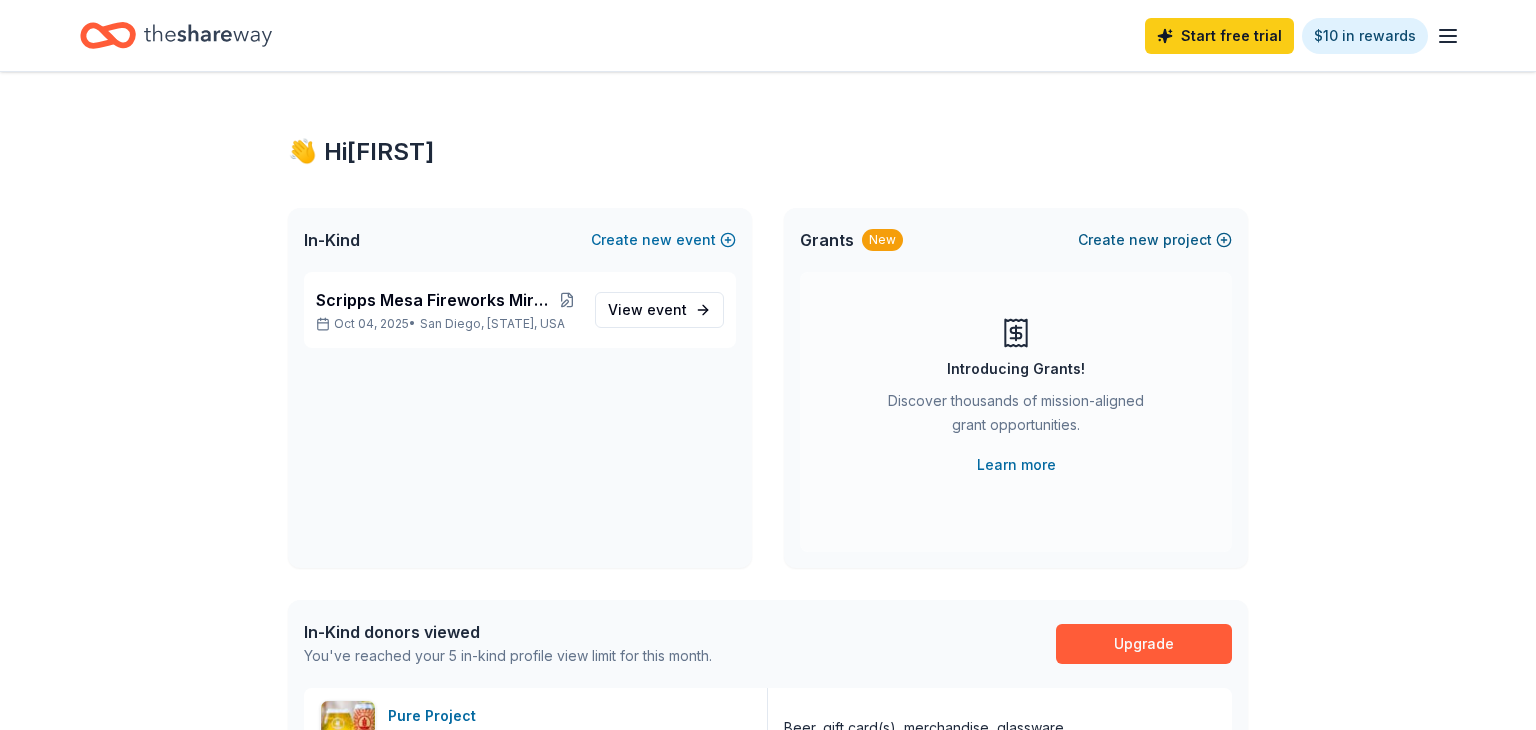 click on "Create  new  project" at bounding box center (1155, 240) 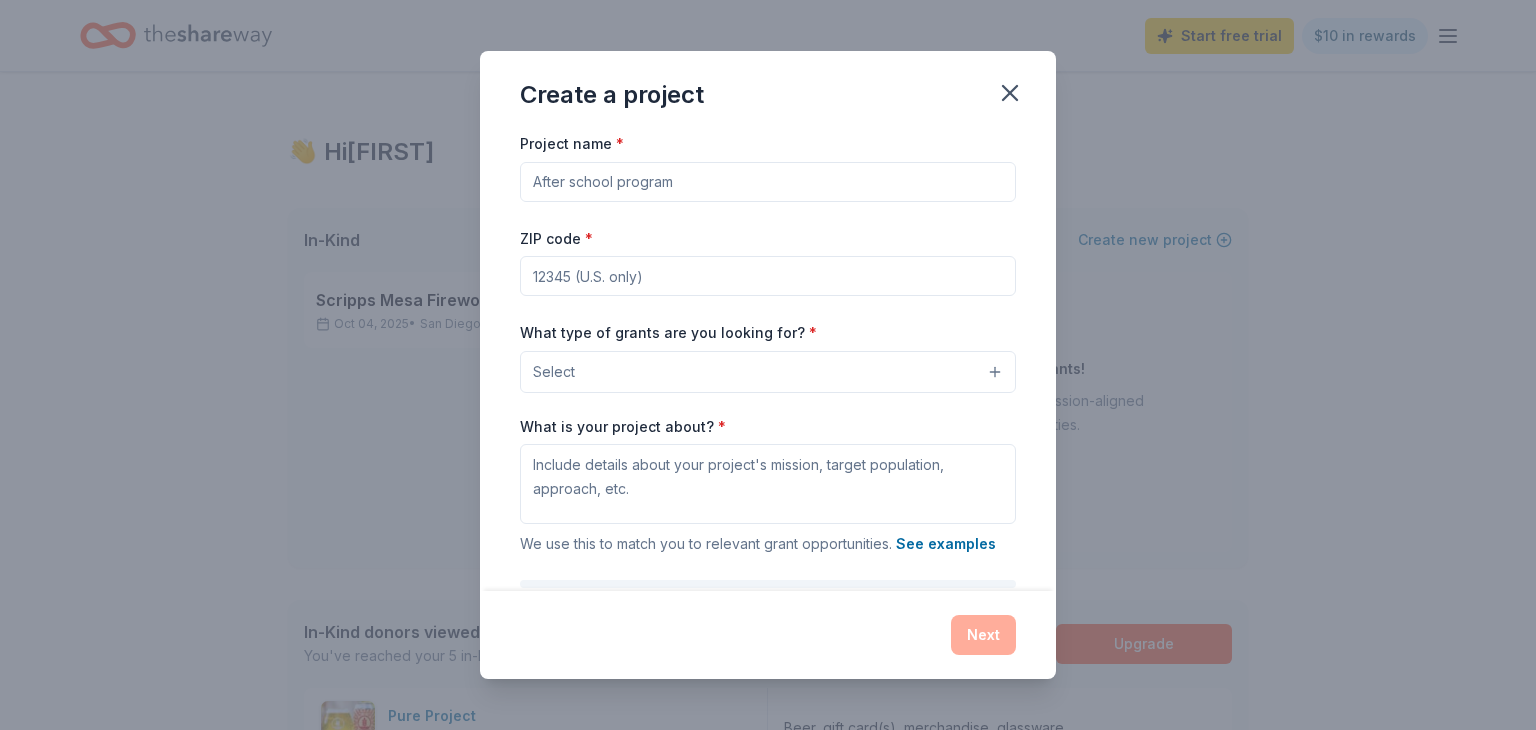 click on "Project name *" at bounding box center [768, 182] 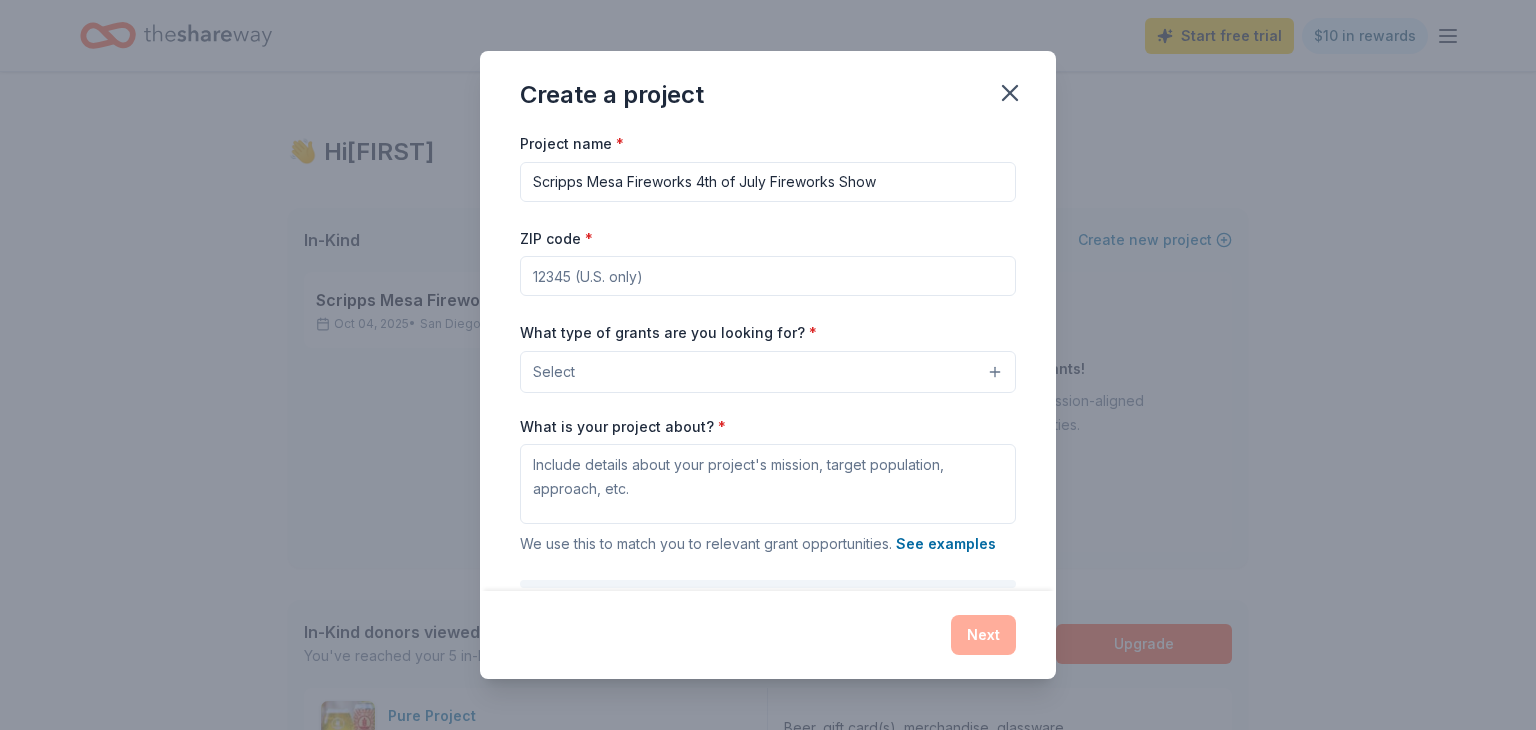 type on "Scripps Mesa Fireworks 4th of July Fireworks Show" 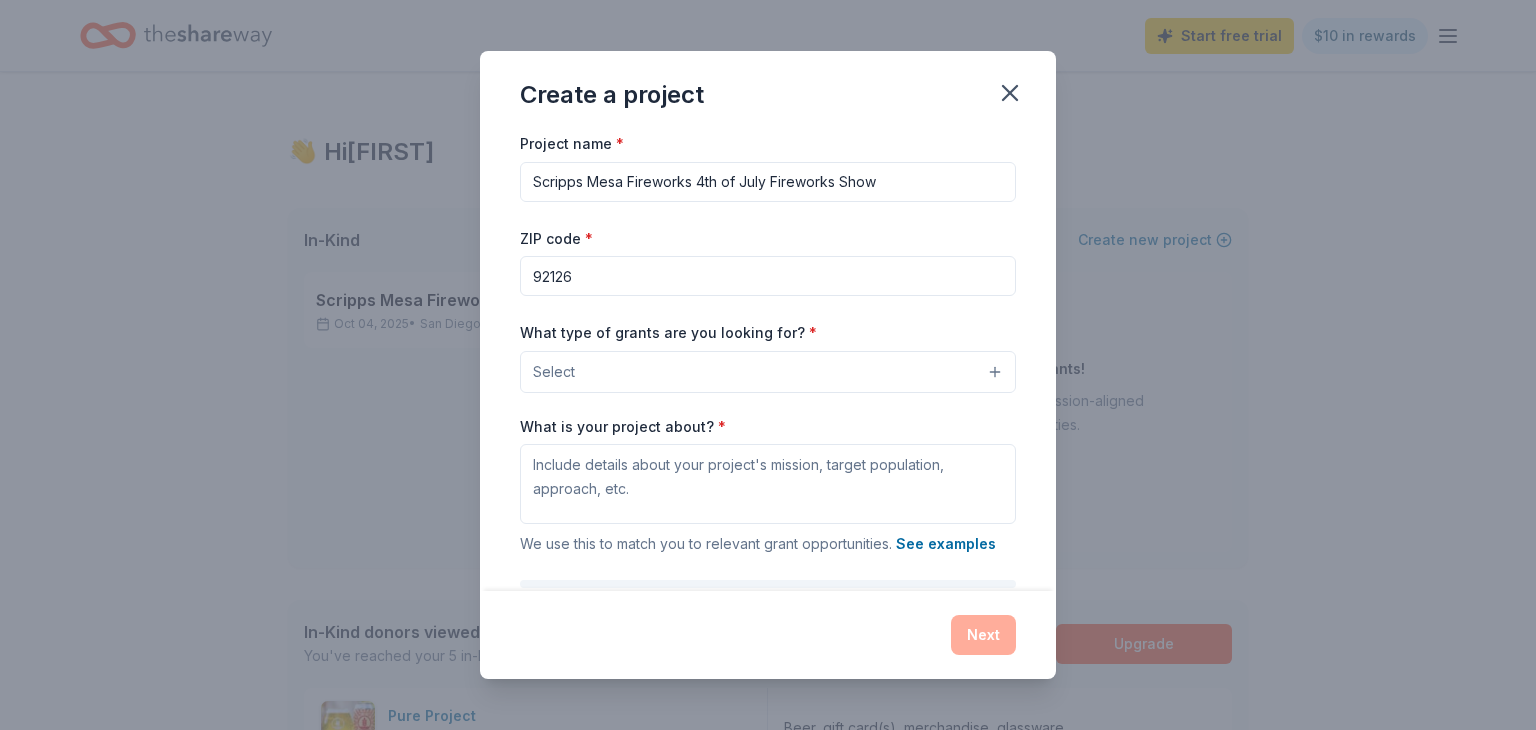 type on "92126" 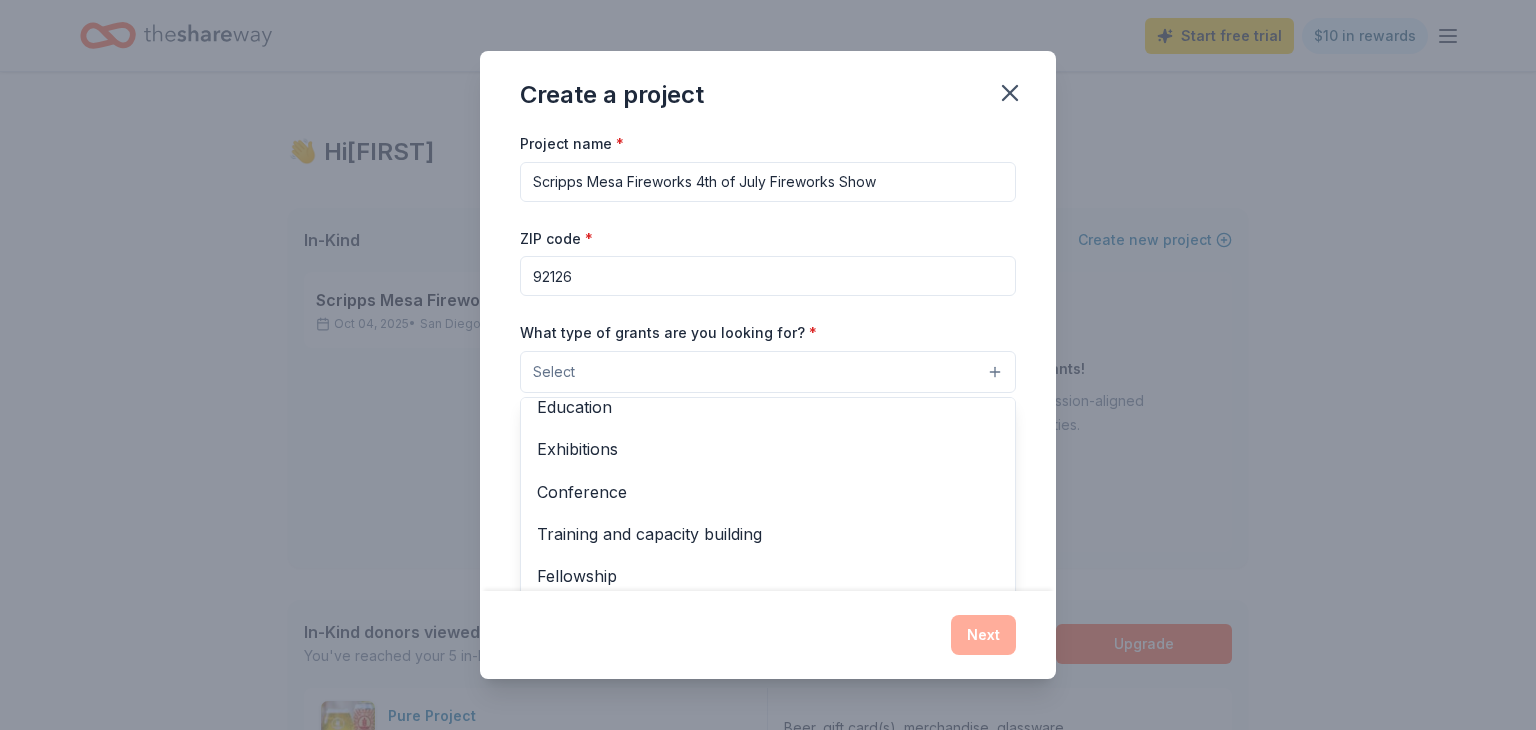 scroll, scrollTop: 236, scrollLeft: 0, axis: vertical 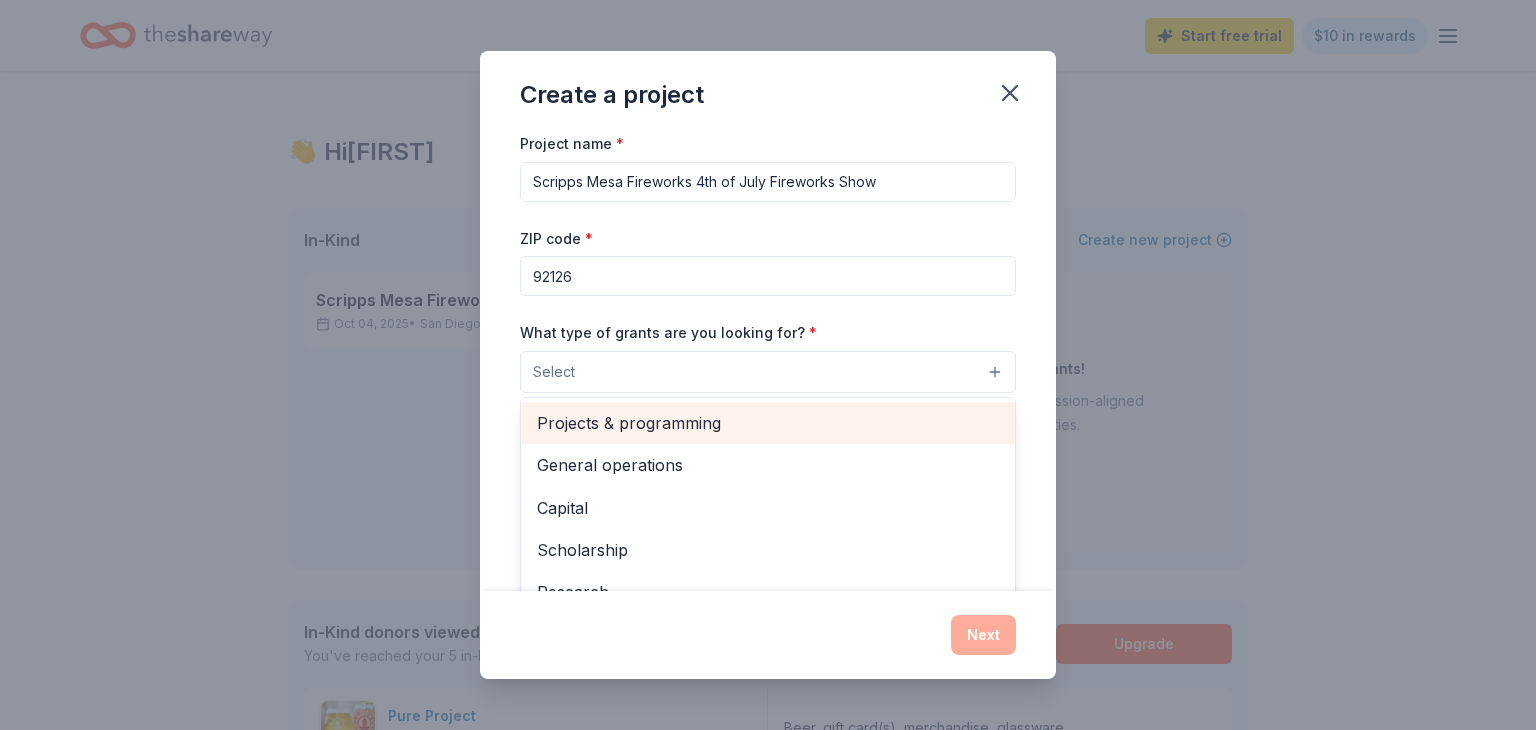 click on "Projects & programming" at bounding box center [768, 423] 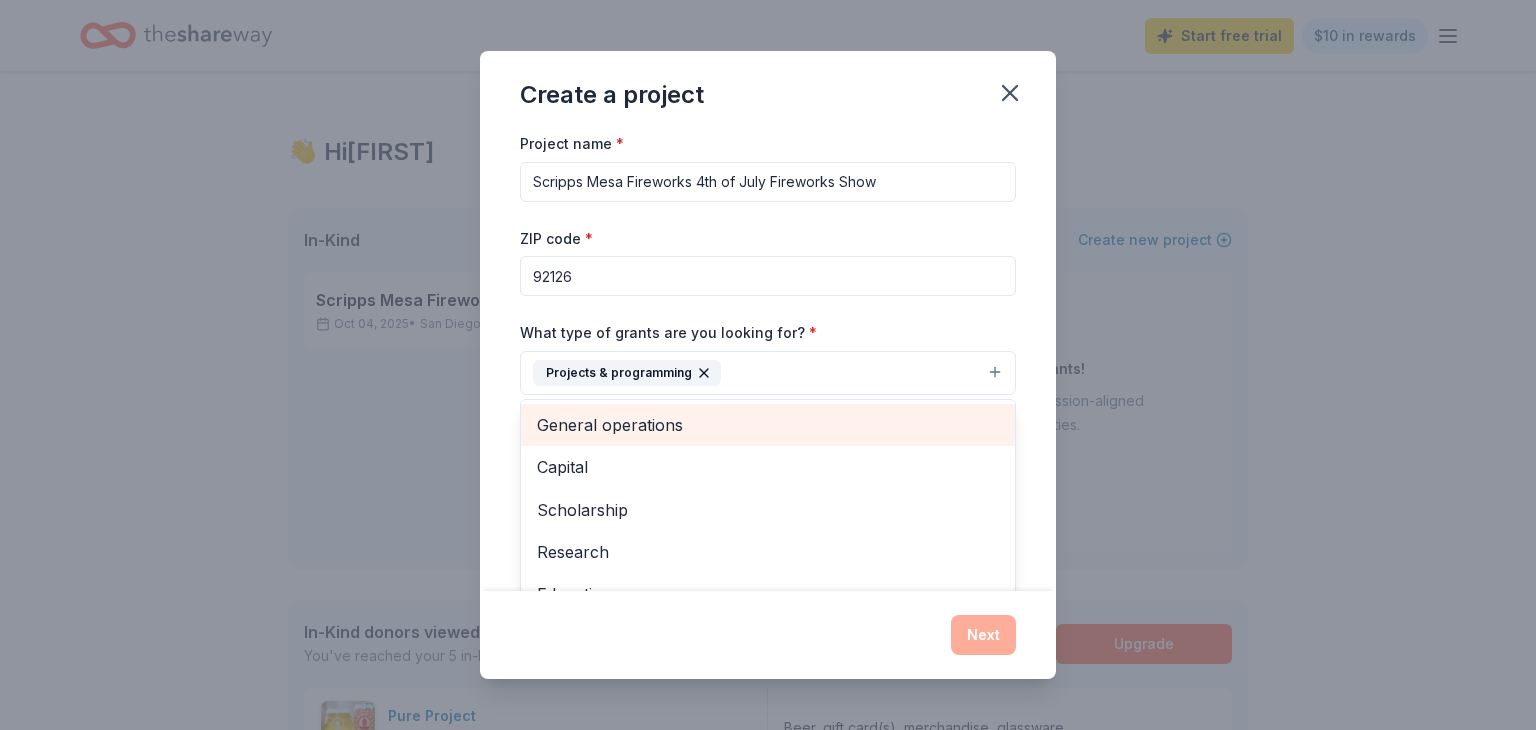 click on "General operations" at bounding box center [768, 425] 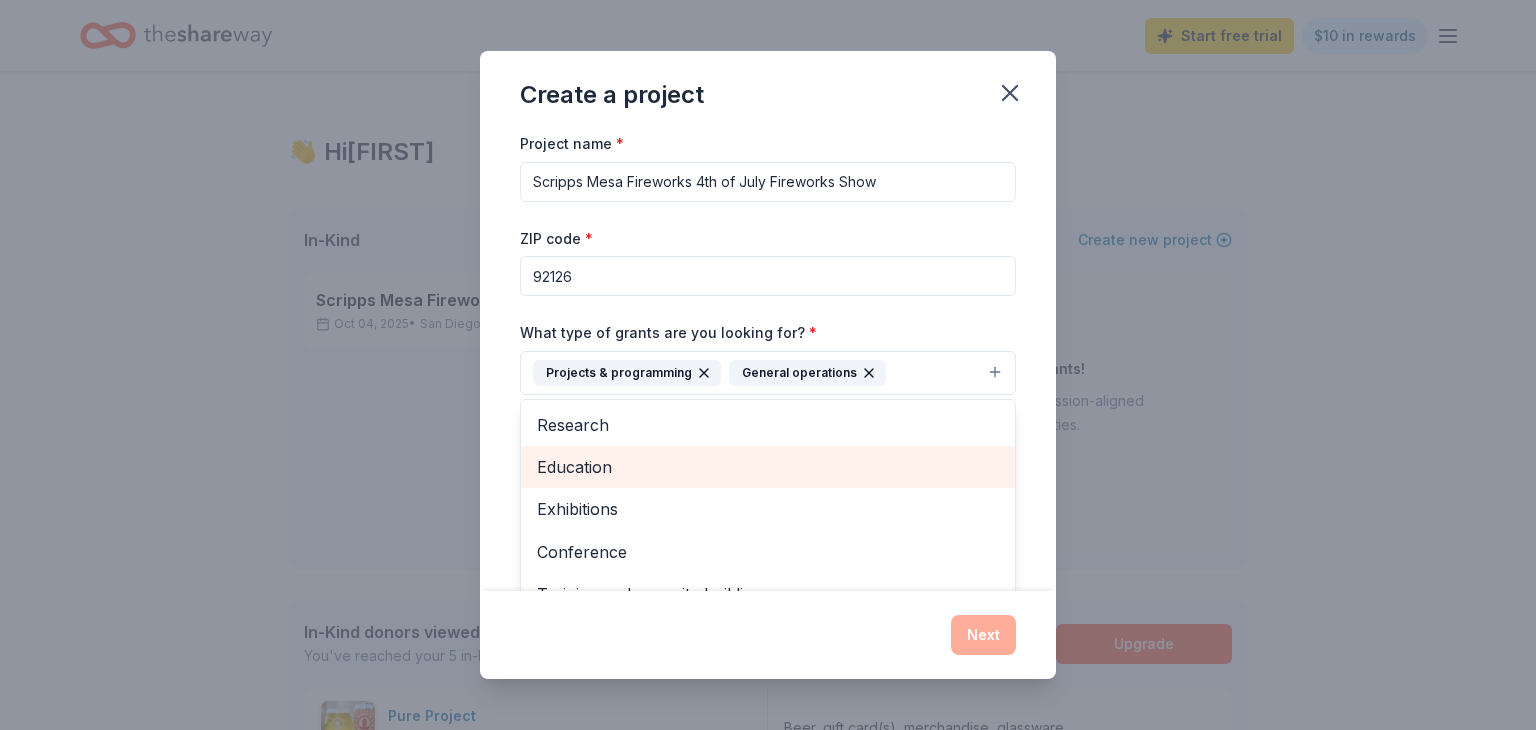 scroll, scrollTop: 151, scrollLeft: 0, axis: vertical 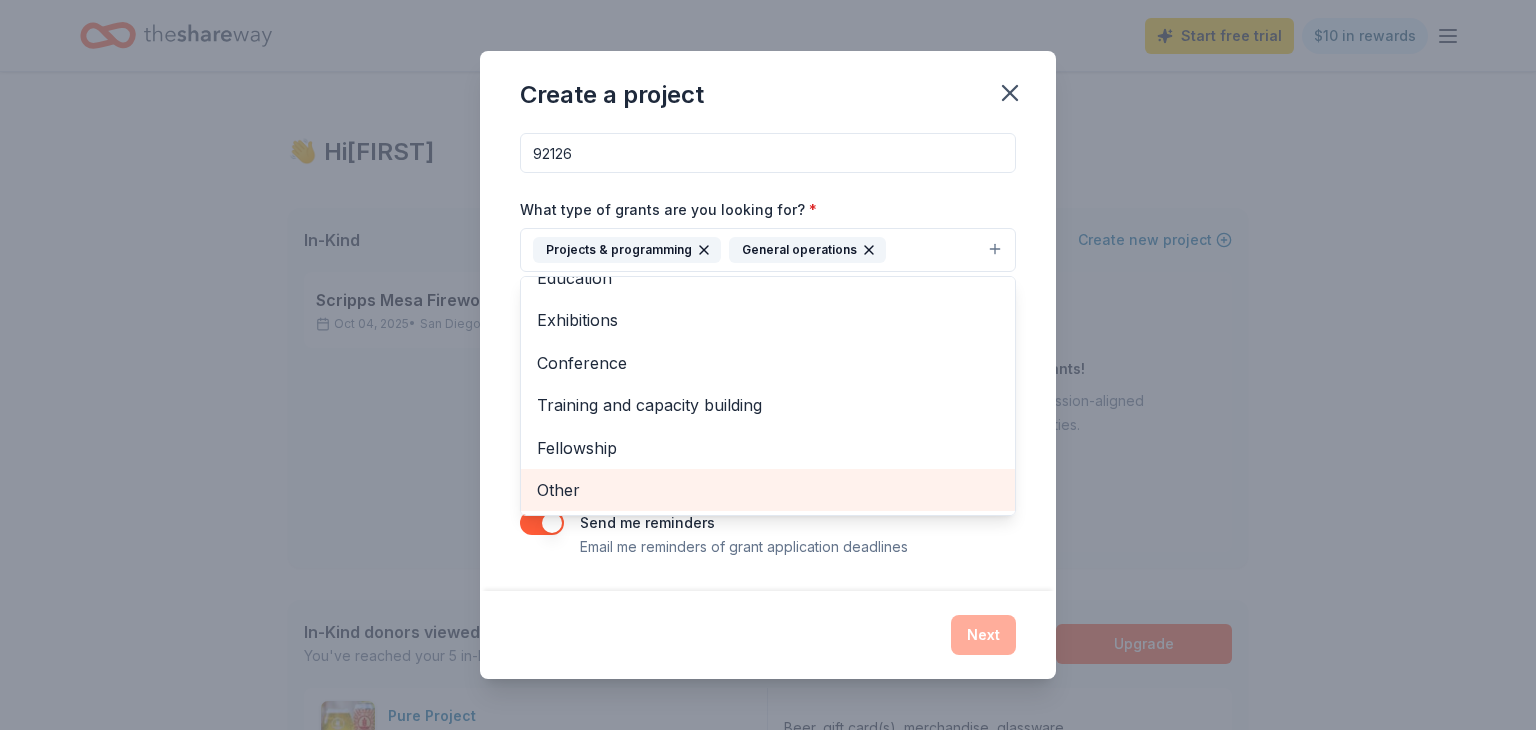 click on "Other" at bounding box center [768, 490] 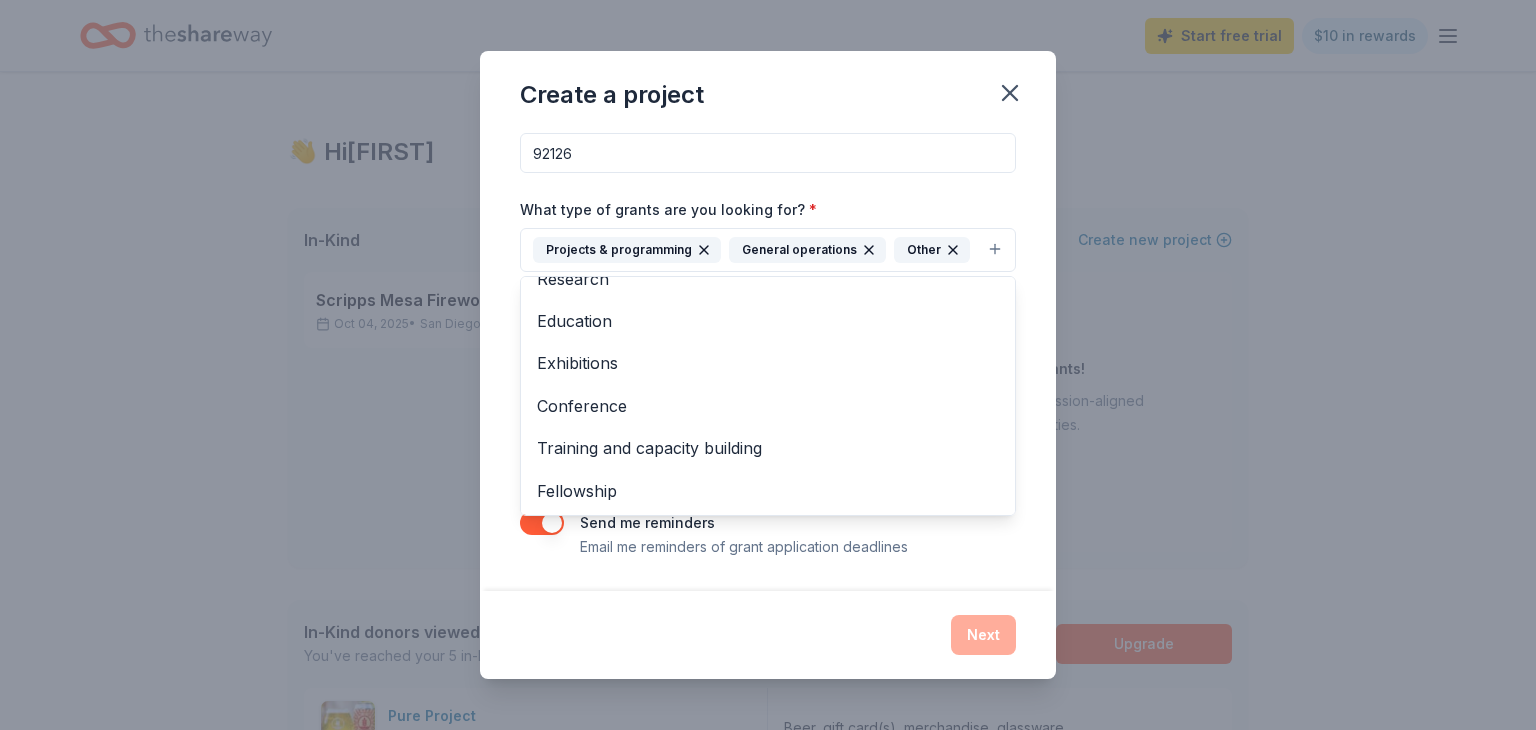 click on "Create a project Project name * Scripps Mesa Fireworks 4th of July Fireworks Show ZIP code * 92126 What type of grants are you looking for? * Projects & programming General operations Other Capital Scholarship Research Education Exhibitions Conference Training and capacity building Fellowship What is your project about? * We use this to match you to relevant grant opportunities.   See examples We recommend at least 300 characters to get the best grant matches. Send me reminders Email me reminders of grant application deadlines Next" at bounding box center [768, 365] 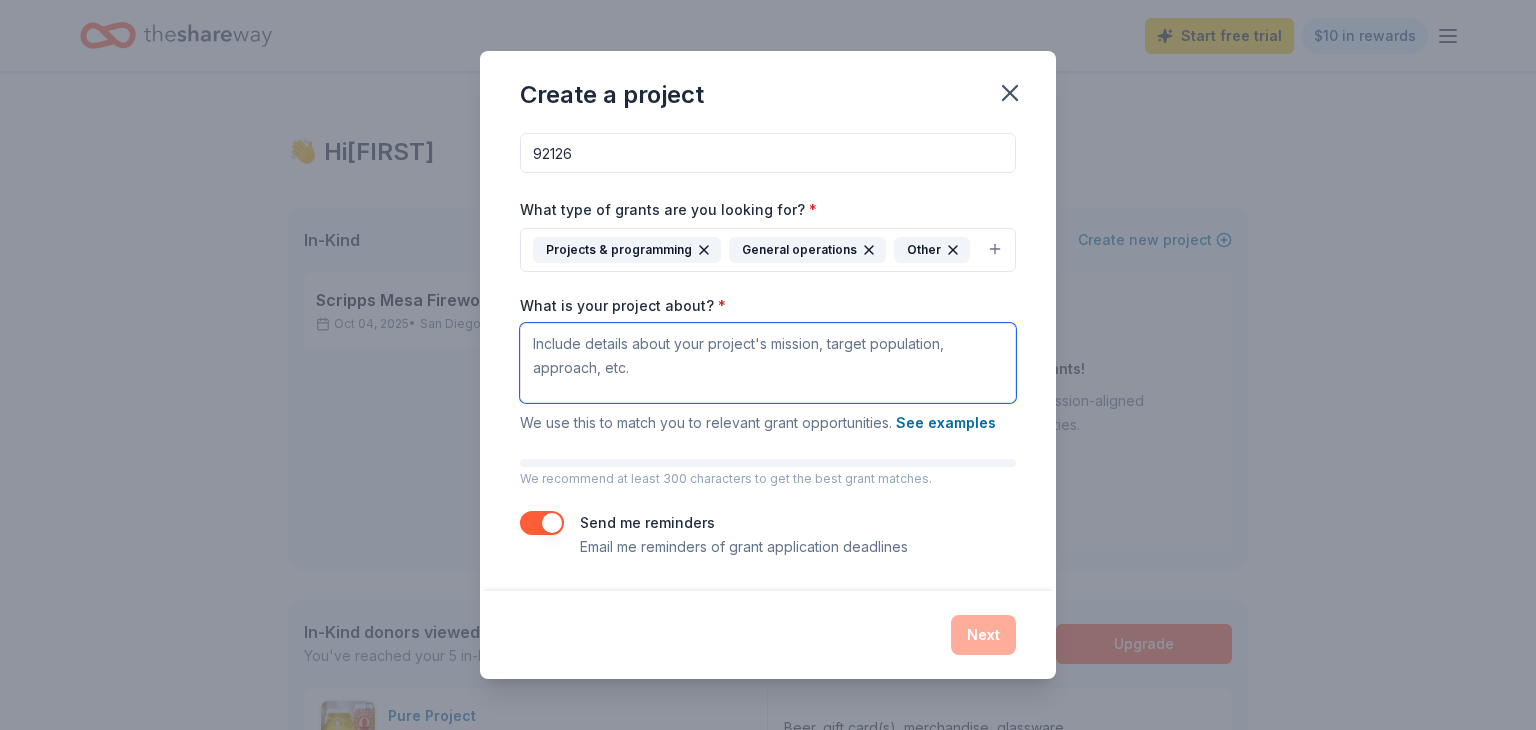 click on "What is your project about? *" at bounding box center (768, 363) 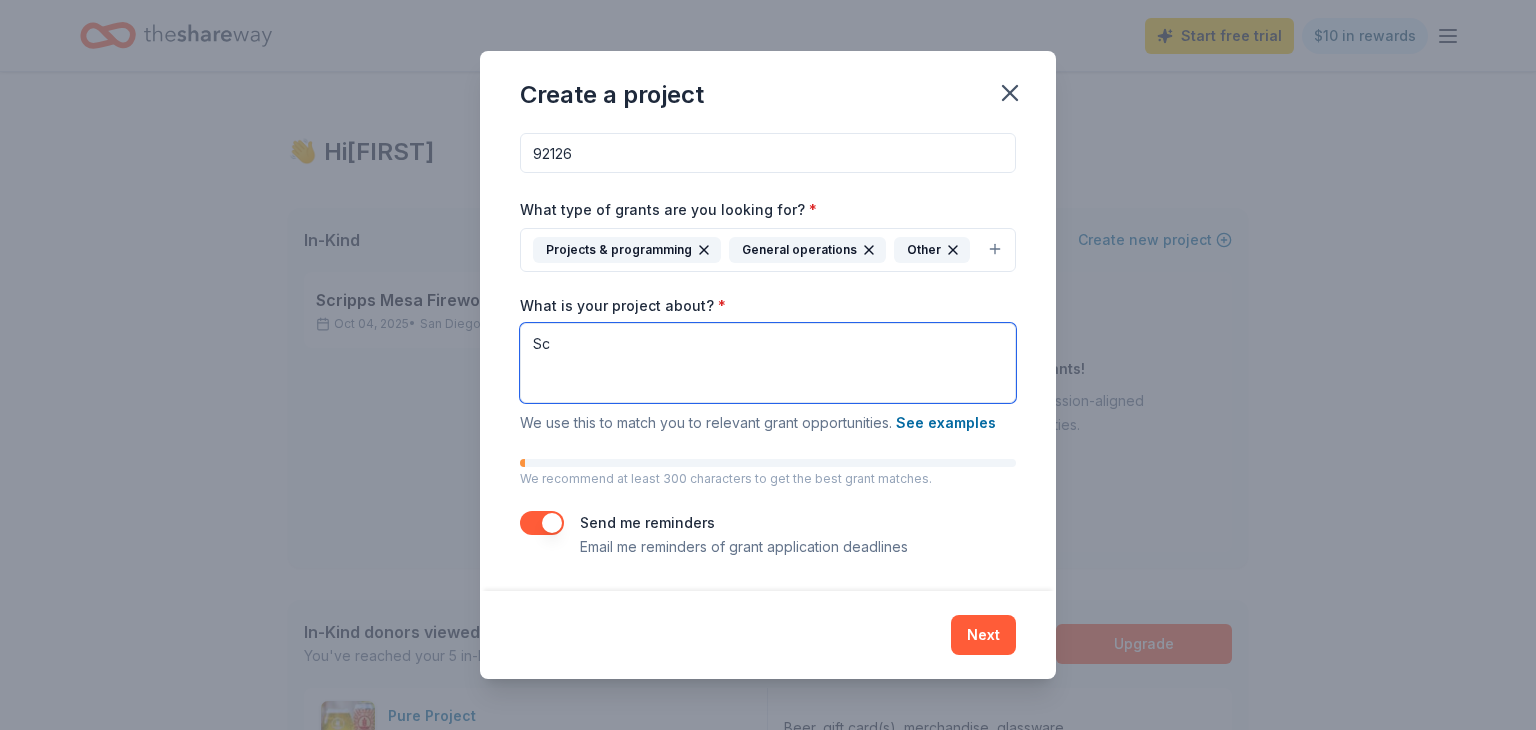 type on "S" 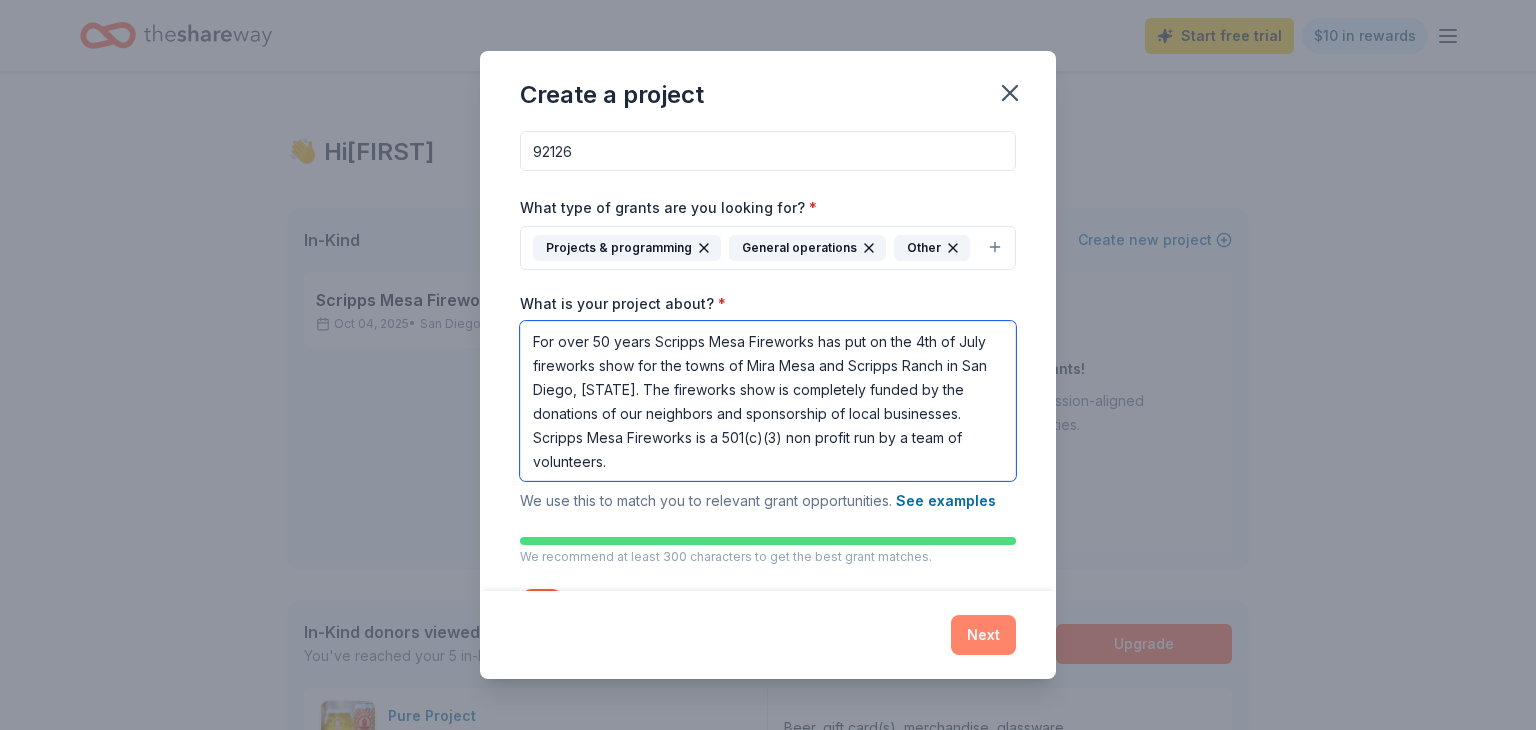 type on "For over 50 years Scripps Mesa Fireworks has put on the 4th of July fireworks show for the towns of Mira Mesa and Scripps Ranch in San Diego, [STATE]. The fireworks show is completely funded by the donations of our neighbors and sponsorship of local businesses. Scripps Mesa Fireworks is a 501(c)(3) non profit run by a team of volunteers." 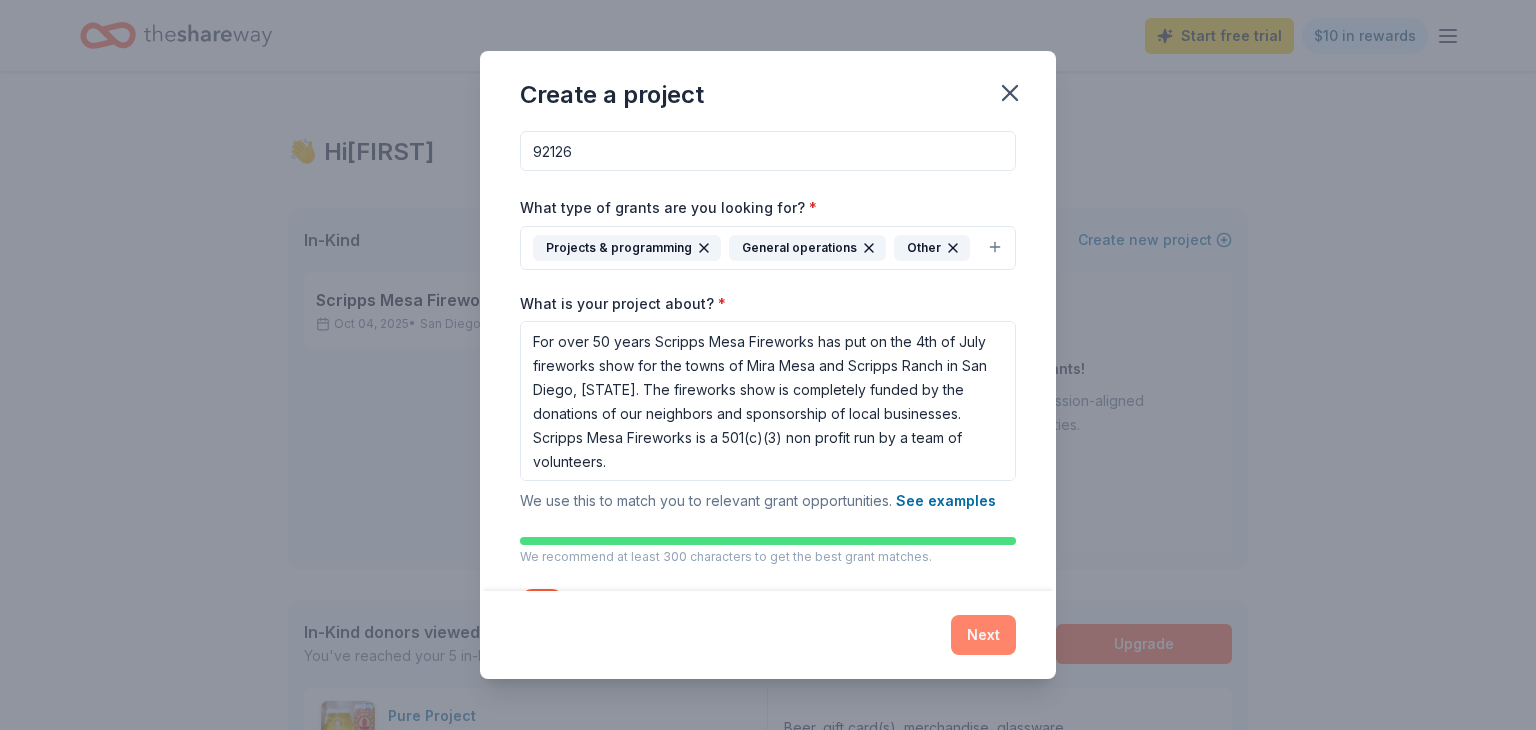 click on "Next" at bounding box center [983, 635] 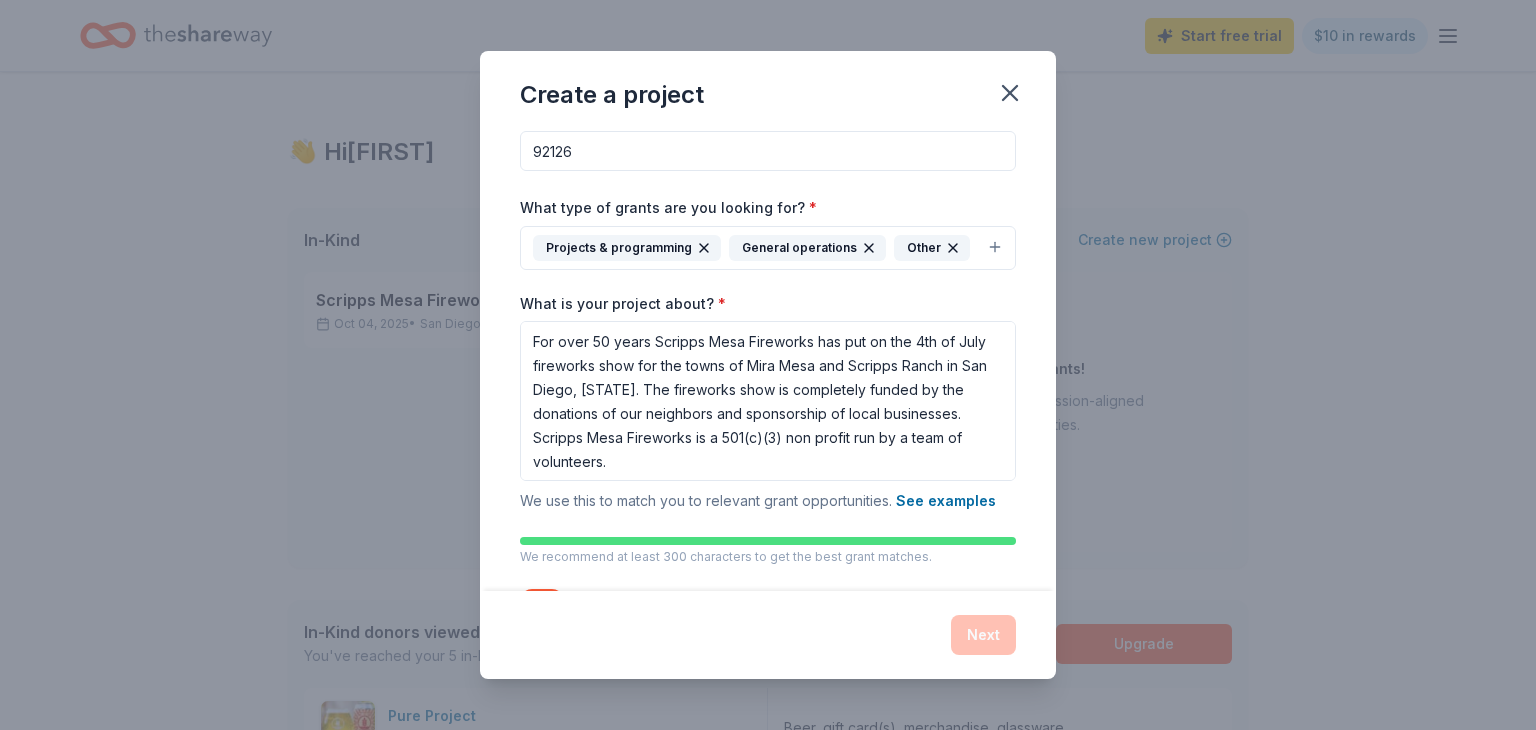 scroll, scrollTop: 0, scrollLeft: 0, axis: both 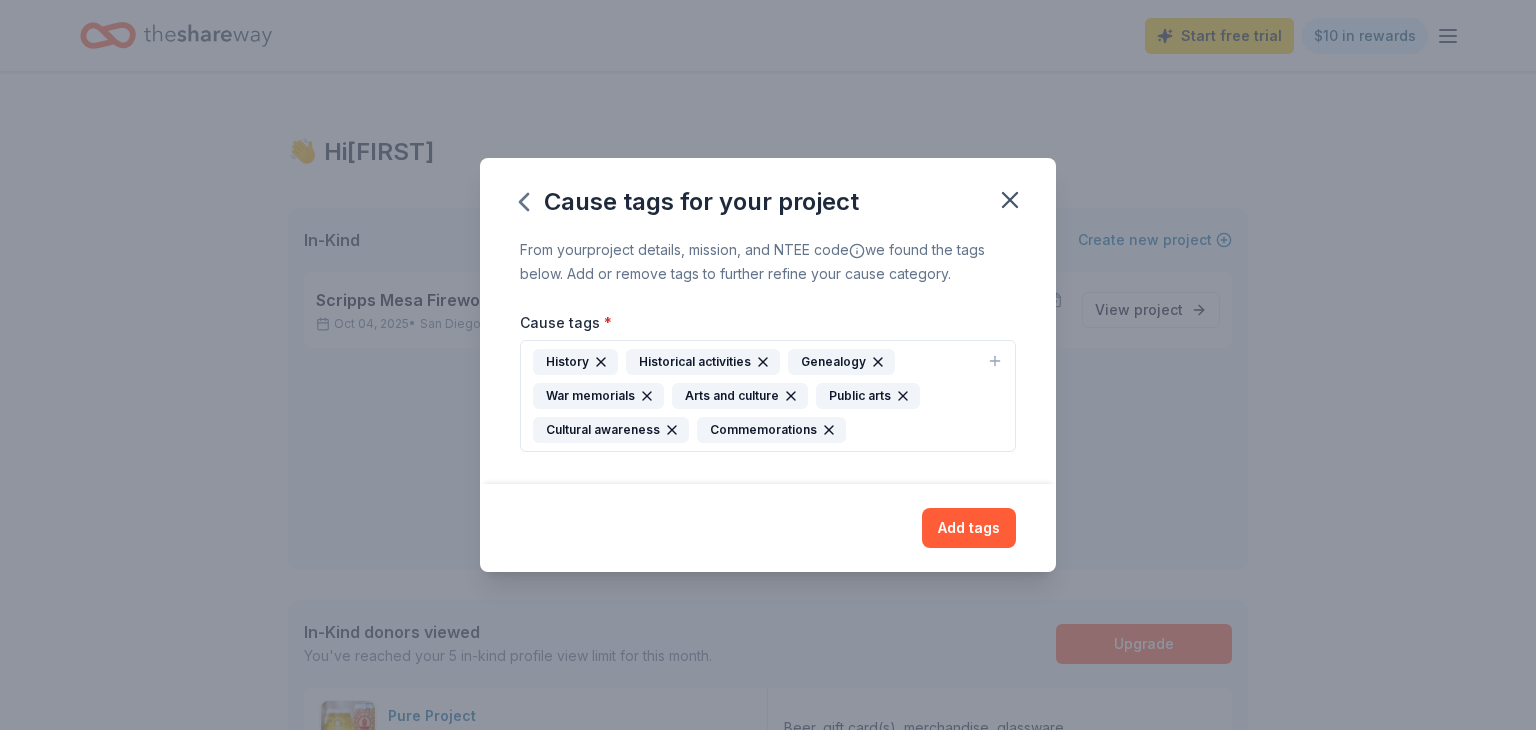 click 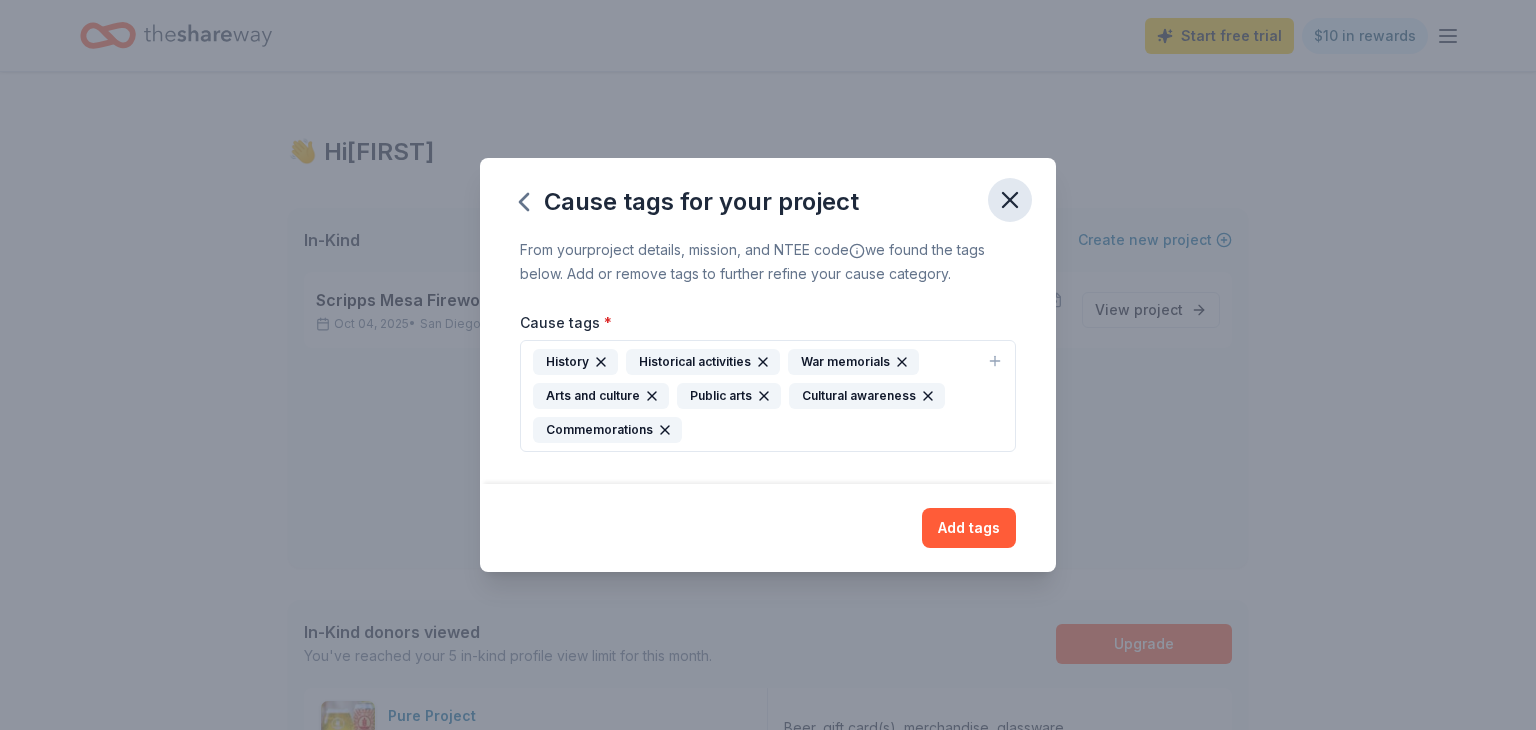 click 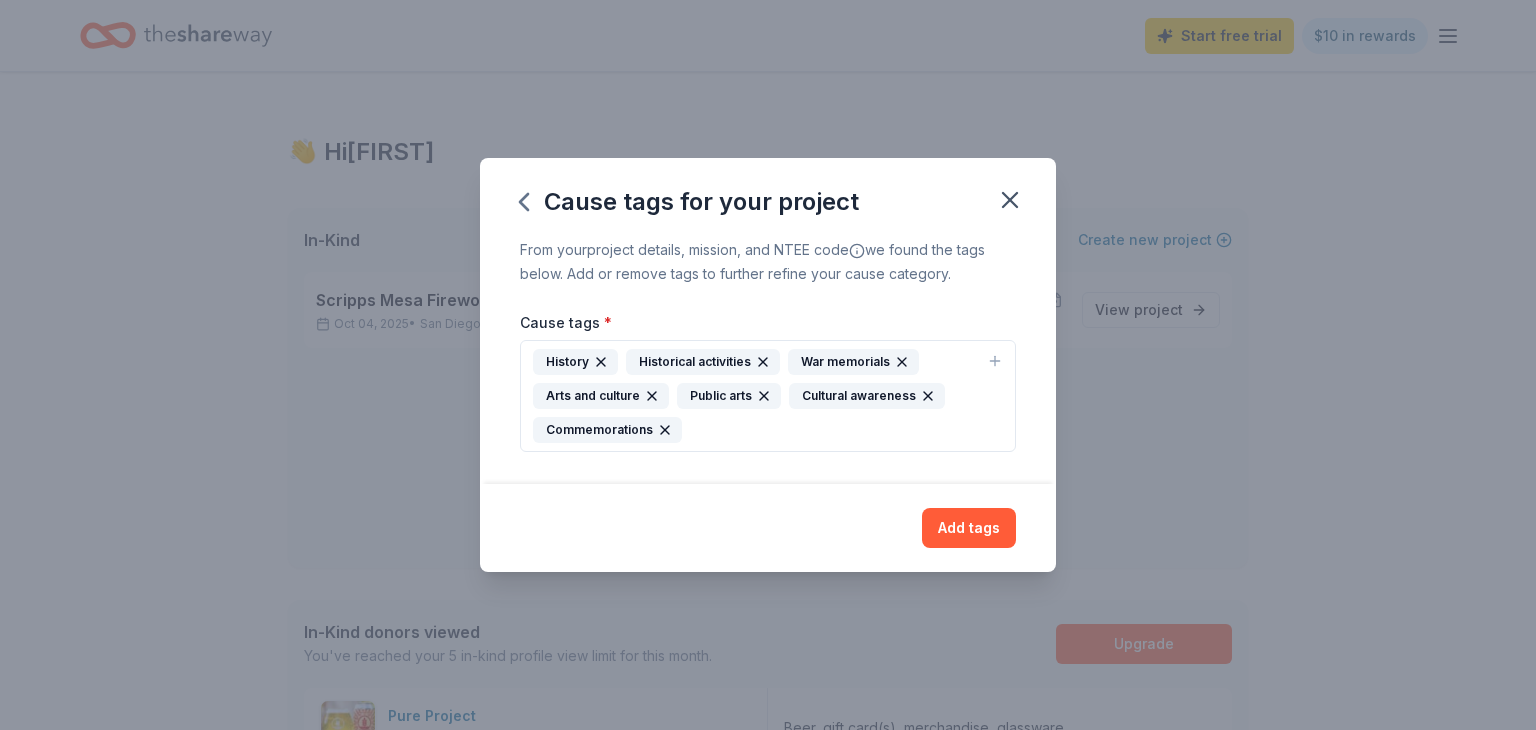 click on "Add tags" at bounding box center (768, 528) 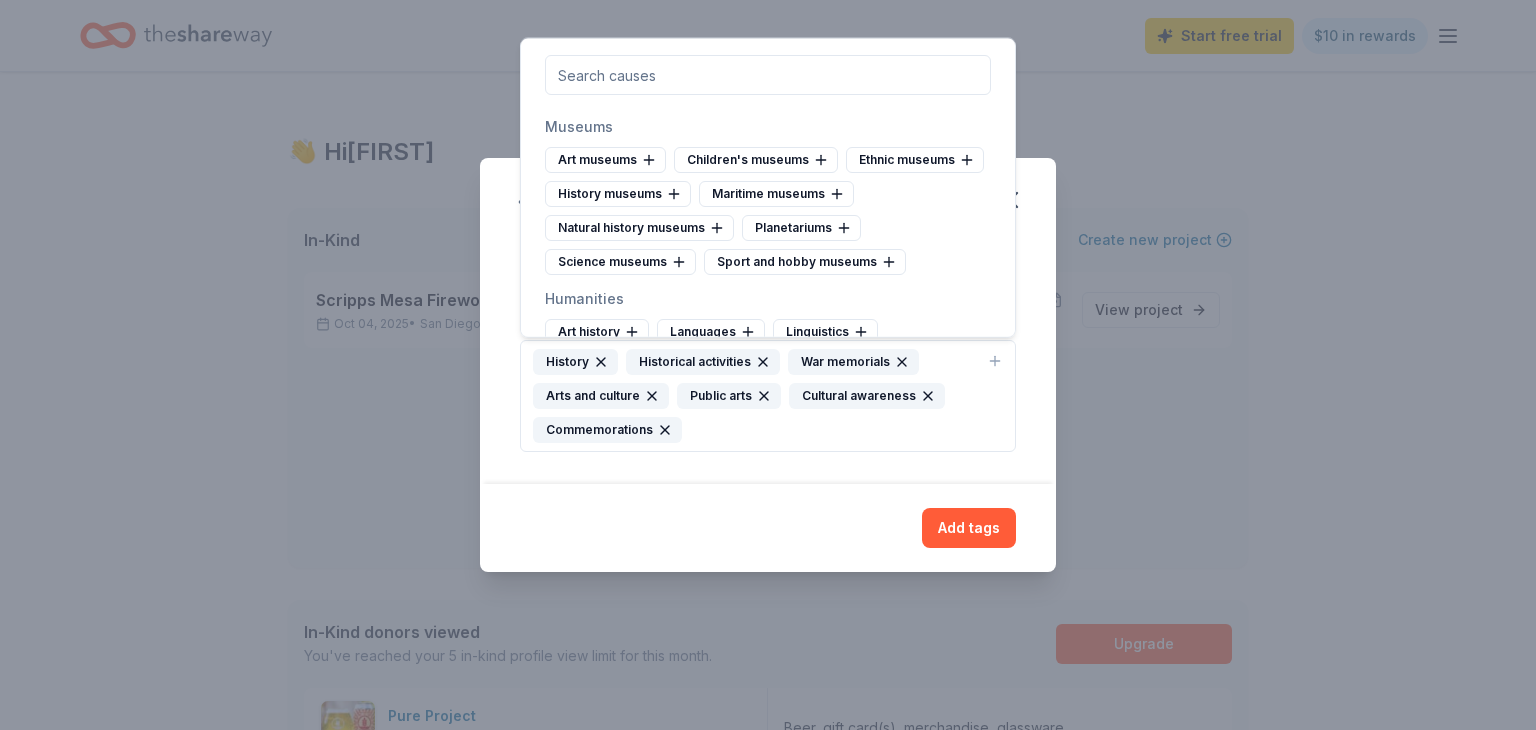scroll, scrollTop: 480, scrollLeft: 0, axis: vertical 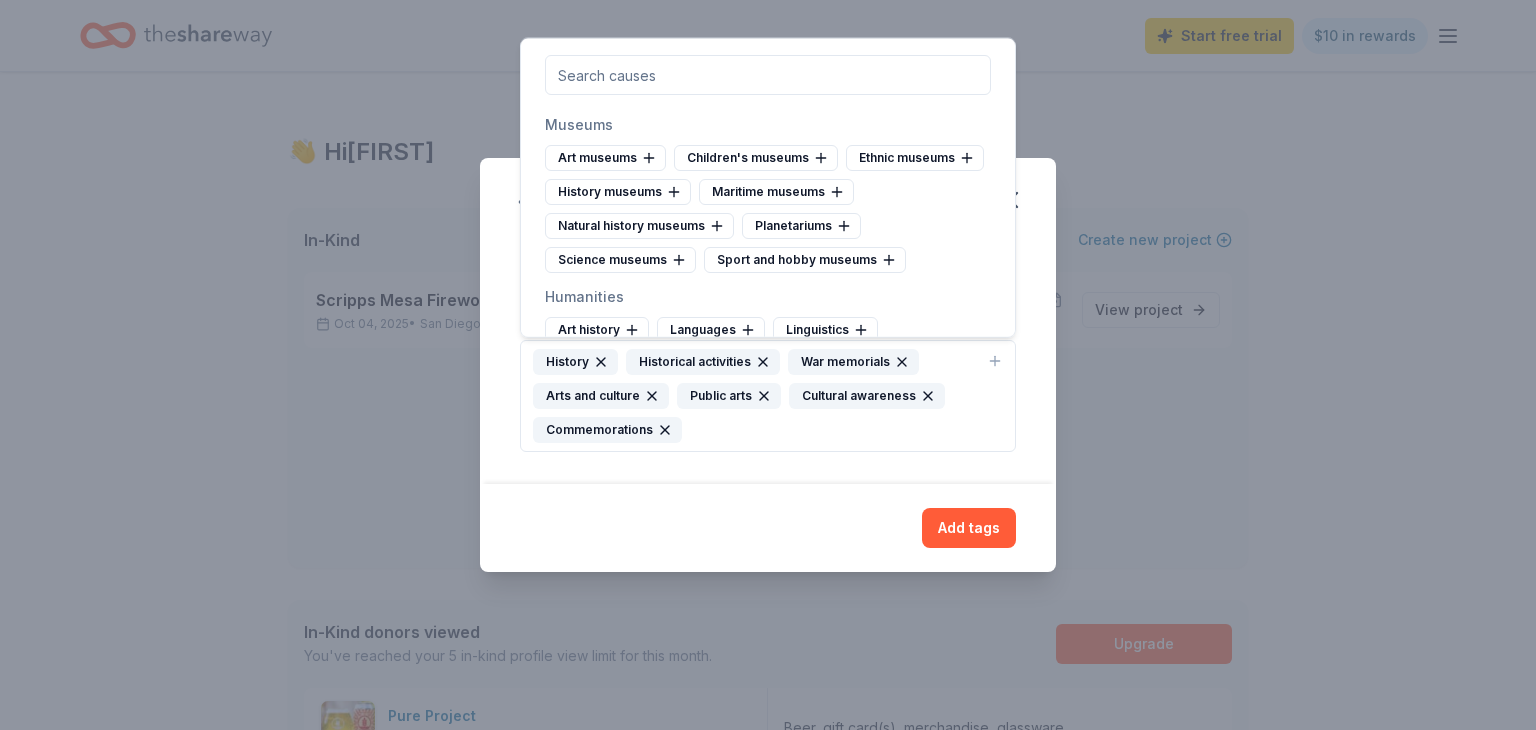 click on "Art museums Children's museums Ethnic museums History museums Maritime museums Natural history museums Planetariums Science museums Sport and hobby museums" at bounding box center (768, 209) 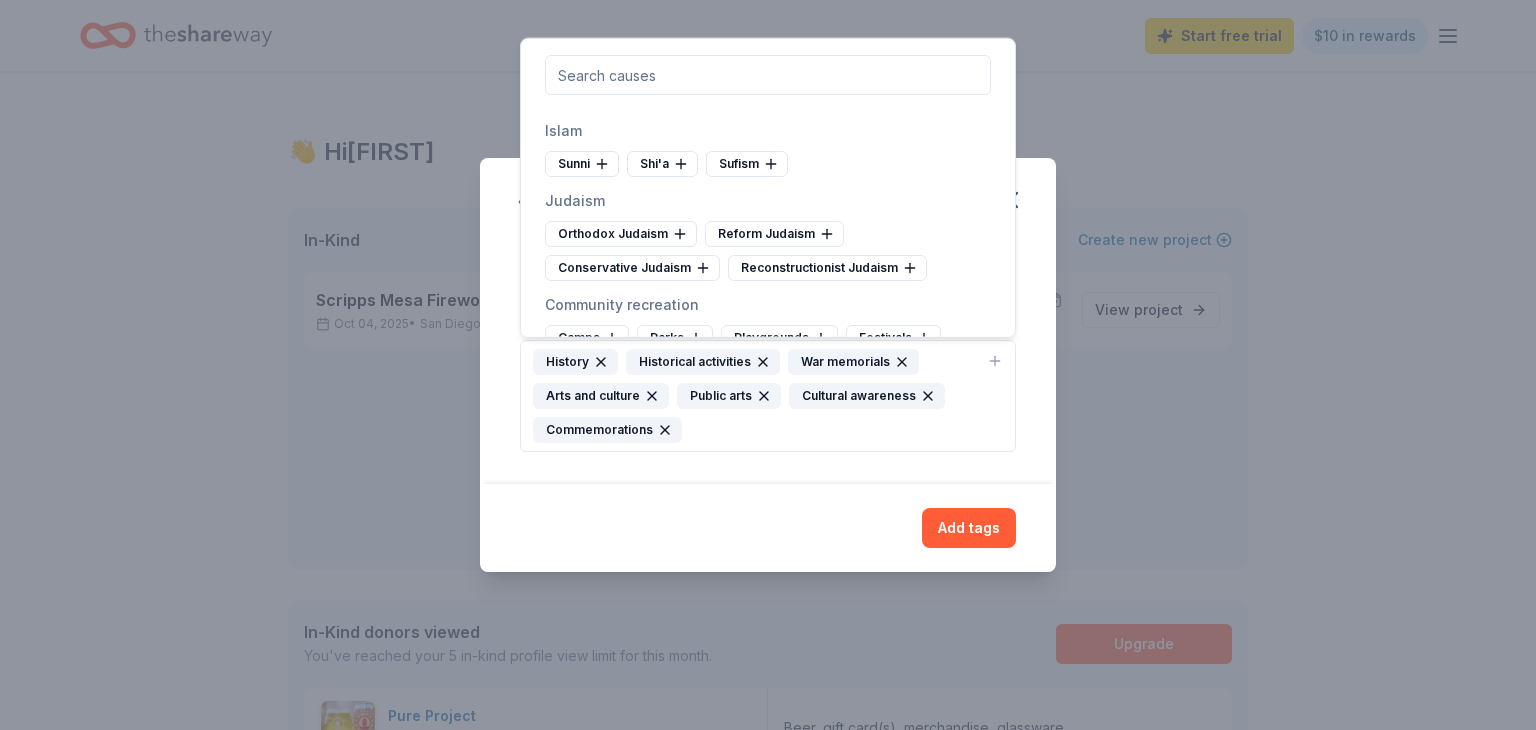 scroll, scrollTop: 9005, scrollLeft: 0, axis: vertical 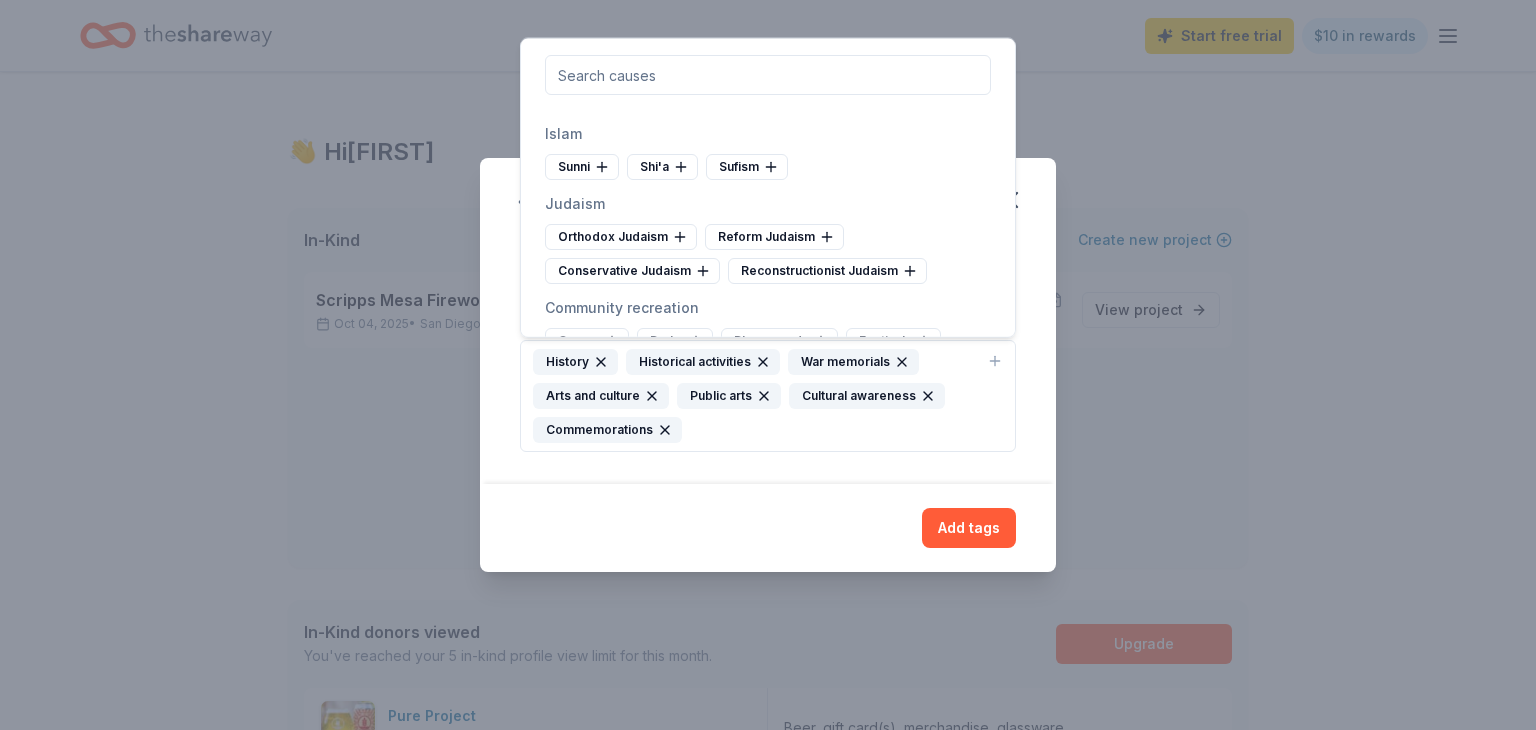 click on "Arts and culture Folk arts Arts services Arts councils Artist's services Arts administration Arts exchange Arts education Cultural awareness Sacred sites Traditional knowledge Visual arts Architecture Art conservation Ceramic arts Design Drawing Painting Photography Printmaking Sculpture Textile arts Performing arts Dance Theater Music Performance art Circus arts Spoken word Performing arts education Museums Art museums Children's museums Ethnic museums History museums Maritime museums Natural history museums Planetariums Science museums Sport and hobby museums Humanities Art history Languages Linguistics Literature and writing Philosophy Historical activities Genealogy Historic preservation Education Equal opportunity in education Educational management Early childhood education Elementary and secondary education Elementary education Middle school education Secondary education Bilingual education Charter school education Gifted education Special needs education Child educational development STEM education" at bounding box center (768, 188) 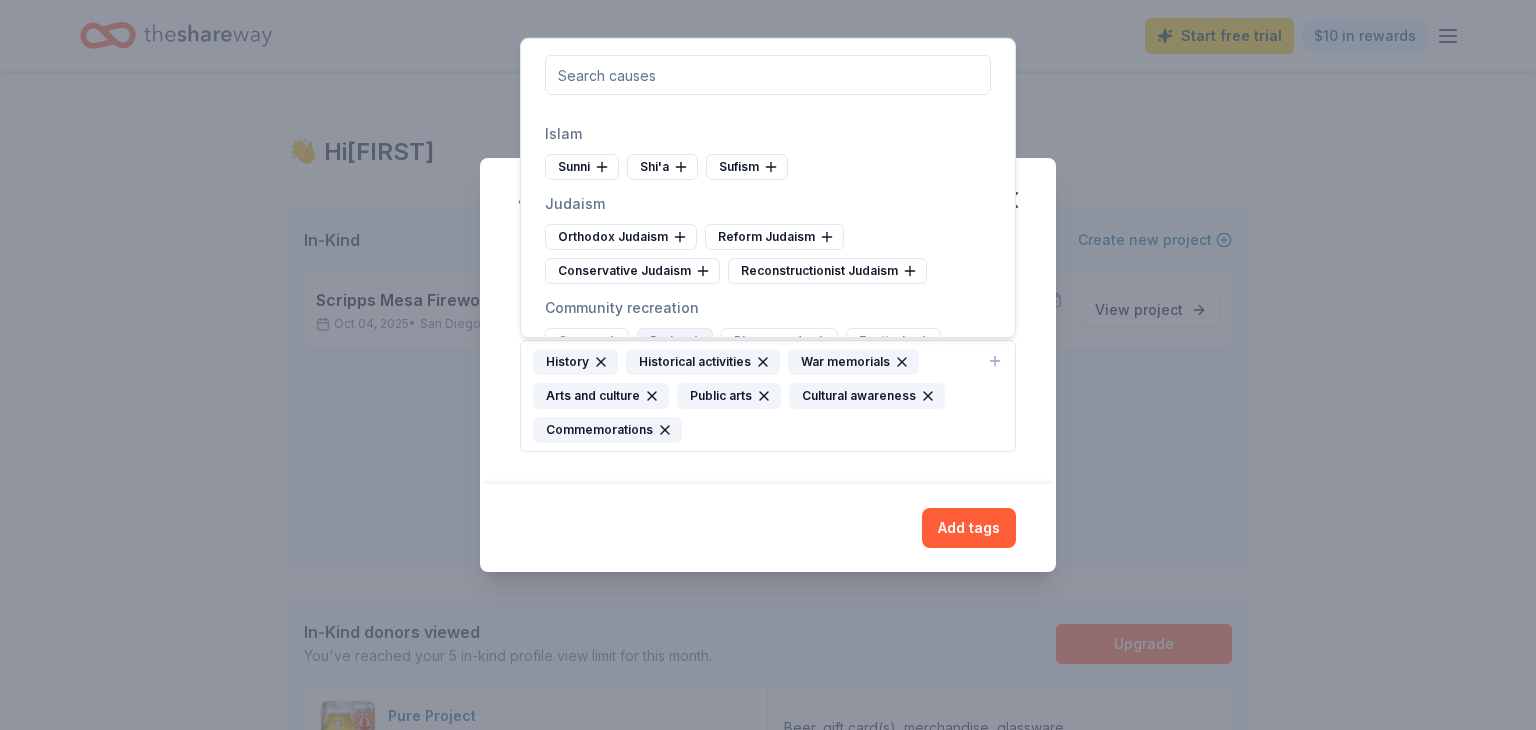 click 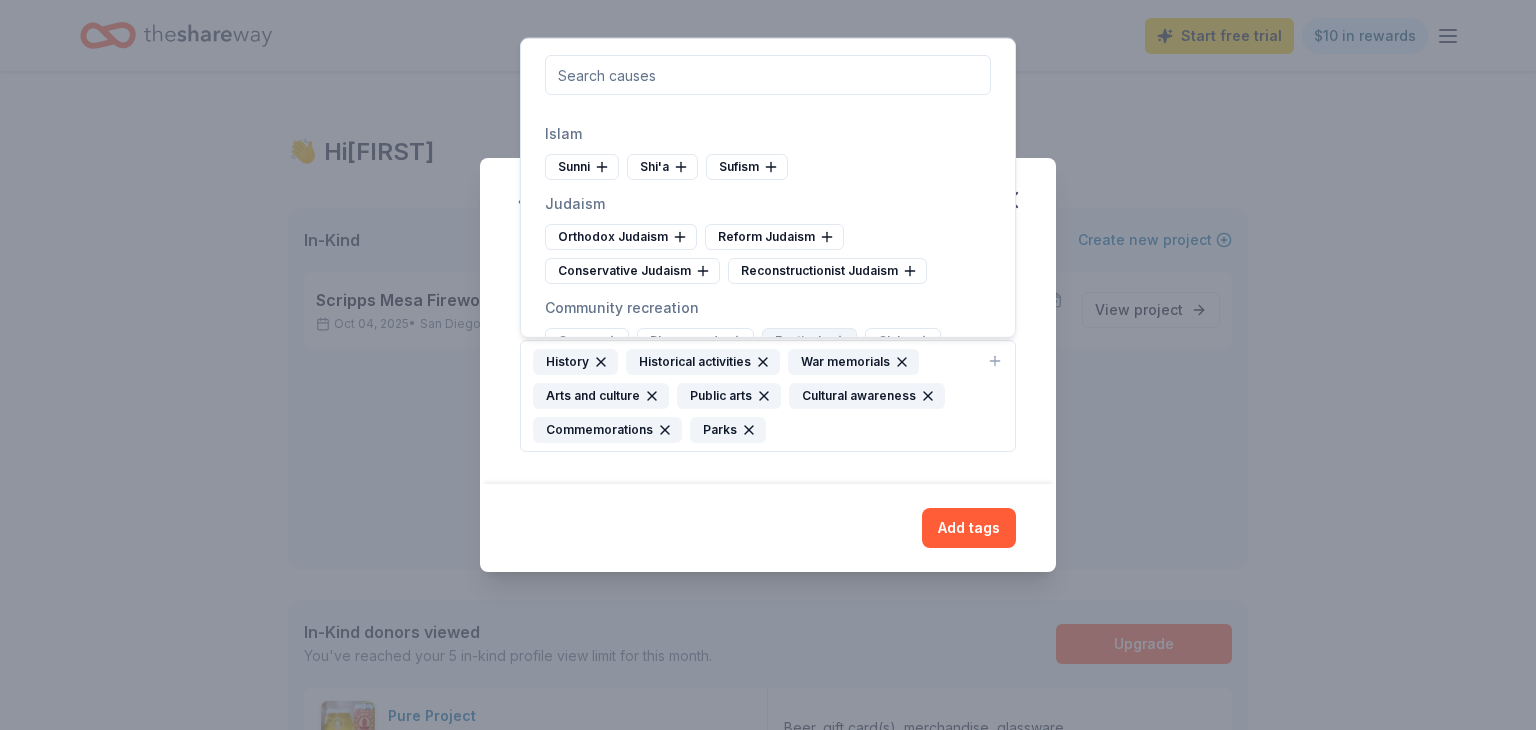 click on "Festivals" at bounding box center (809, 341) 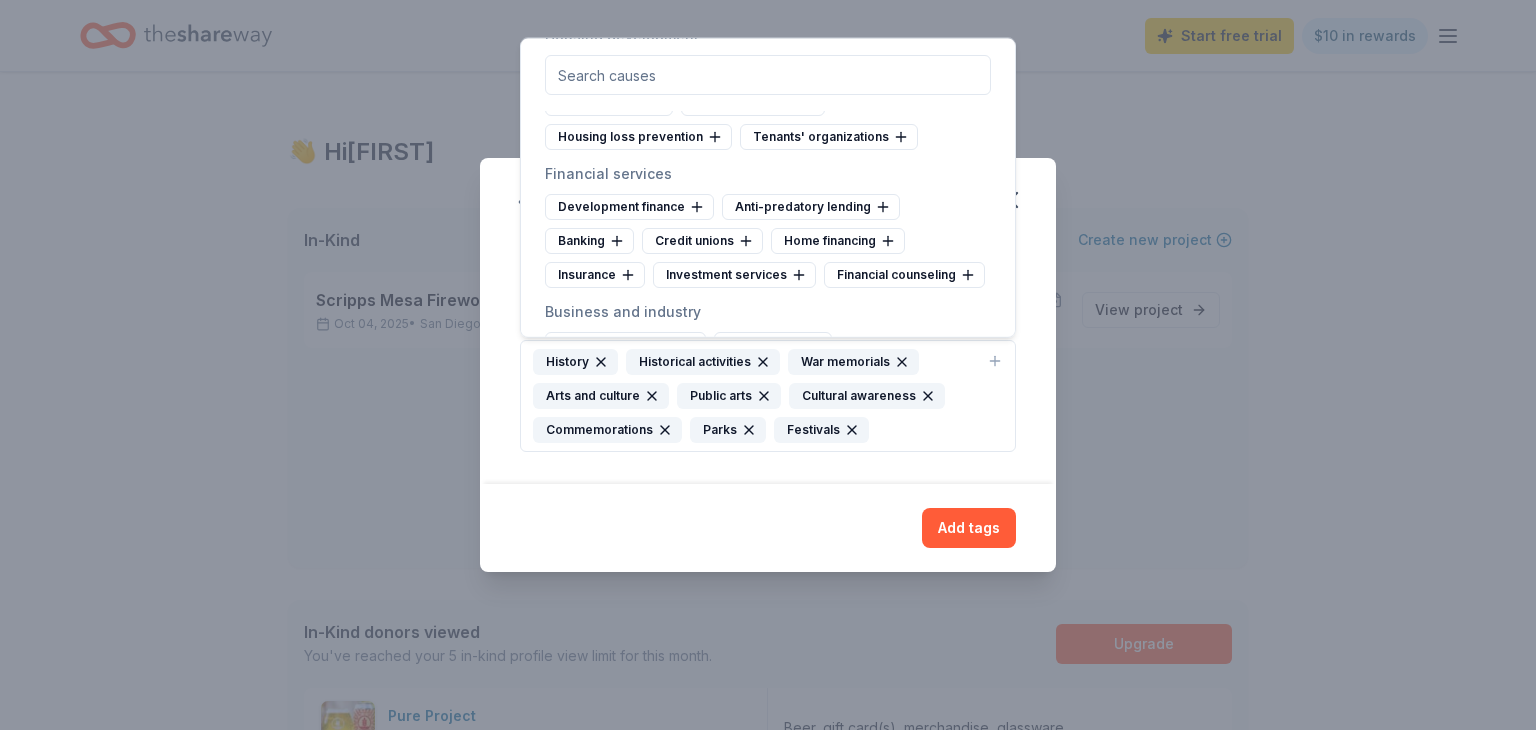 scroll, scrollTop: 8405, scrollLeft: 0, axis: vertical 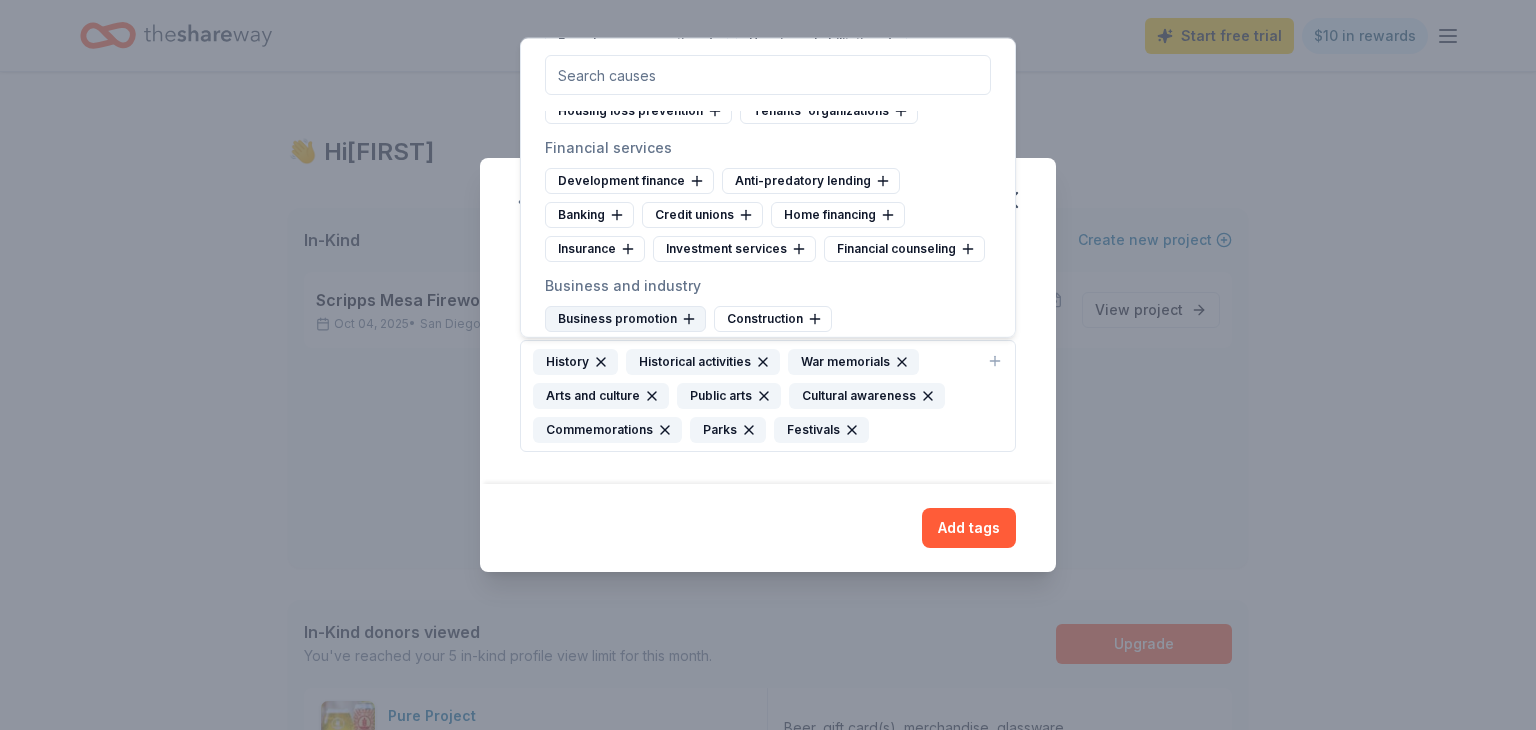 click 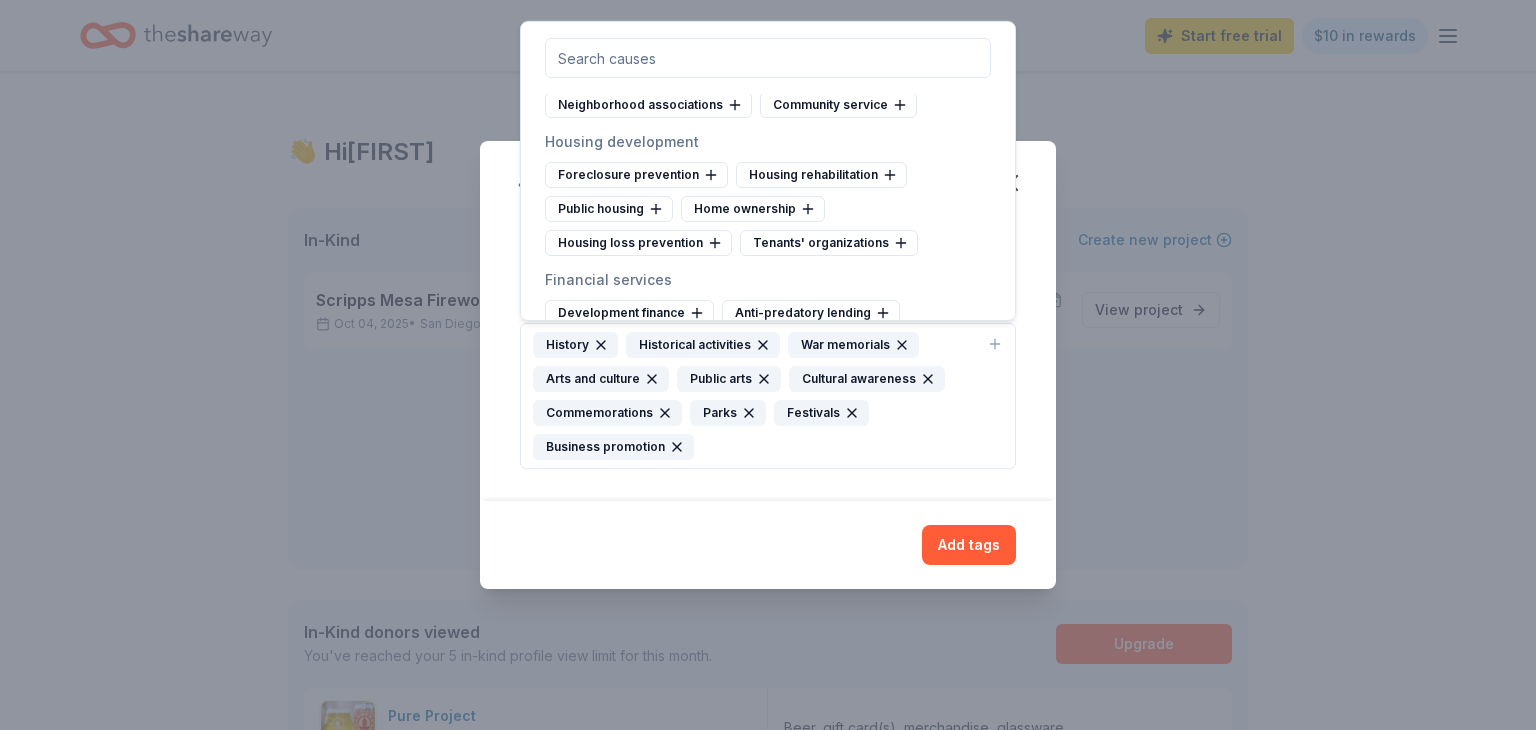 scroll, scrollTop: 8255, scrollLeft: 0, axis: vertical 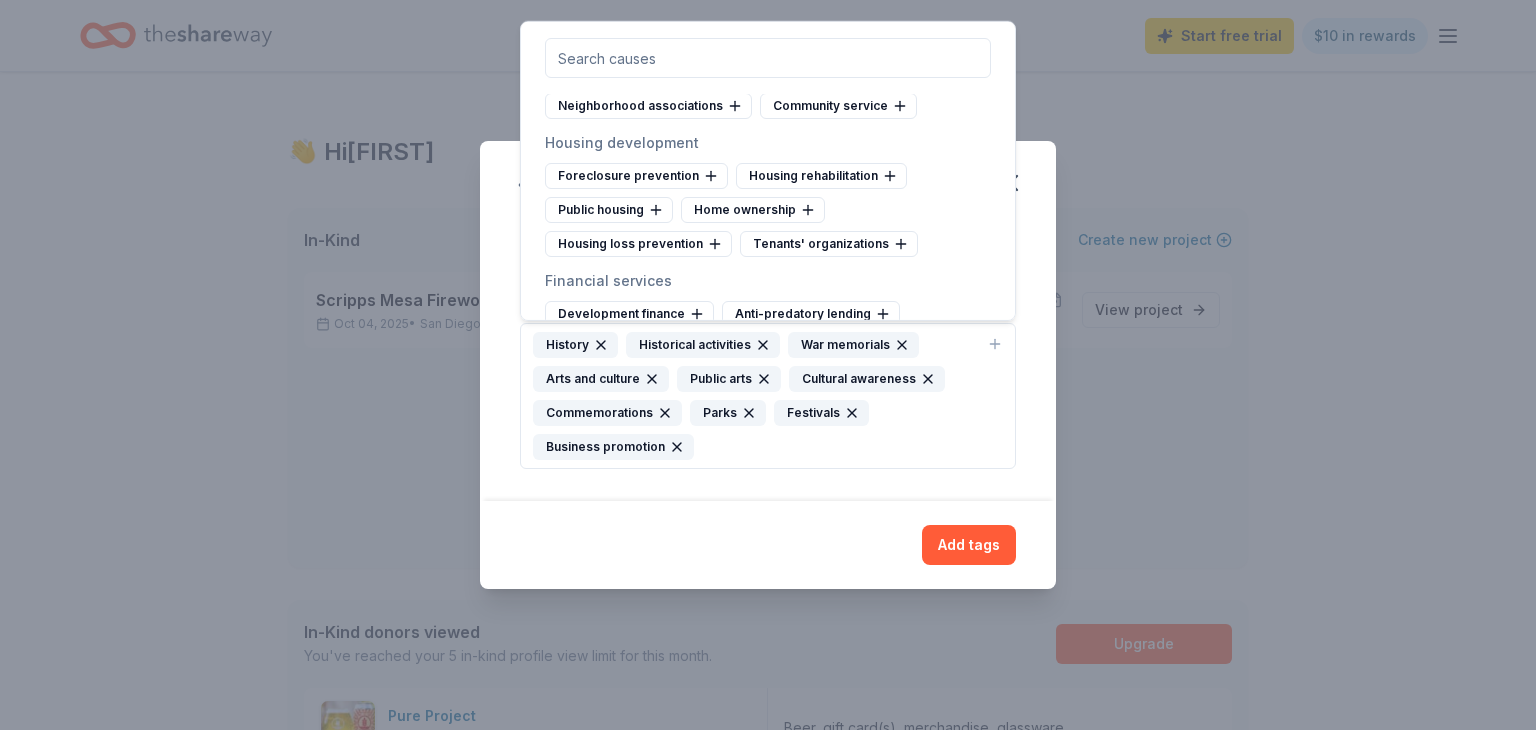 click on "From your  project details, mission, and NTEE code   we found the tags below. Add or remove tags to further refine your cause category. Cause tags * History Historical activities War memorials Arts and culture Public arts Cultural awareness Commemorations Parks Festivals Business promotion" at bounding box center [768, 361] 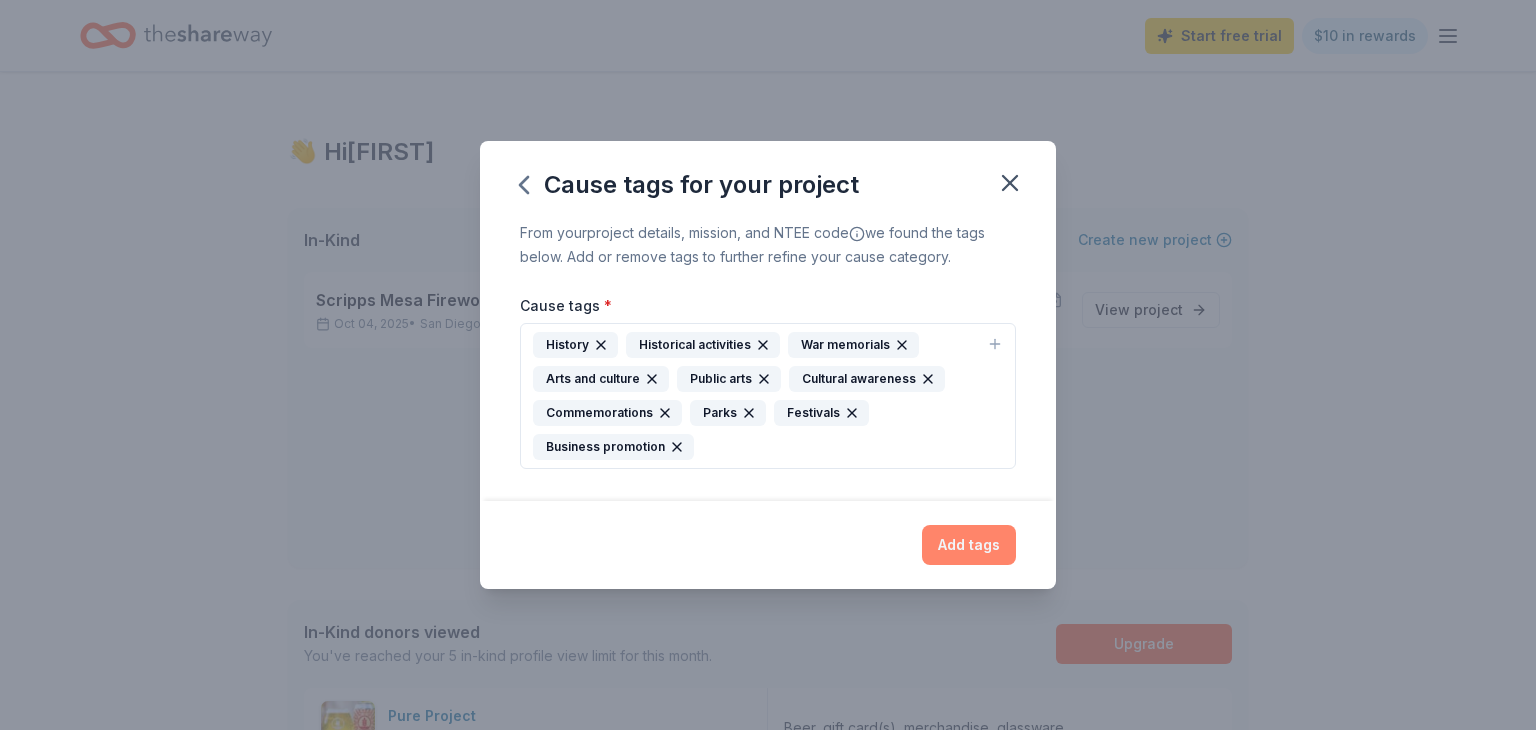 click on "Add tags" at bounding box center [969, 545] 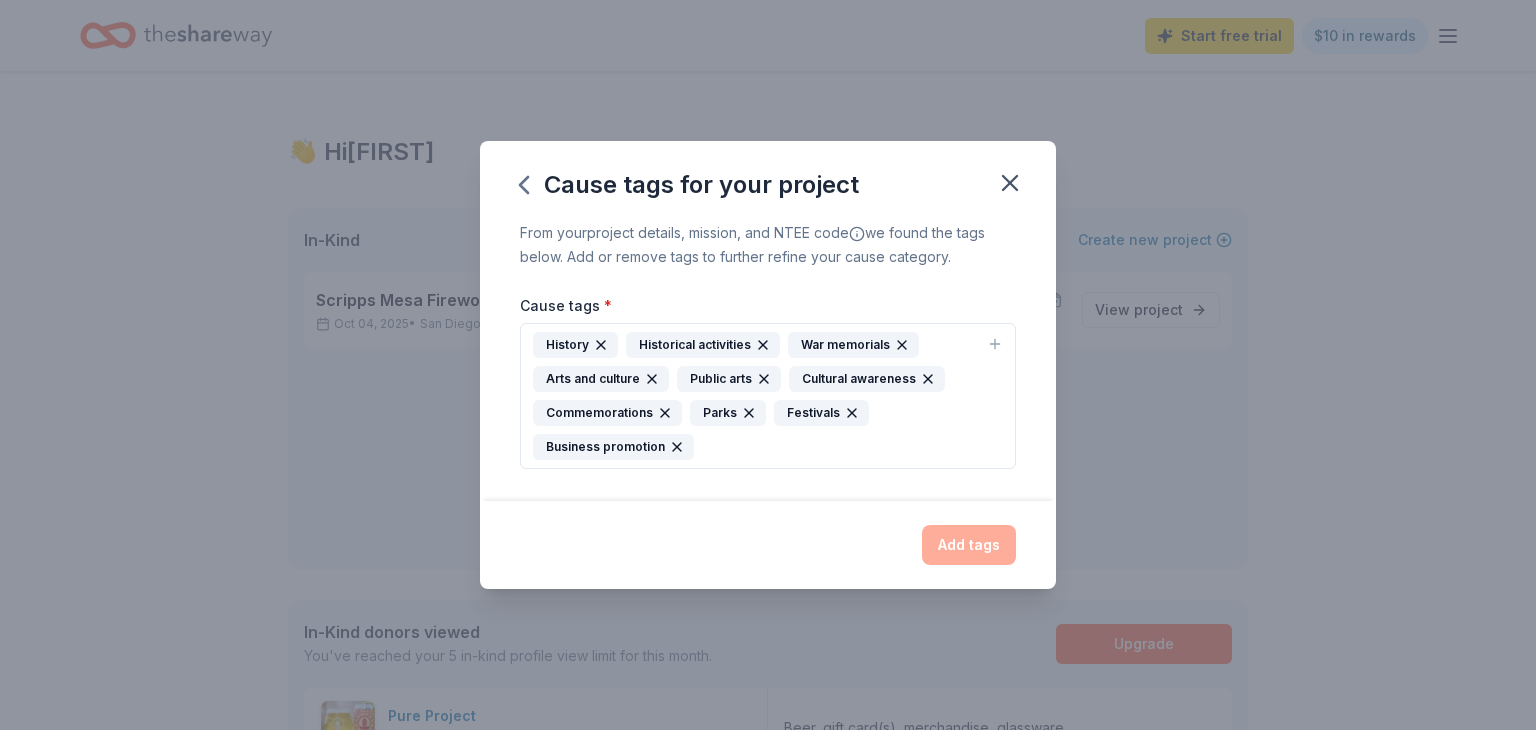 click on "Add tags" at bounding box center (768, 545) 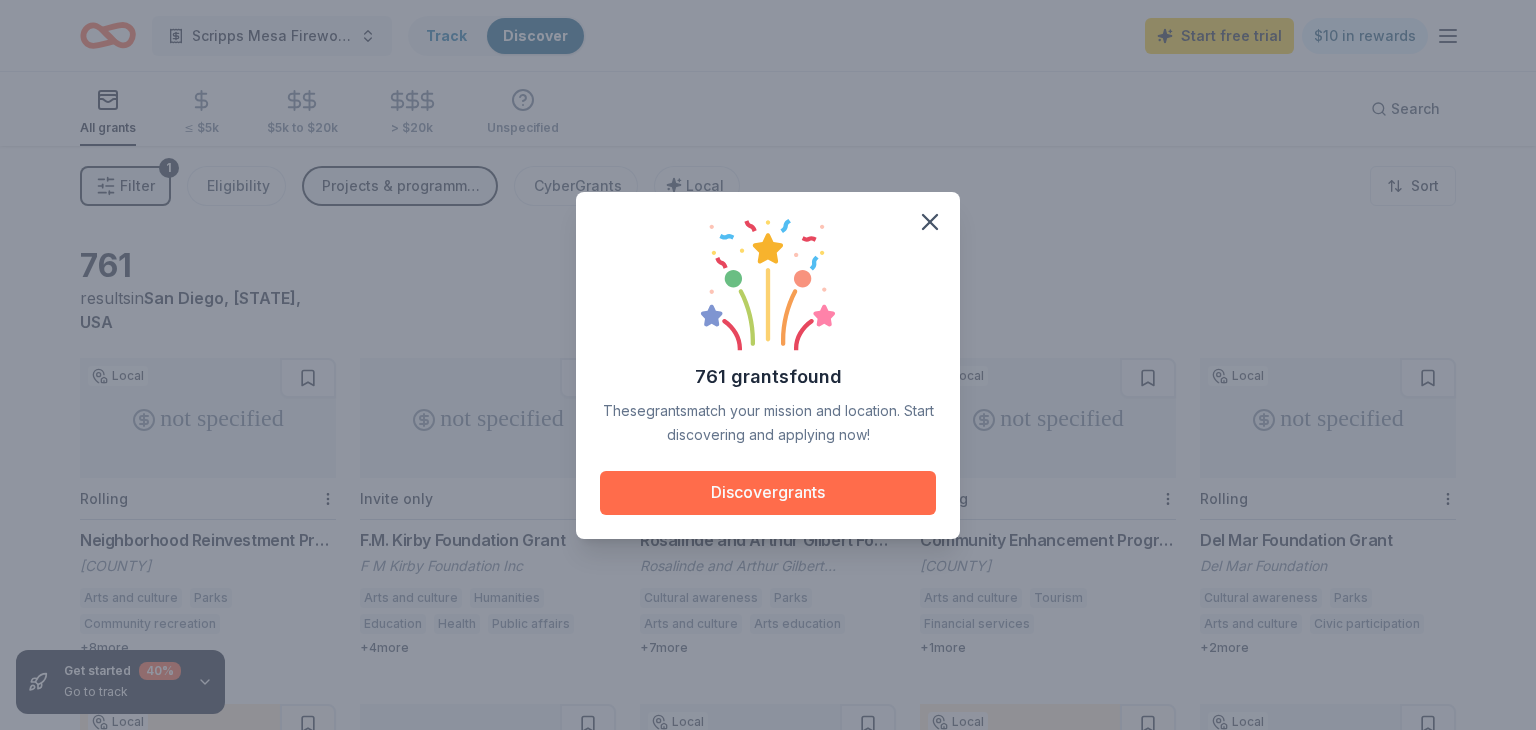 click on "Discover  grants" at bounding box center [768, 493] 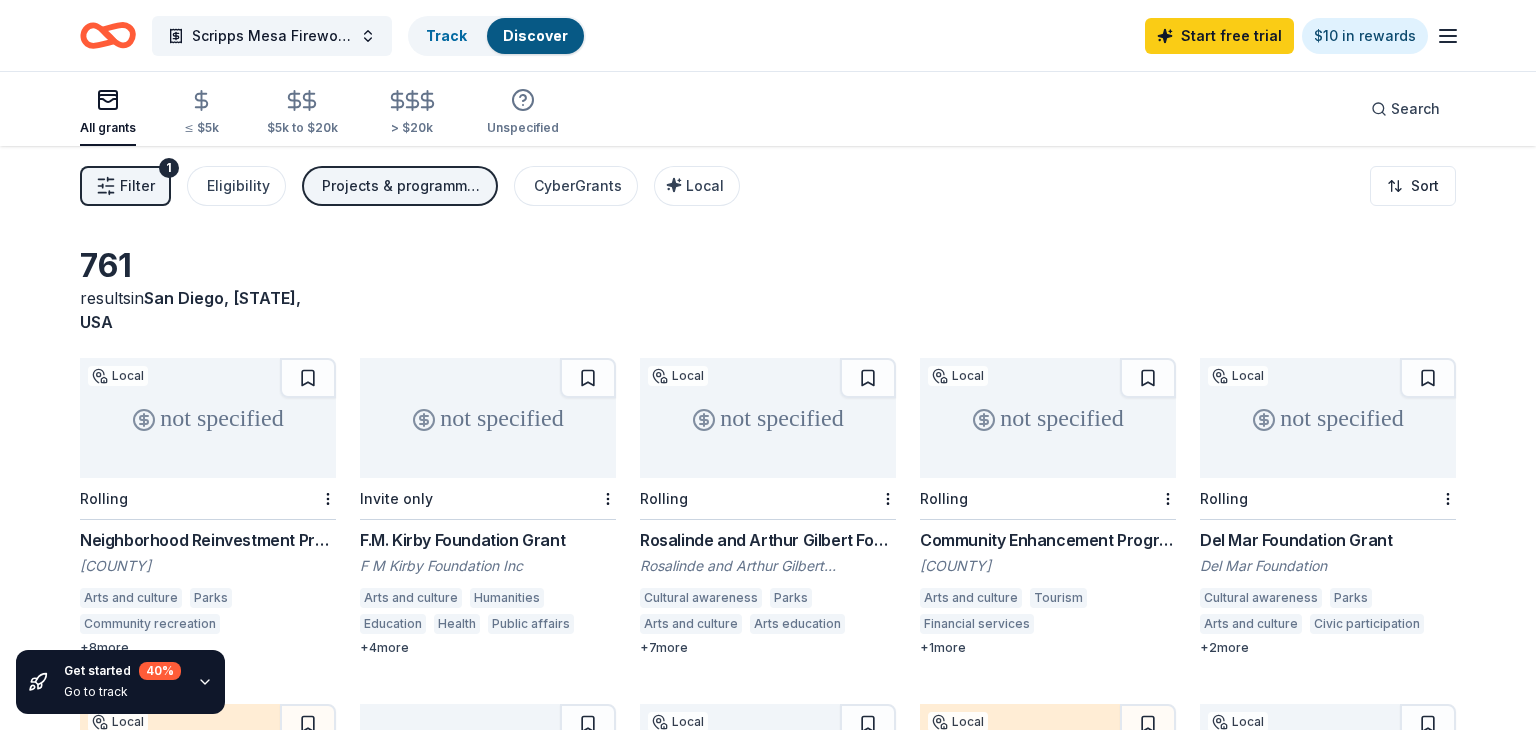 click on "not specified" at bounding box center (208, 418) 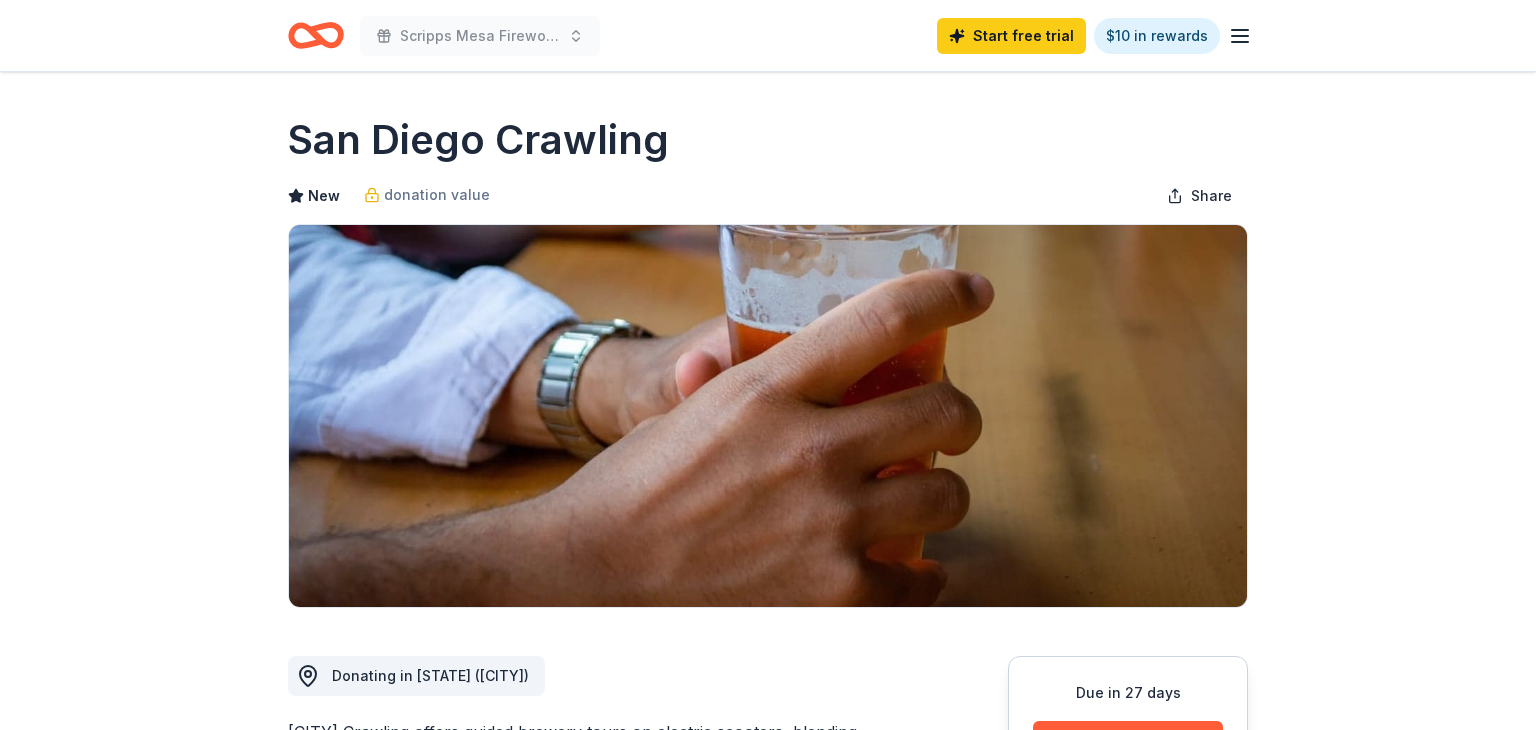 scroll, scrollTop: 0, scrollLeft: 0, axis: both 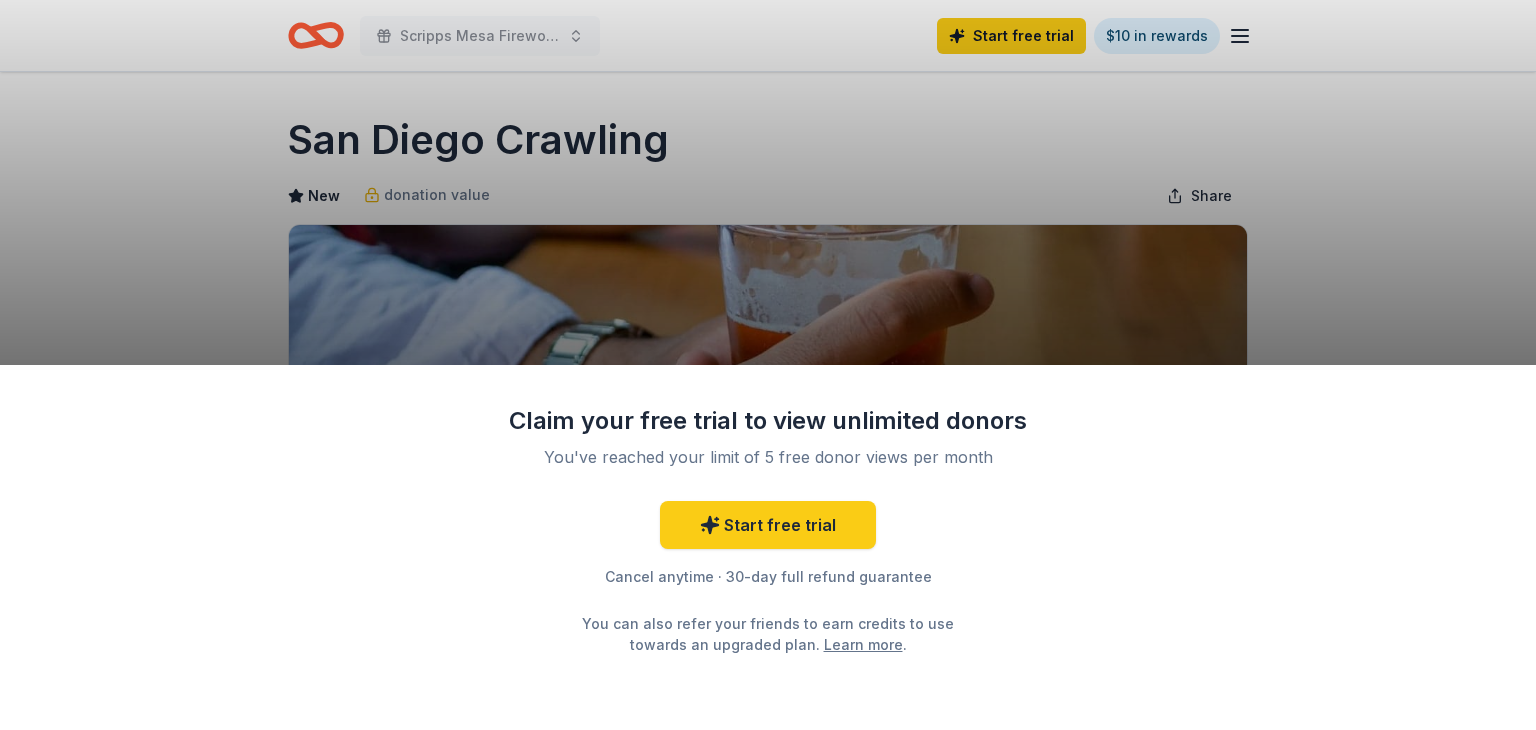 drag, startPoint x: 1356, startPoint y: 163, endPoint x: 1434, endPoint y: -87, distance: 261.88547 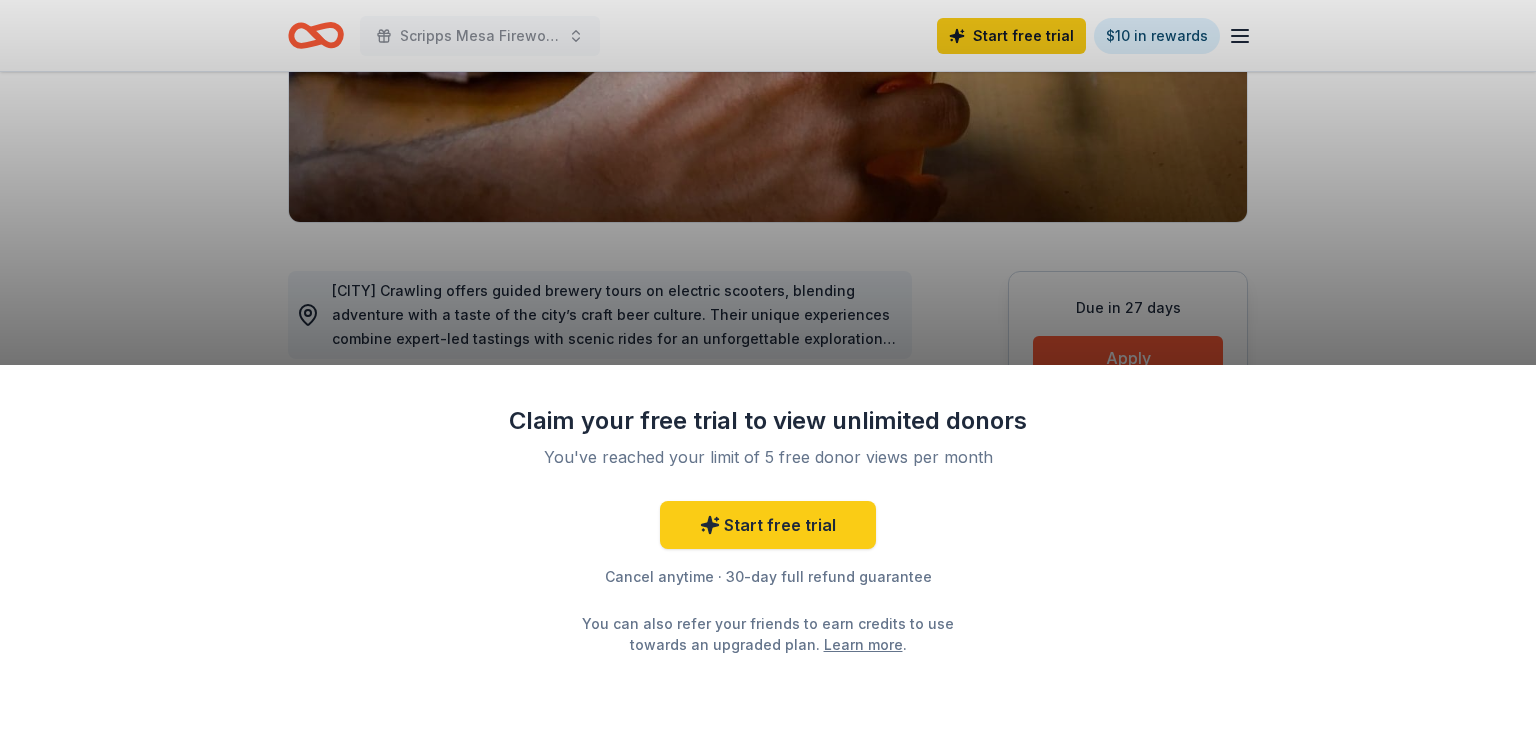 scroll, scrollTop: 385, scrollLeft: 0, axis: vertical 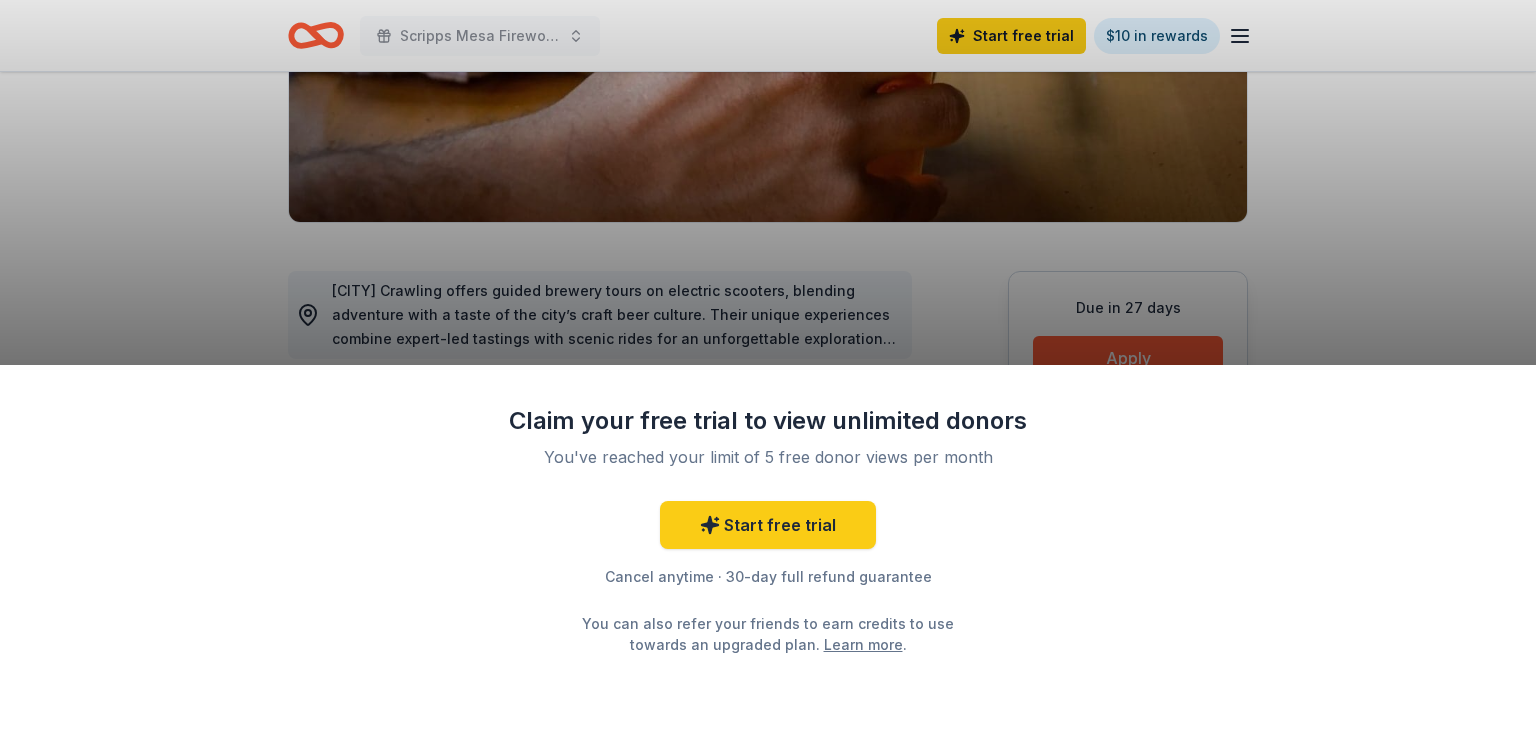 click on "Claim your free trial to view unlimited donors You've reached your limit of 5 free donor views per month Start free  trial Cancel anytime · 30-day full refund guarantee You can also refer your friends to earn credits to use towards an upgraded plan.   Learn more ." at bounding box center (768, 365) 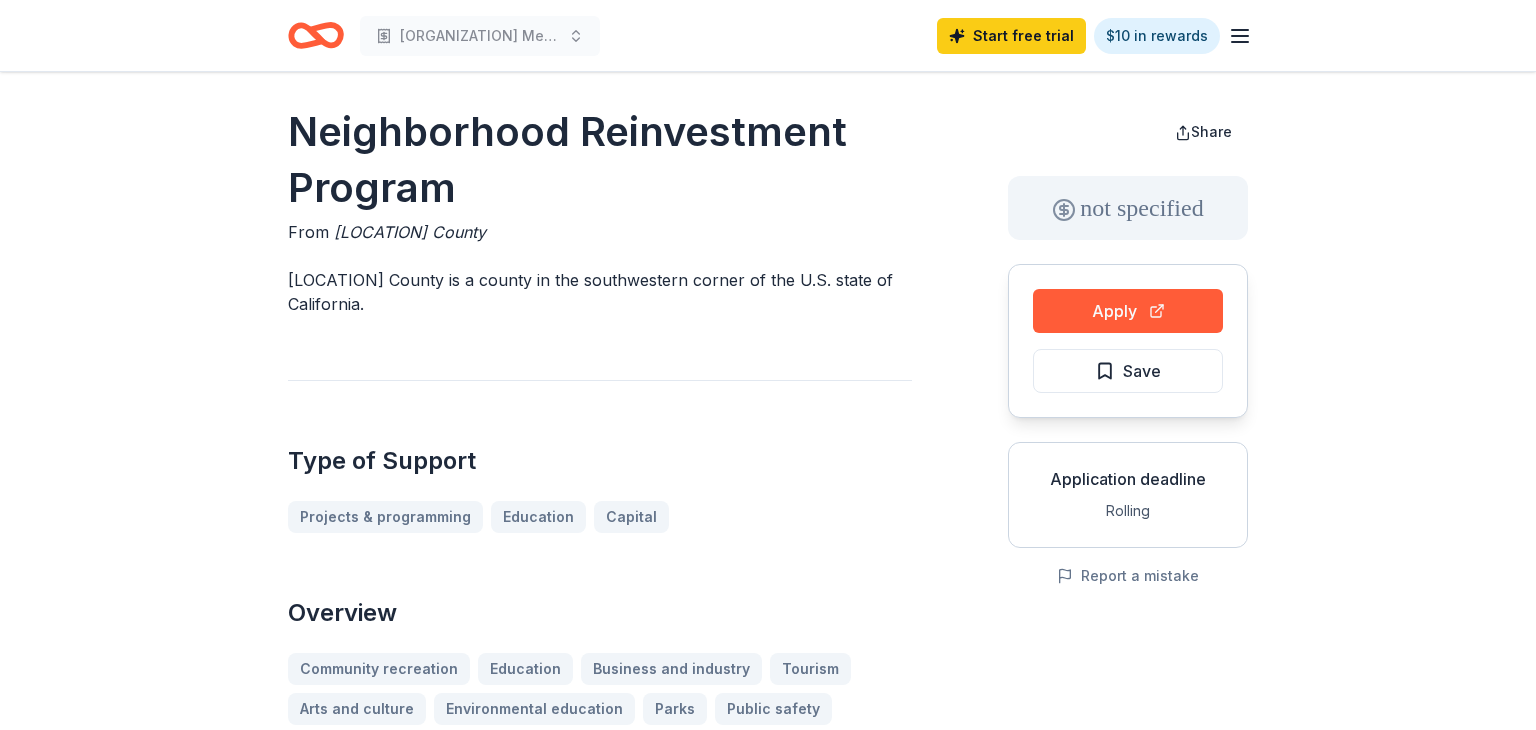 scroll, scrollTop: 0, scrollLeft: 0, axis: both 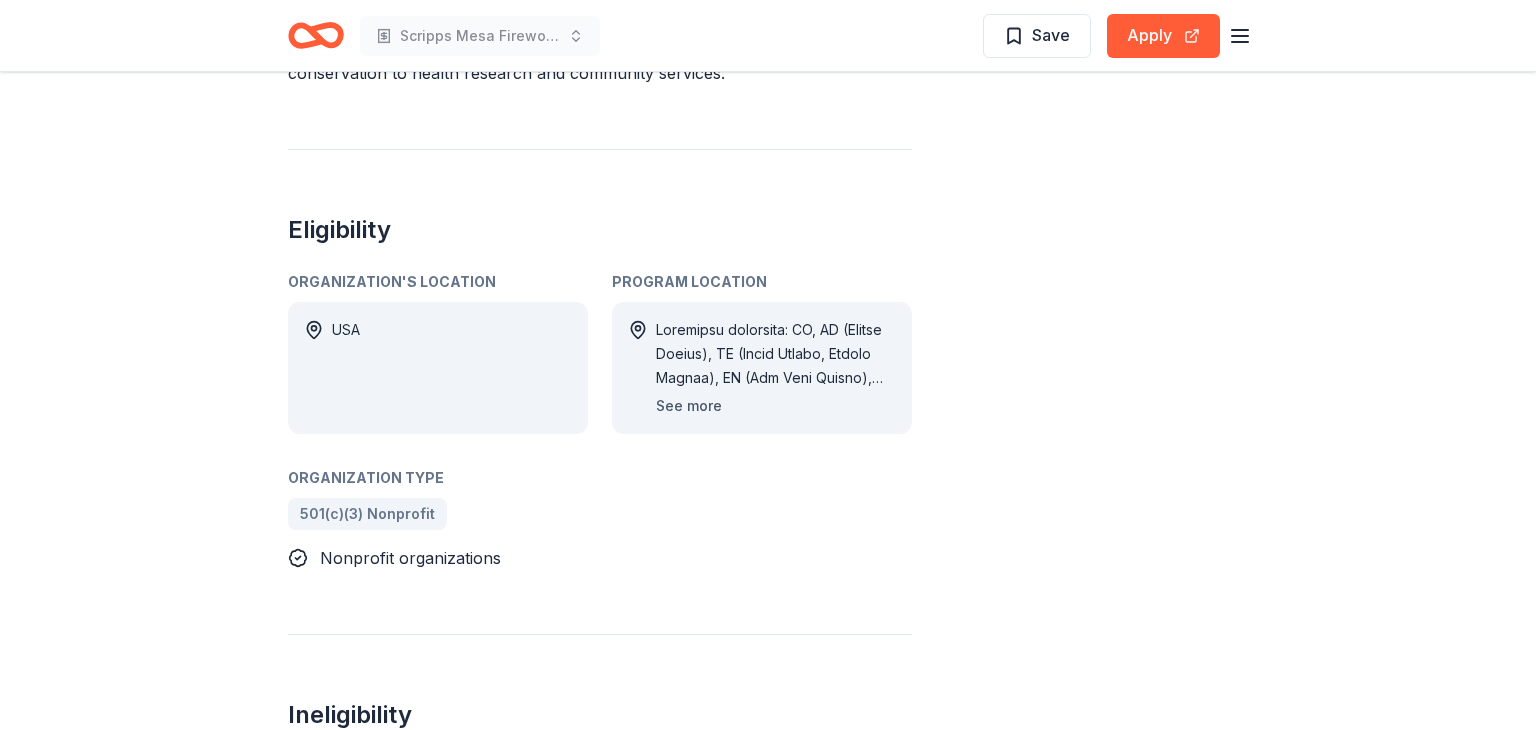 click on "See more" at bounding box center (689, 406) 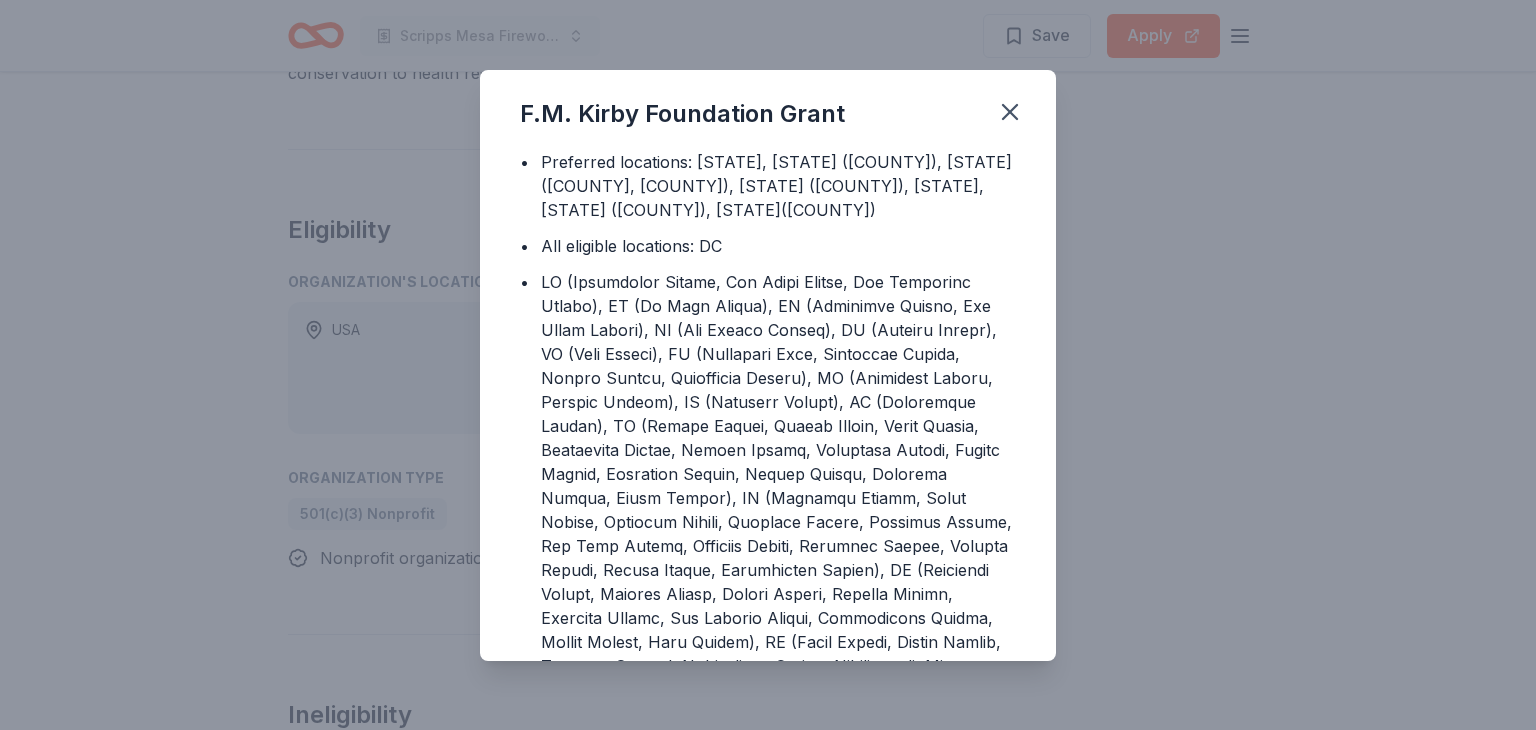 scroll, scrollTop: 40, scrollLeft: 0, axis: vertical 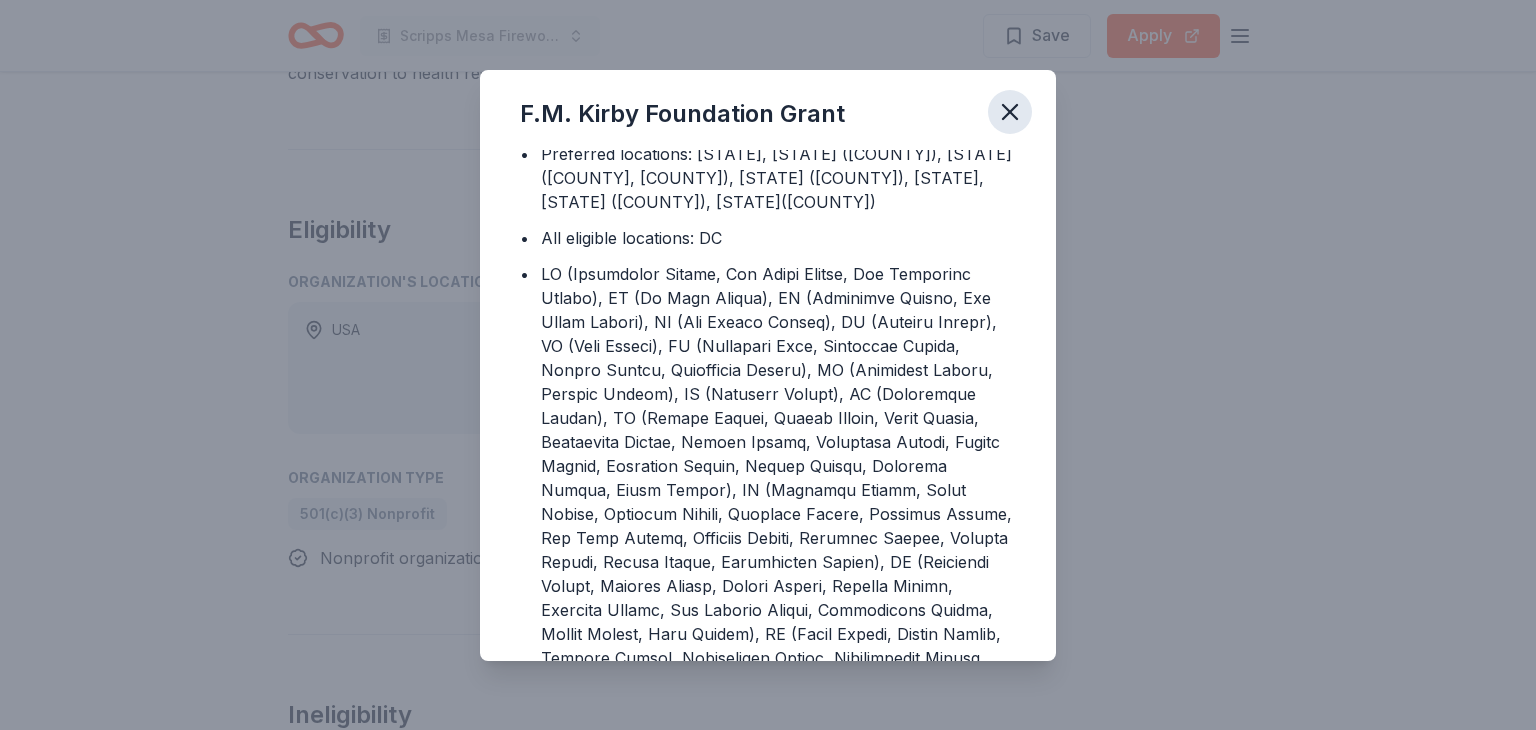 click at bounding box center [1010, 112] 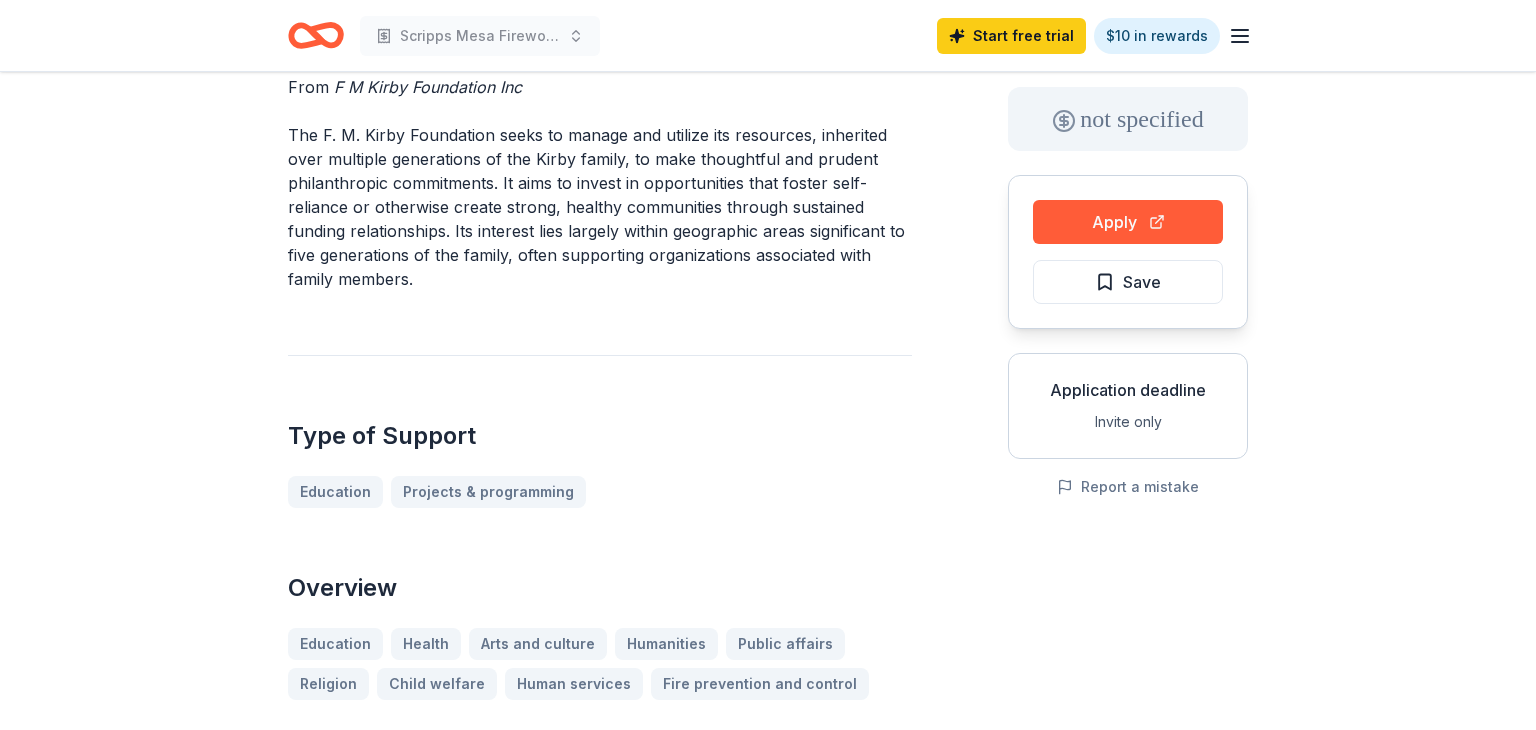 scroll, scrollTop: 0, scrollLeft: 0, axis: both 